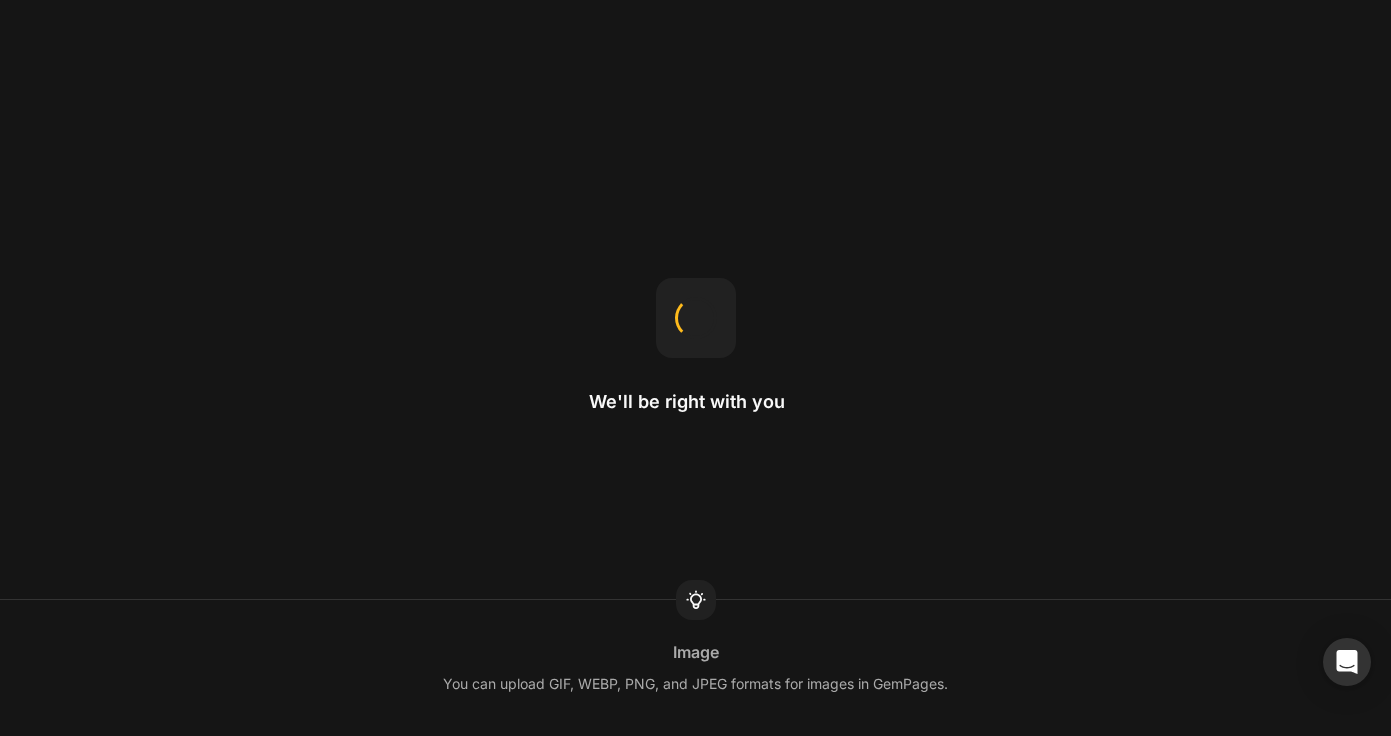 scroll, scrollTop: 0, scrollLeft: 0, axis: both 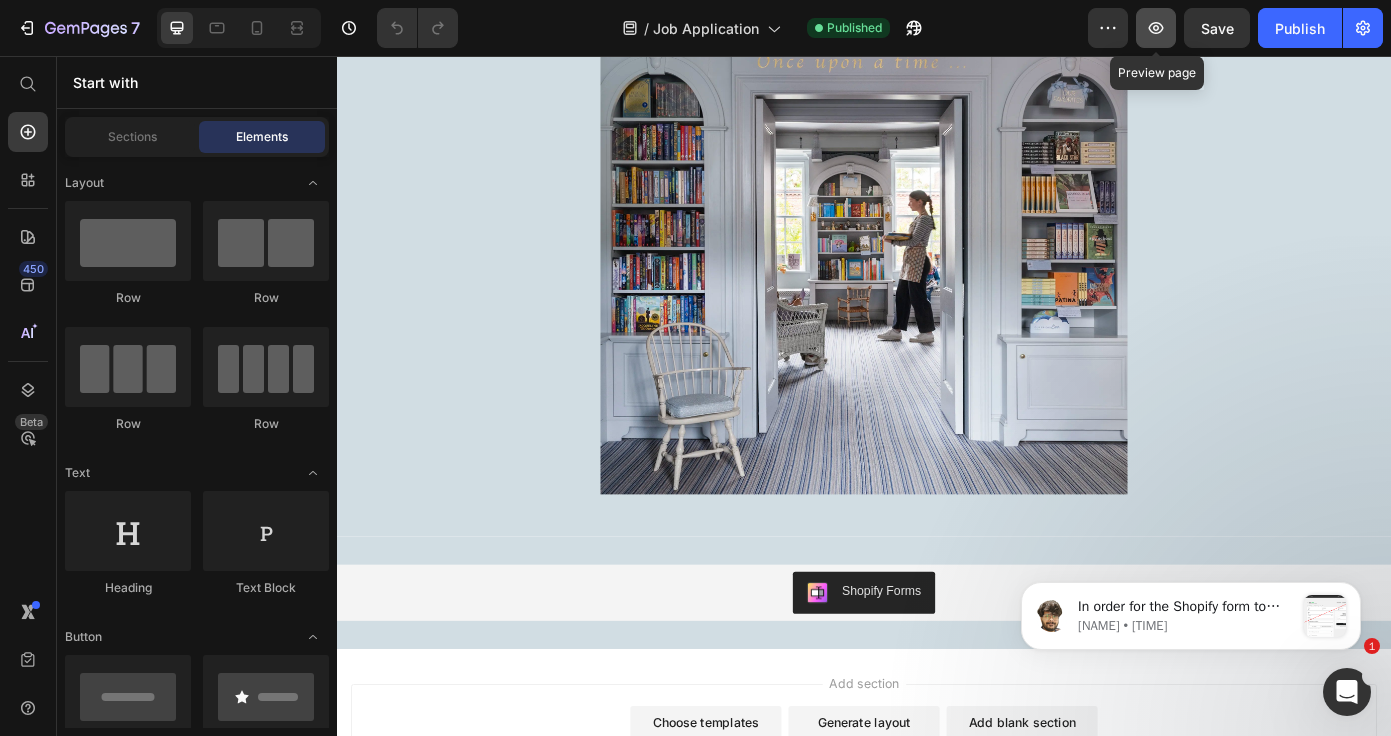 click 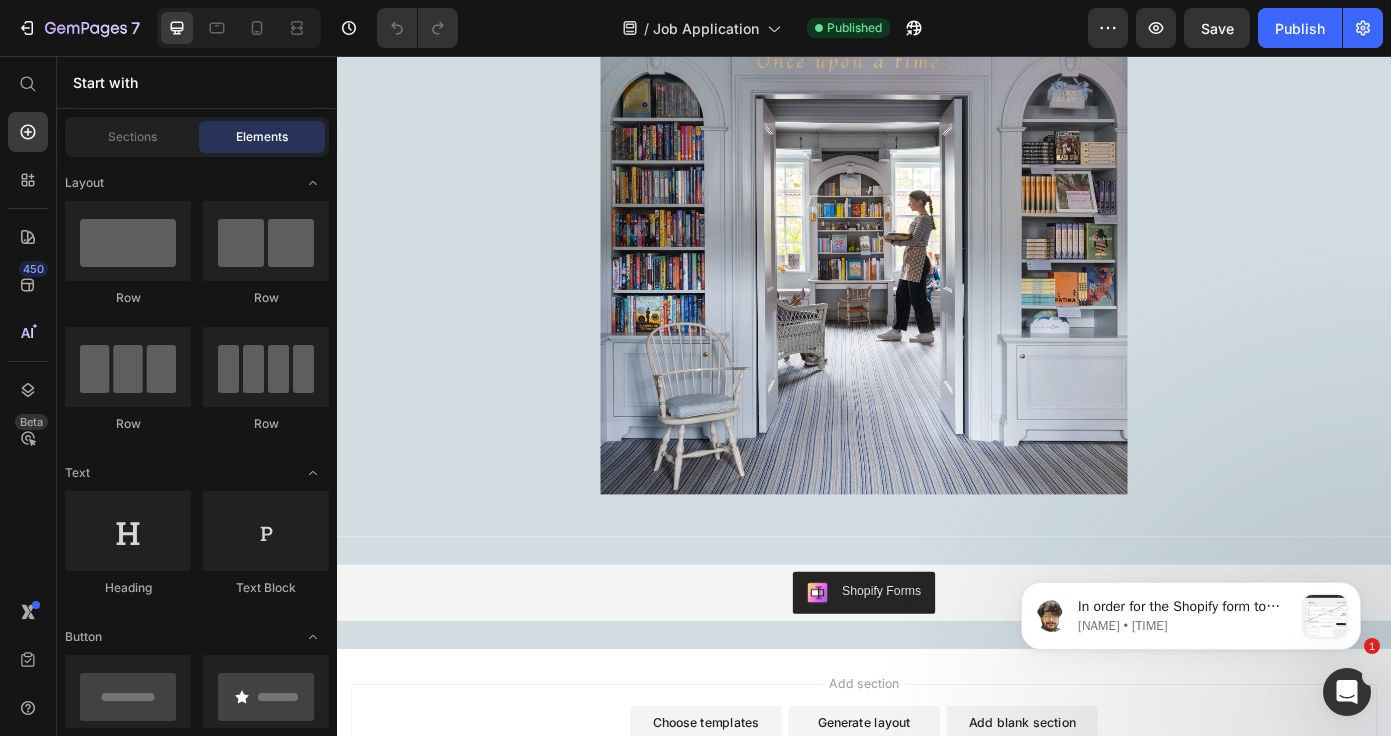 click 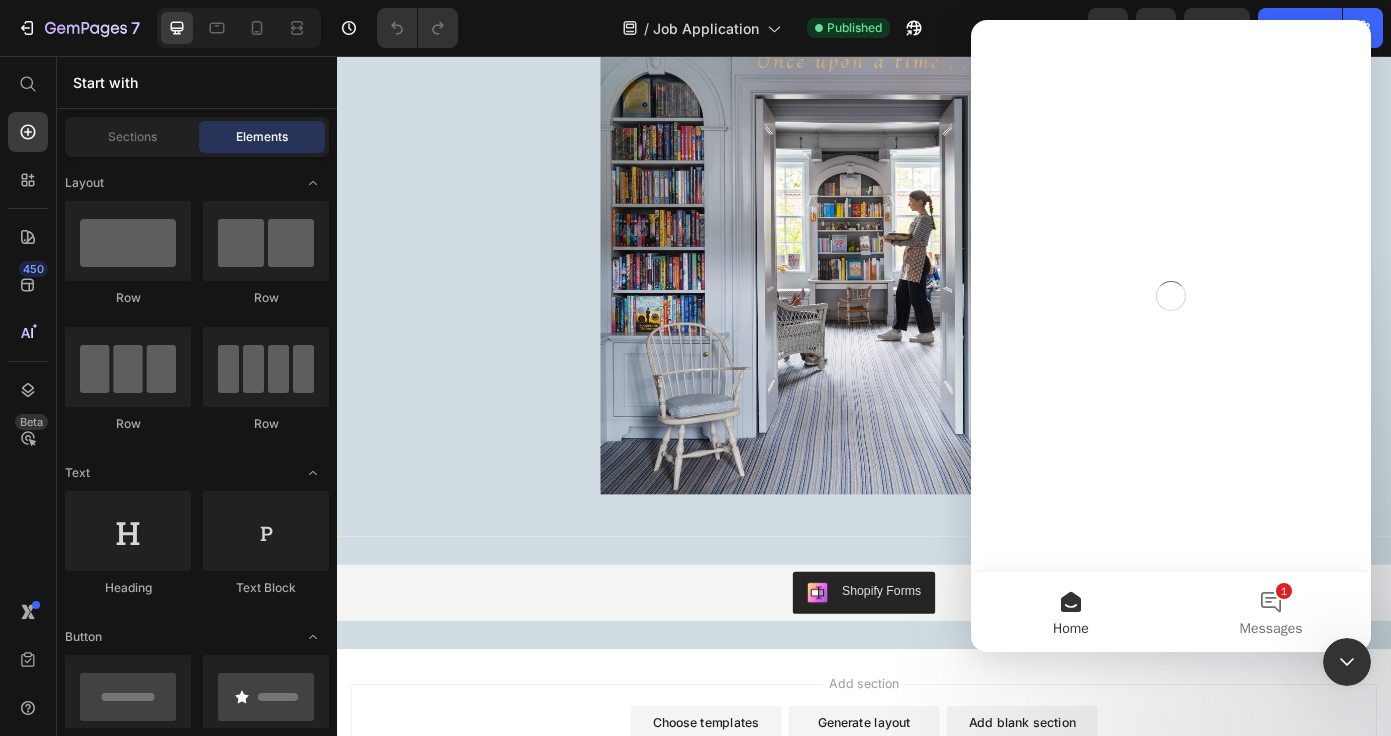 scroll, scrollTop: 0, scrollLeft: 0, axis: both 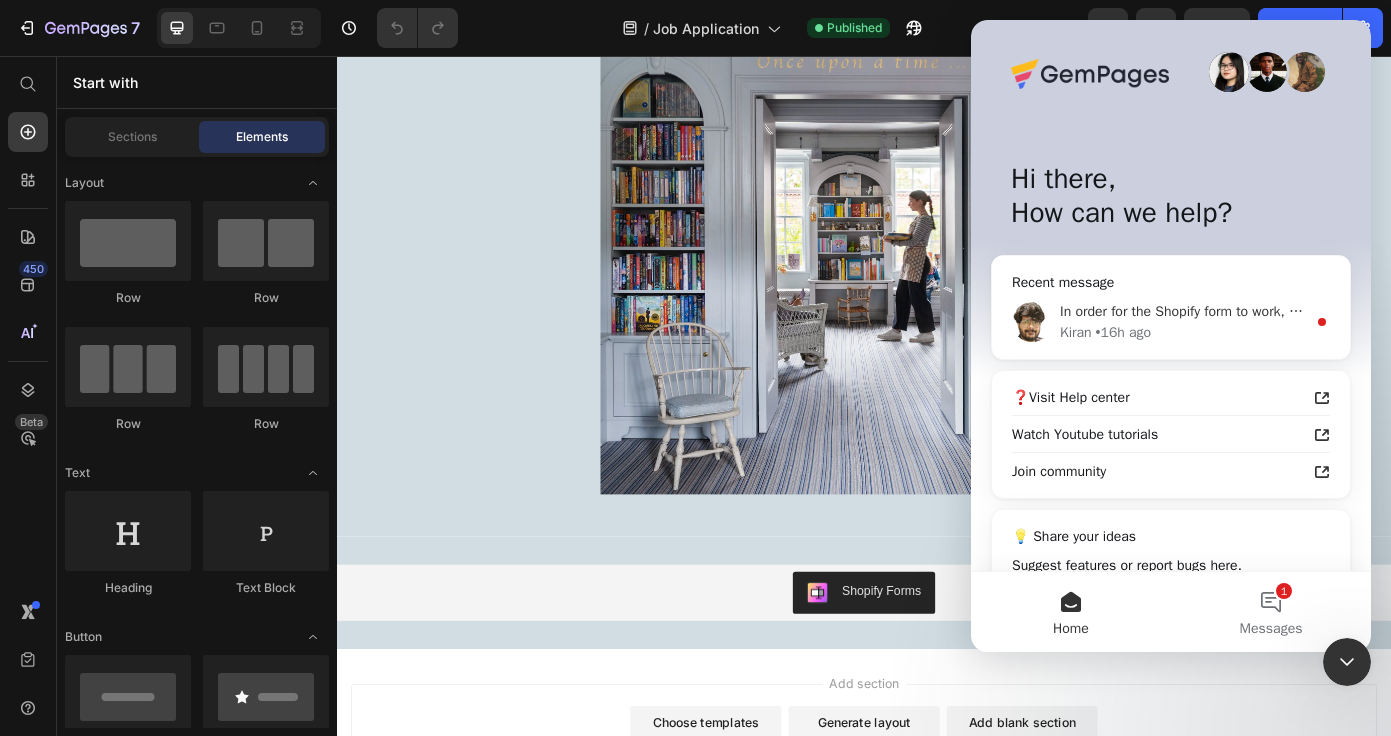click on "Kiran •  16h ago" at bounding box center [1183, 332] 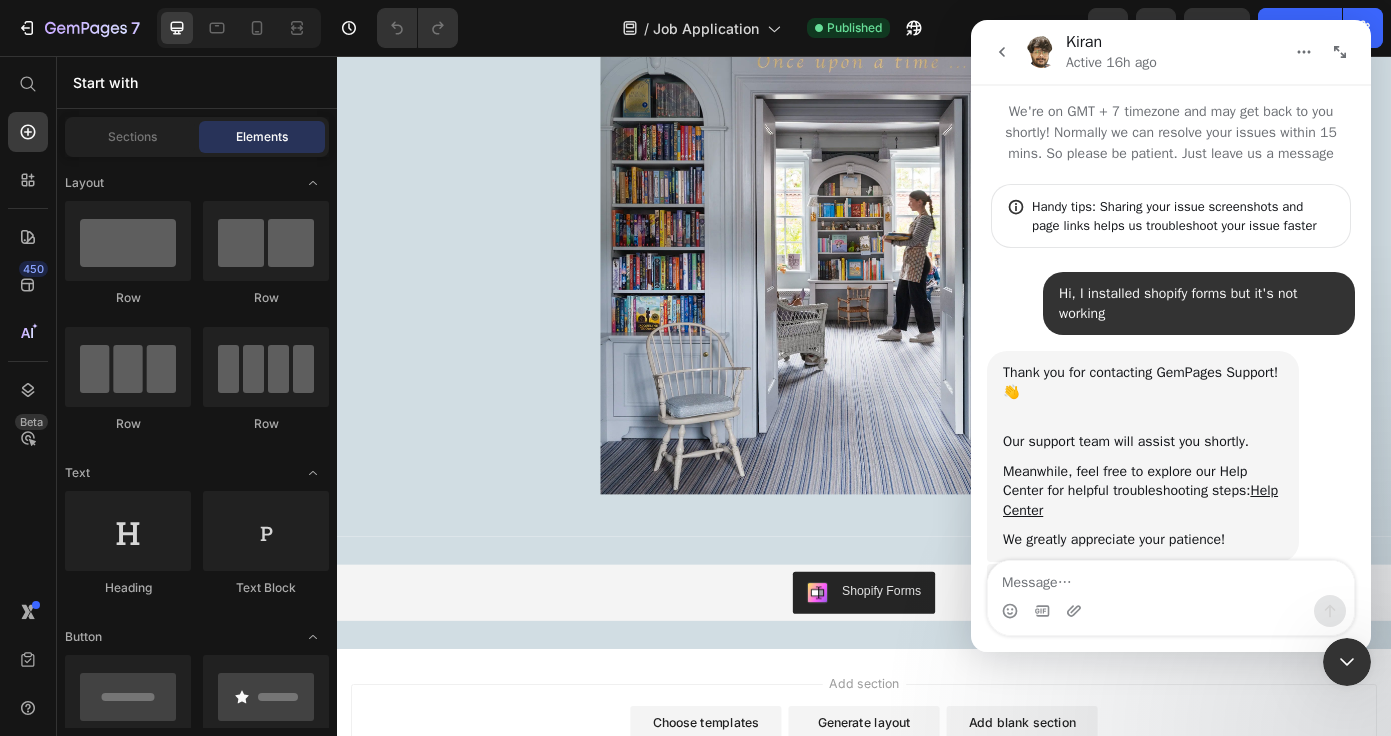 scroll, scrollTop: 3, scrollLeft: 0, axis: vertical 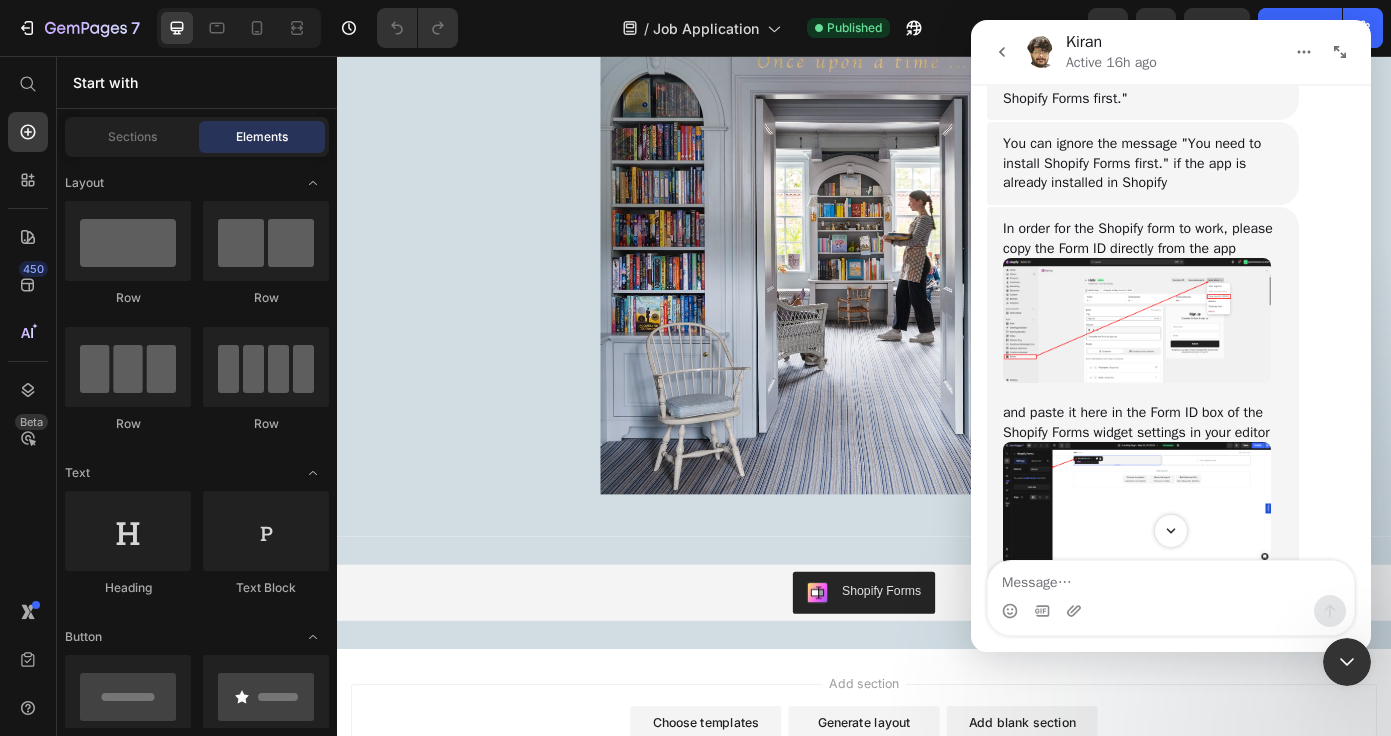 click at bounding box center (1137, 320) 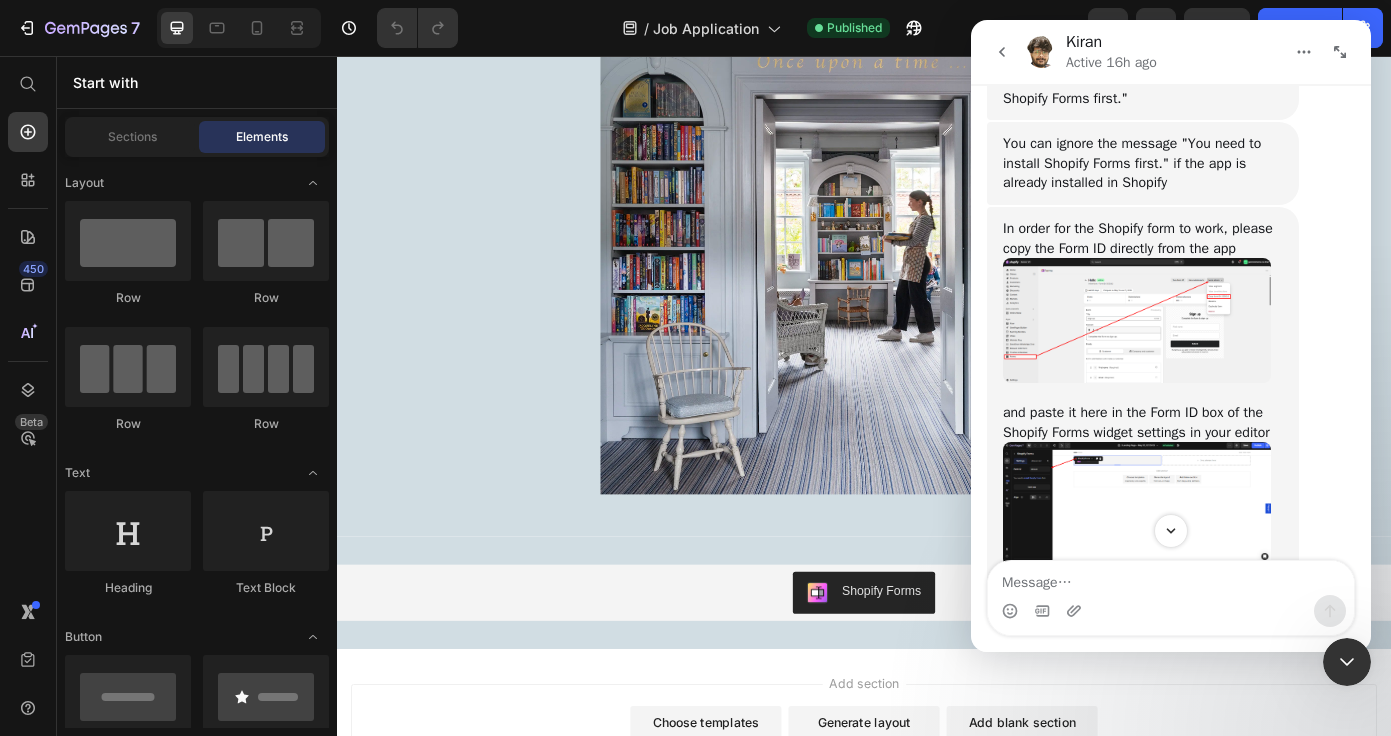 scroll, scrollTop: 0, scrollLeft: 0, axis: both 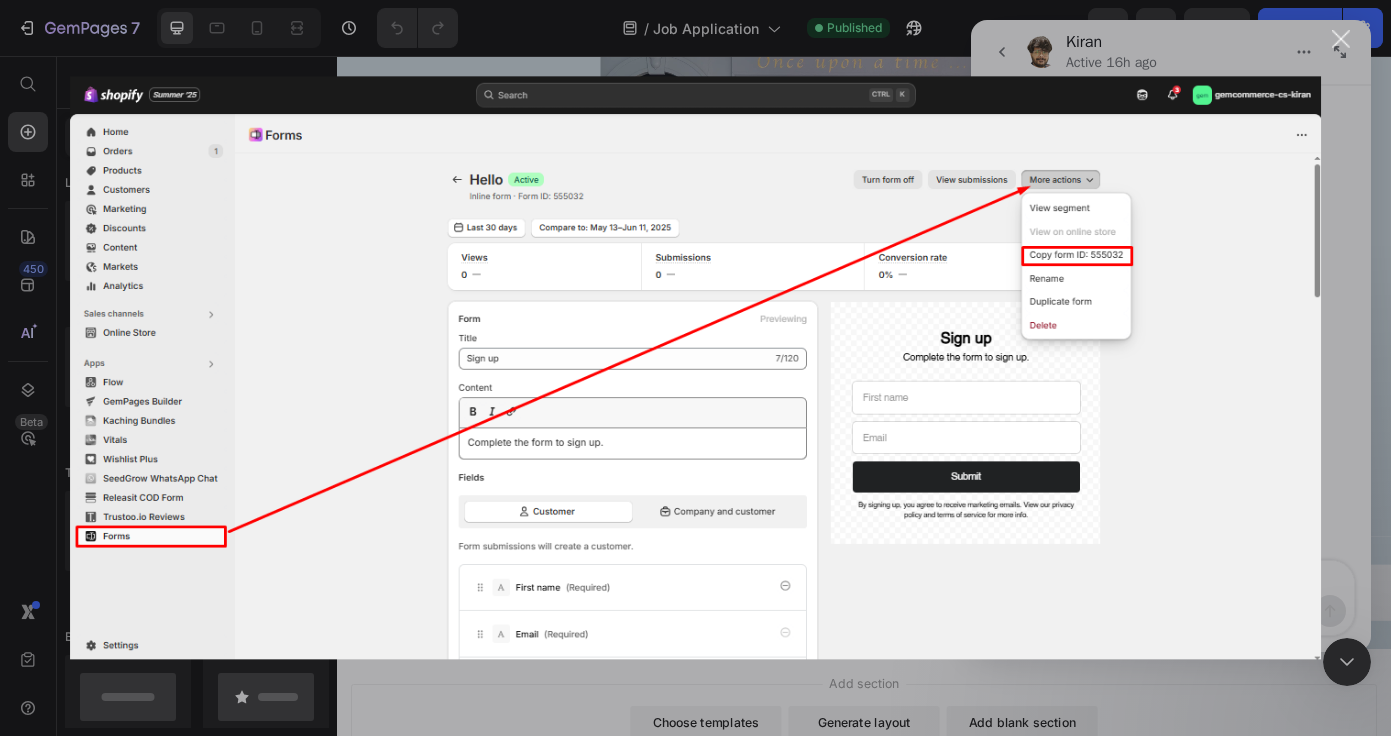 click at bounding box center [1341, 39] 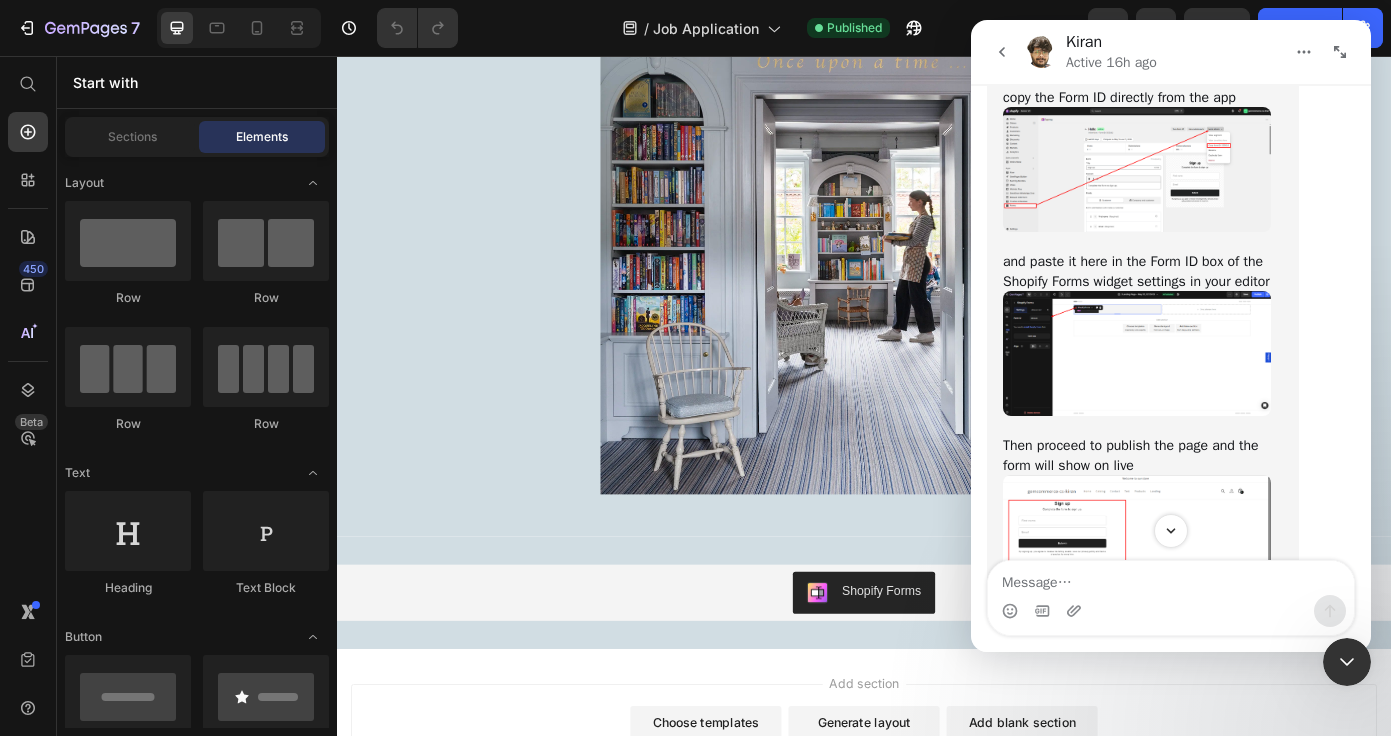 scroll, scrollTop: 1115, scrollLeft: 0, axis: vertical 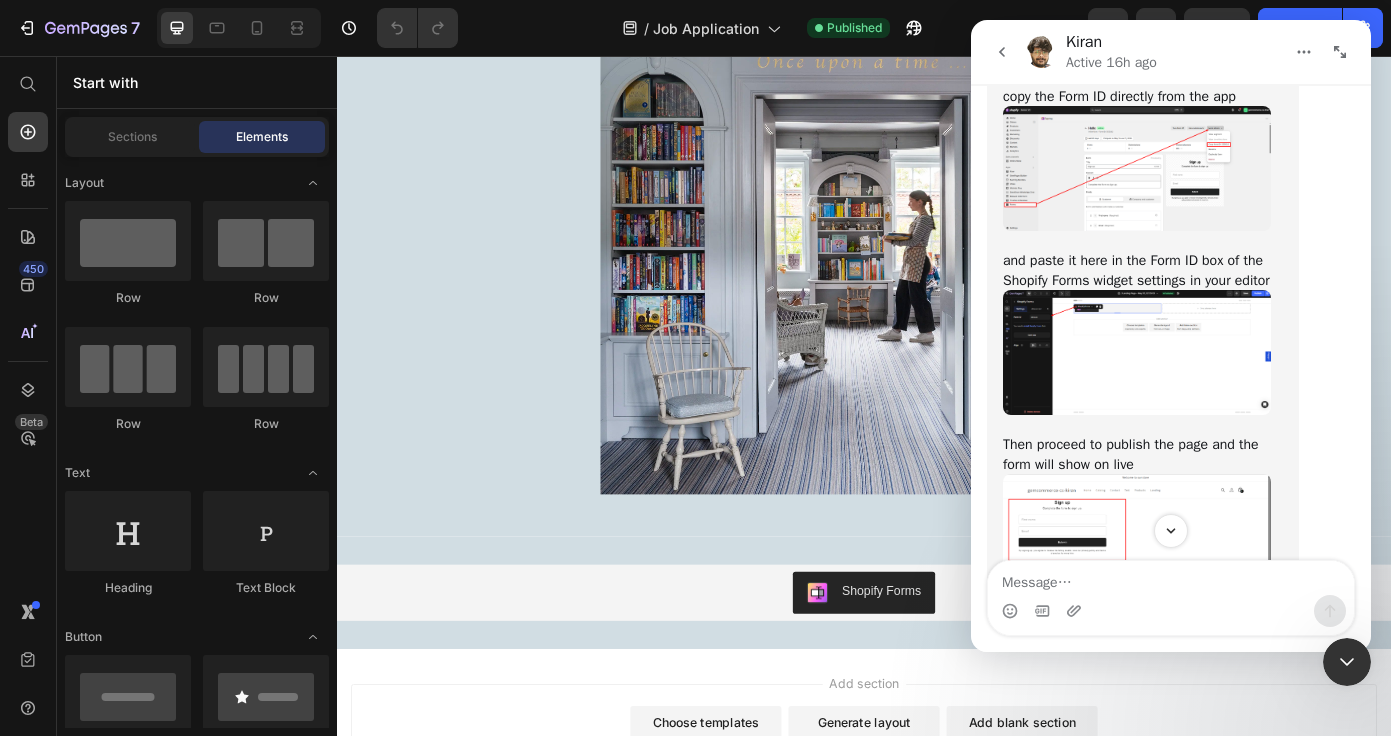 click at bounding box center [1137, 352] 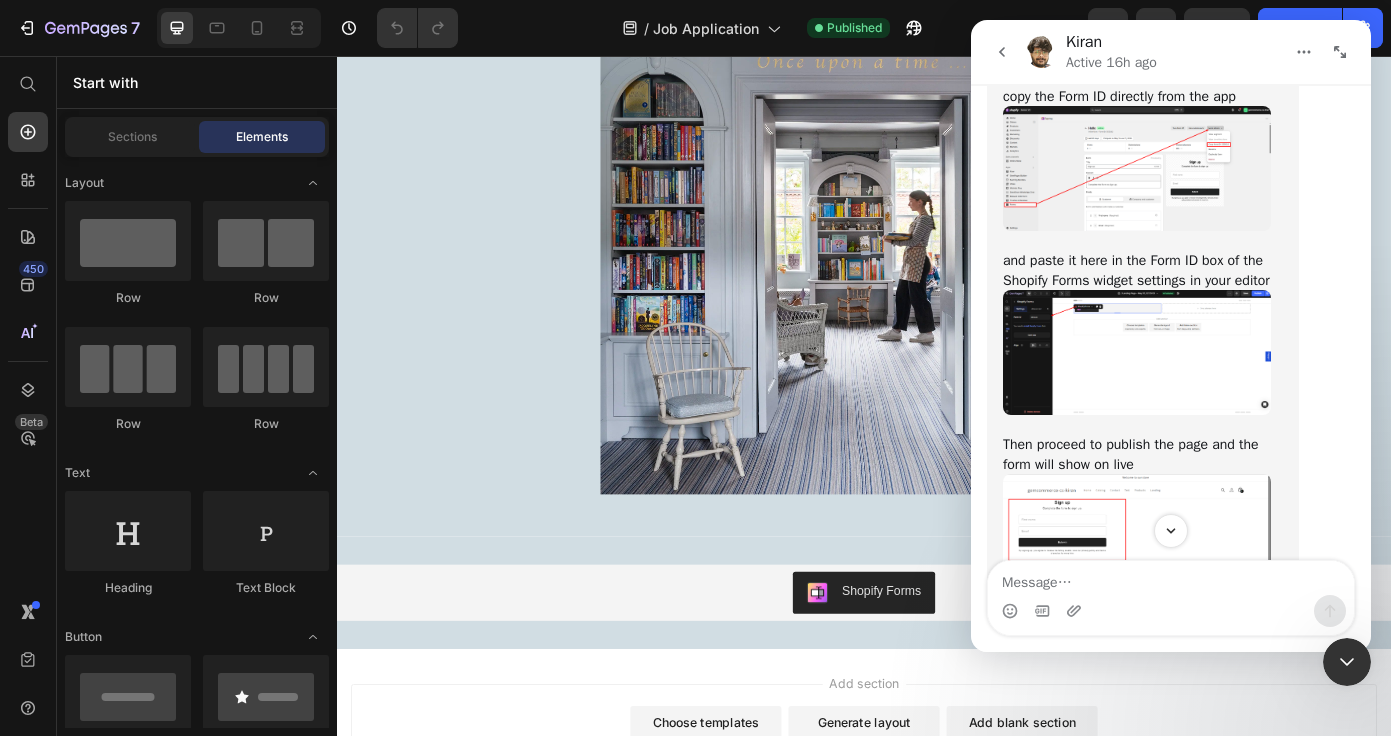 scroll, scrollTop: 0, scrollLeft: 0, axis: both 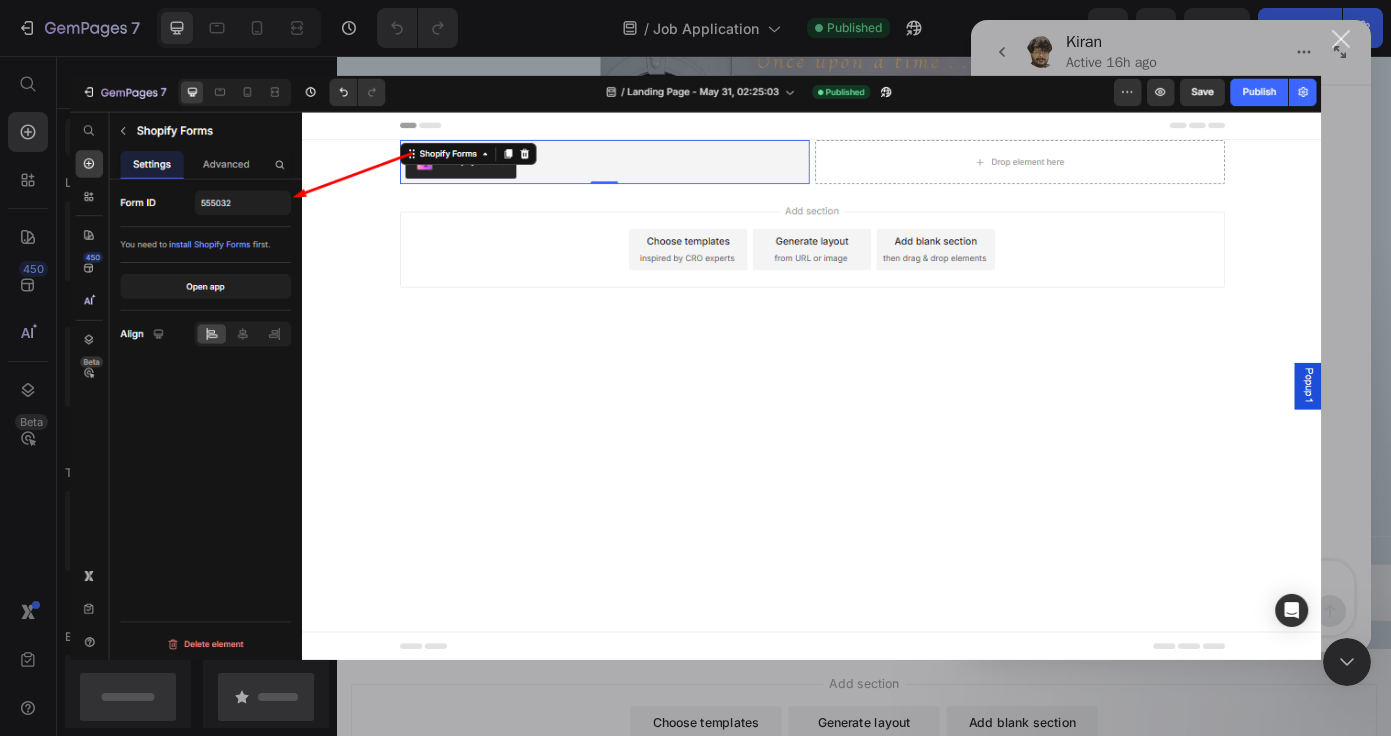 click at bounding box center [1341, 39] 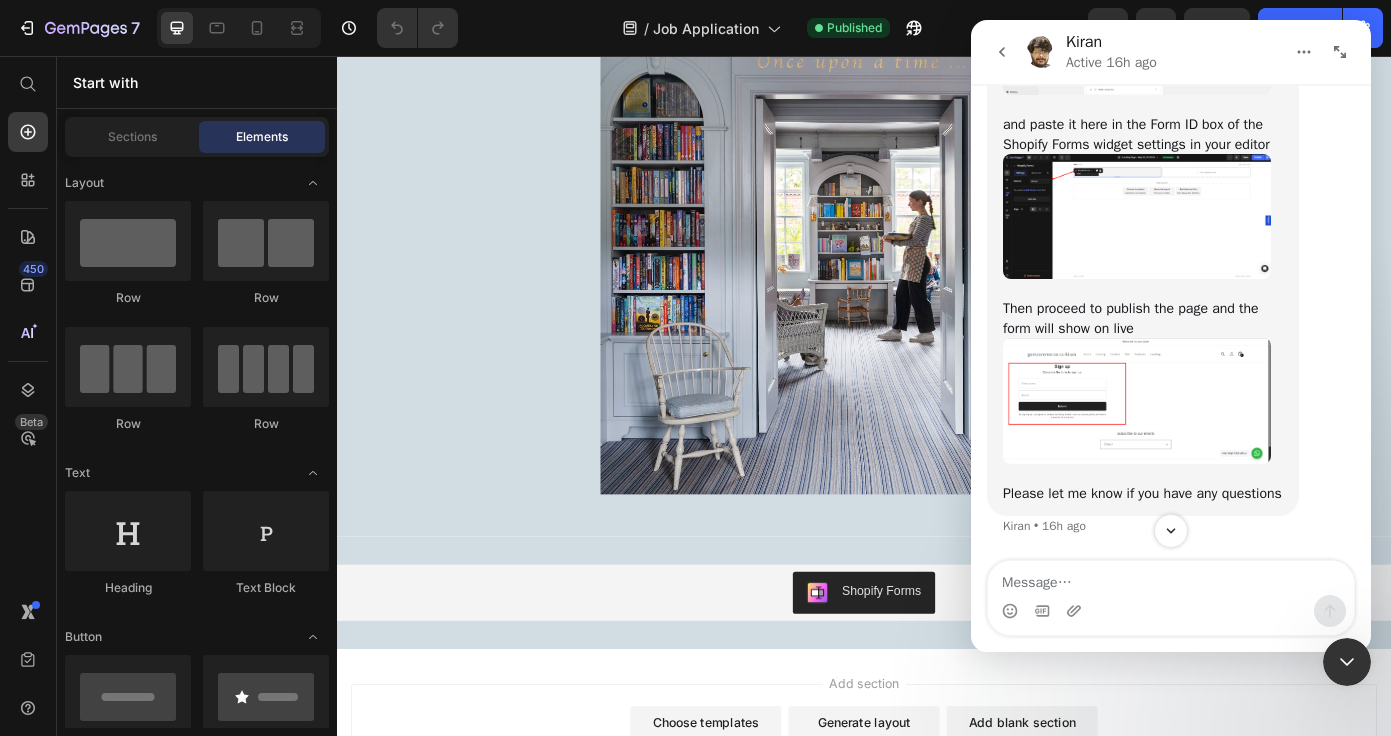 scroll, scrollTop: 1262, scrollLeft: 0, axis: vertical 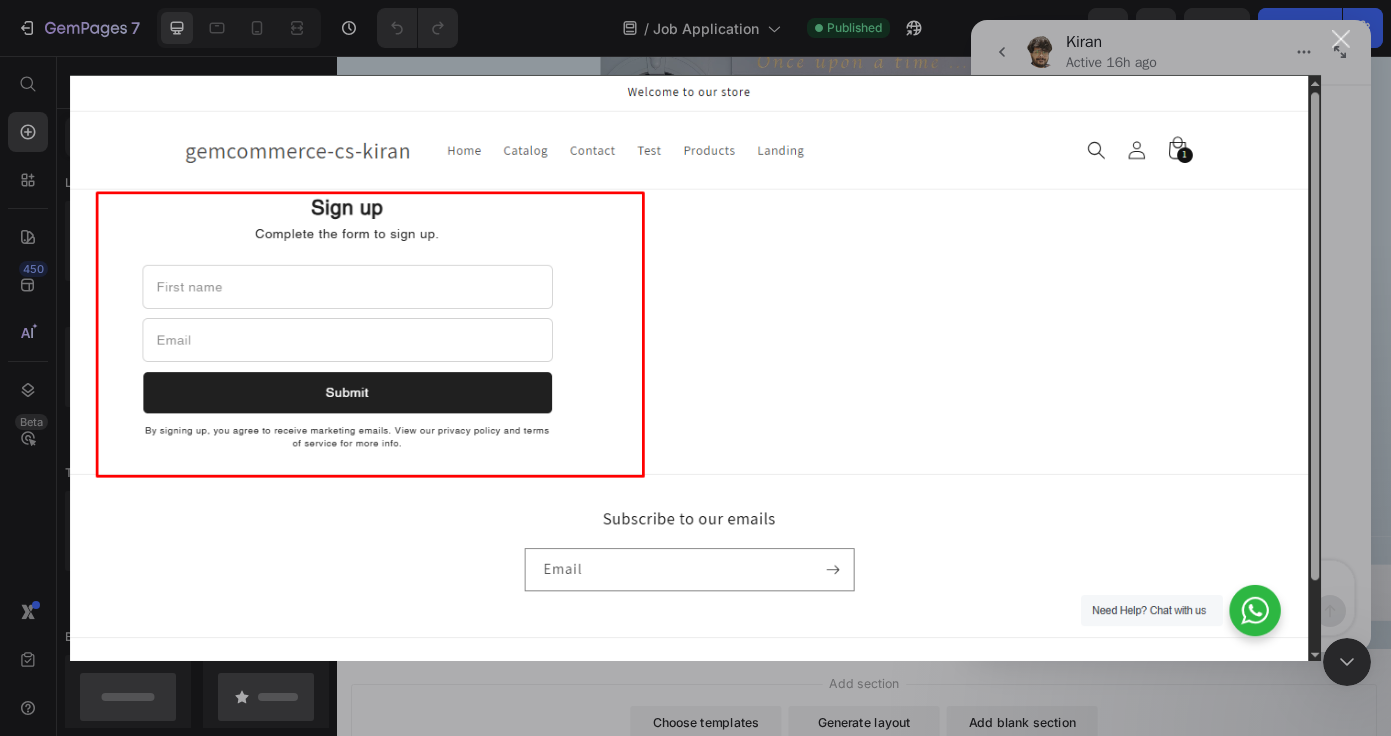 click at bounding box center (1341, 39) 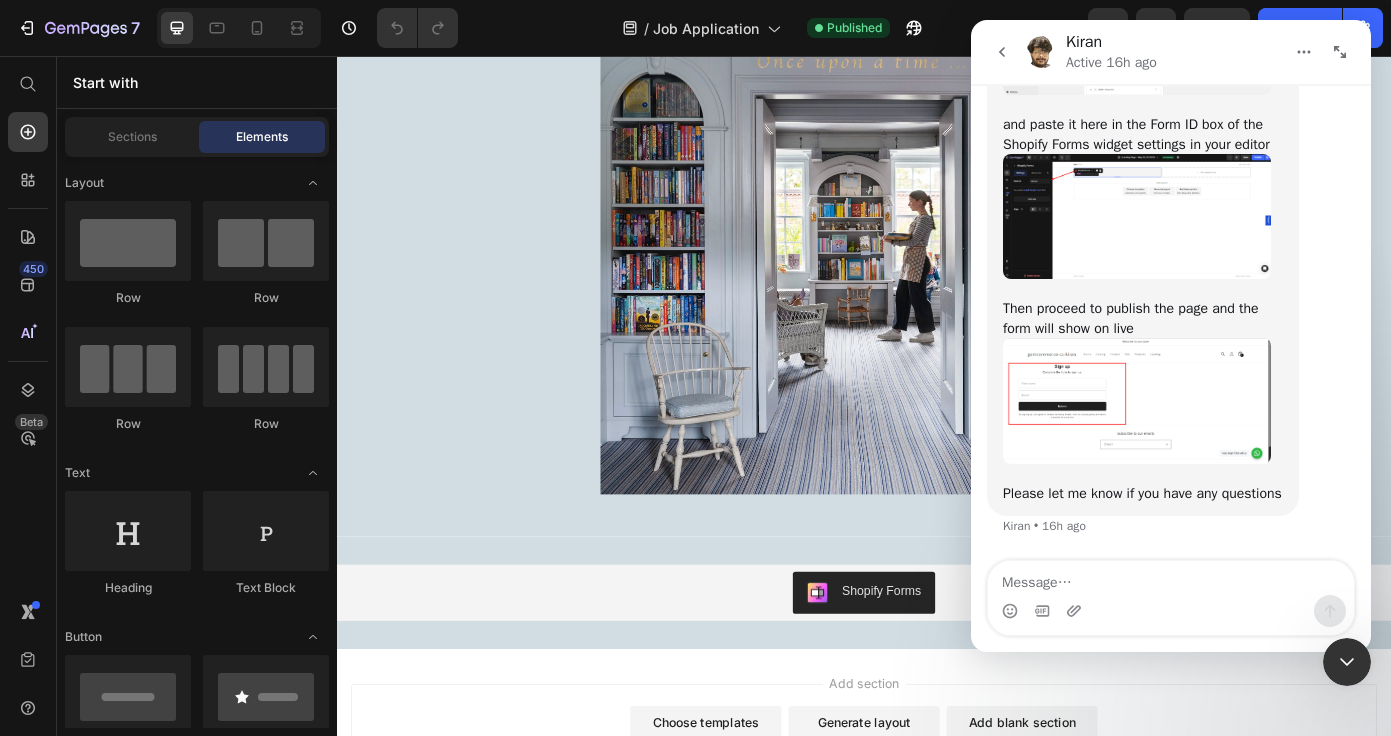 scroll, scrollTop: 1322, scrollLeft: 0, axis: vertical 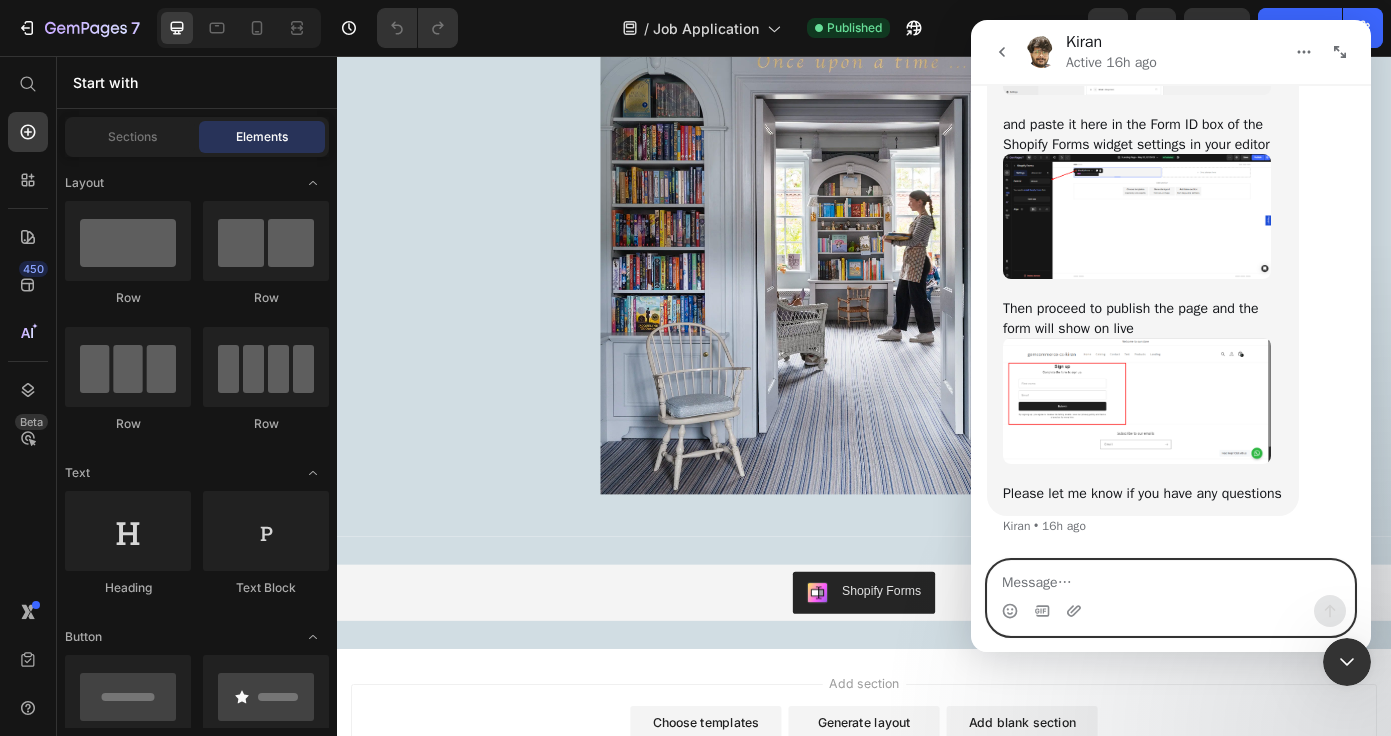 click at bounding box center (1171, 578) 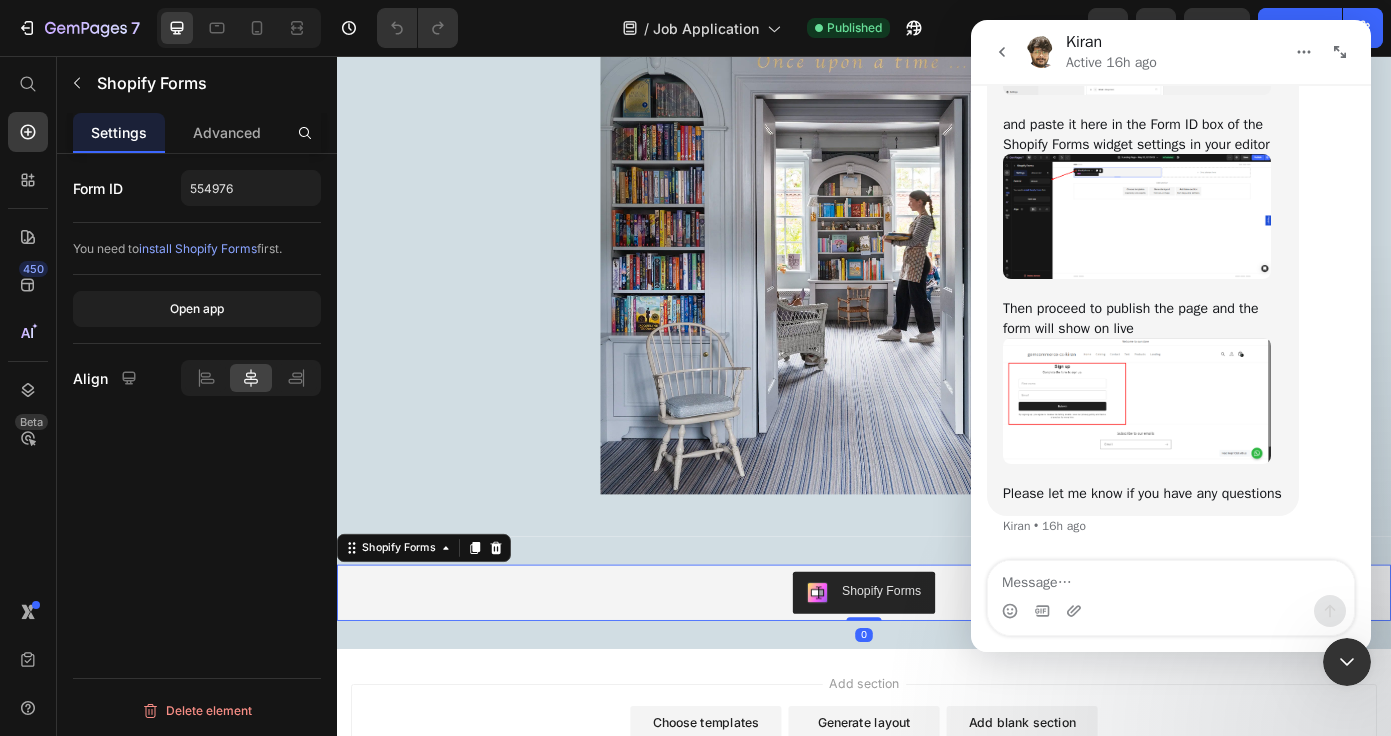 click on "Shopify Forms" at bounding box center [957, 665] 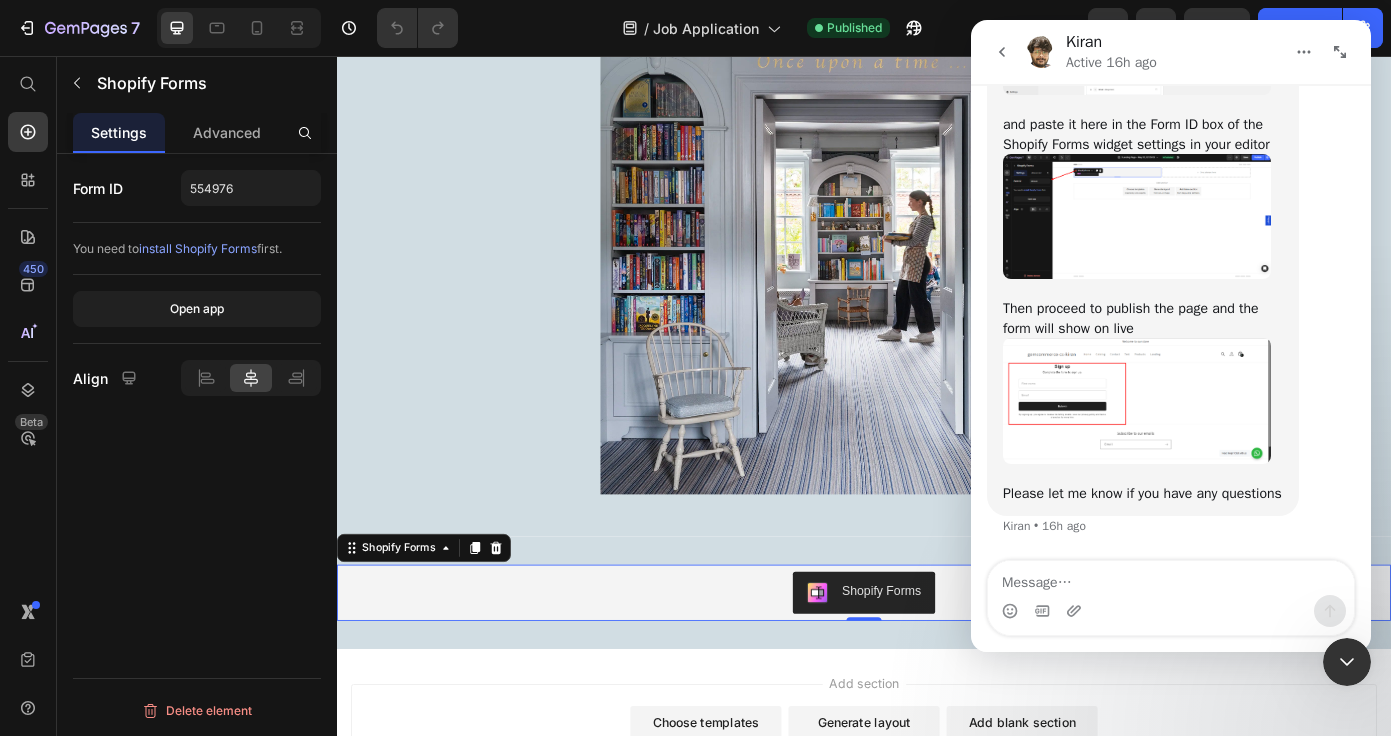 click 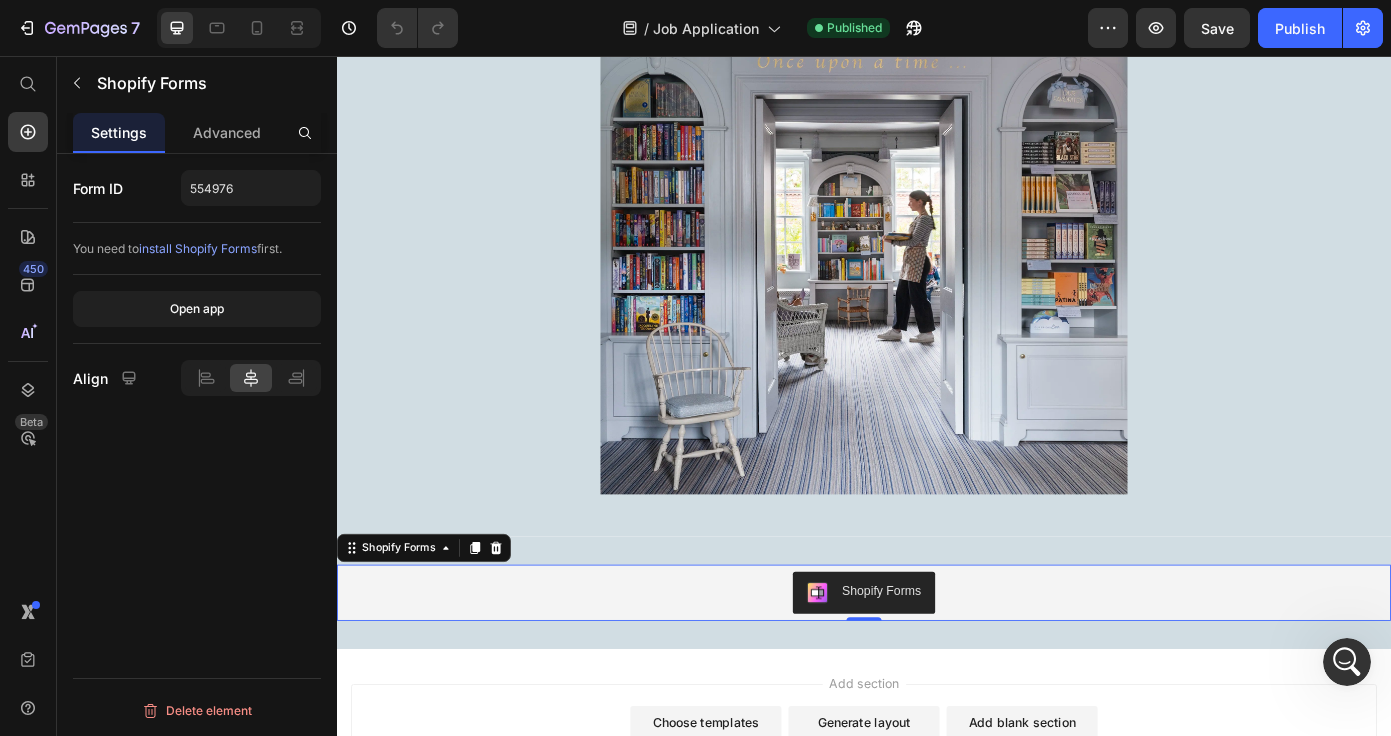 scroll, scrollTop: 0, scrollLeft: 0, axis: both 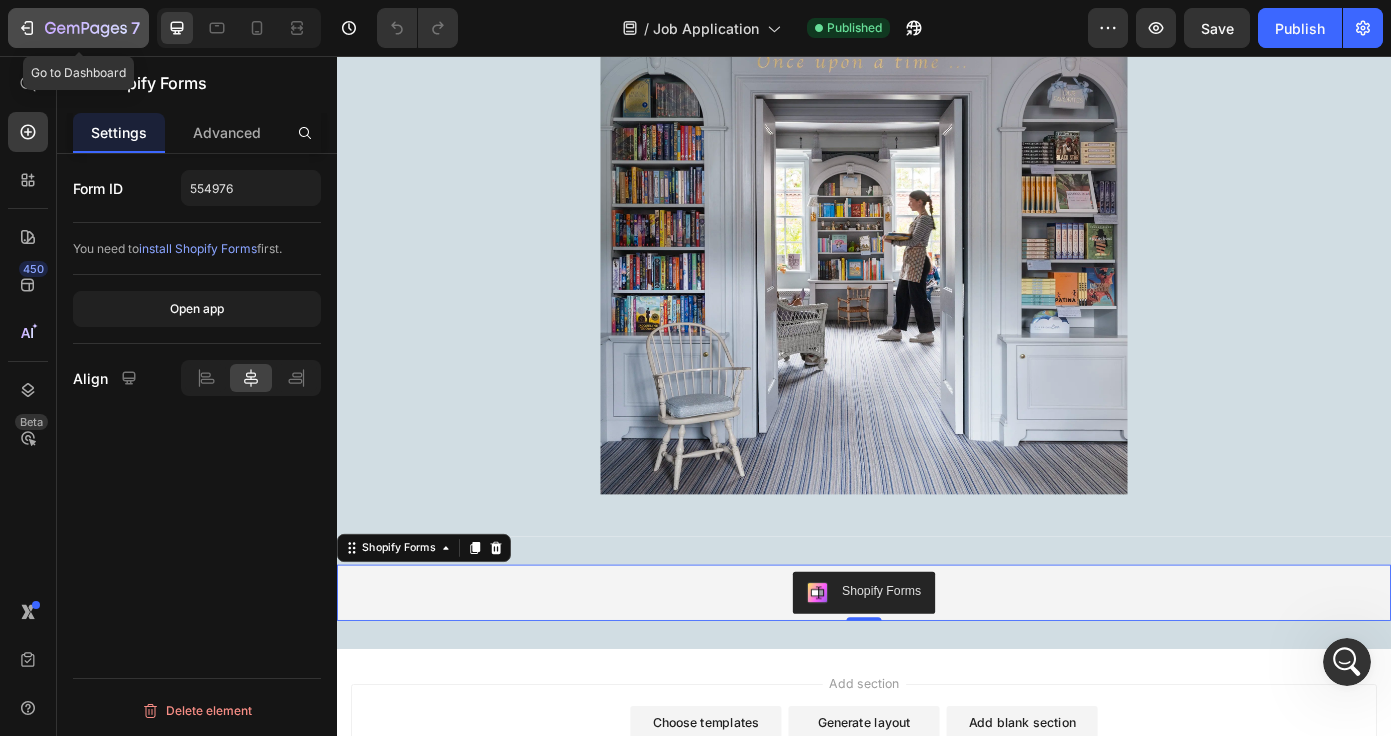 click 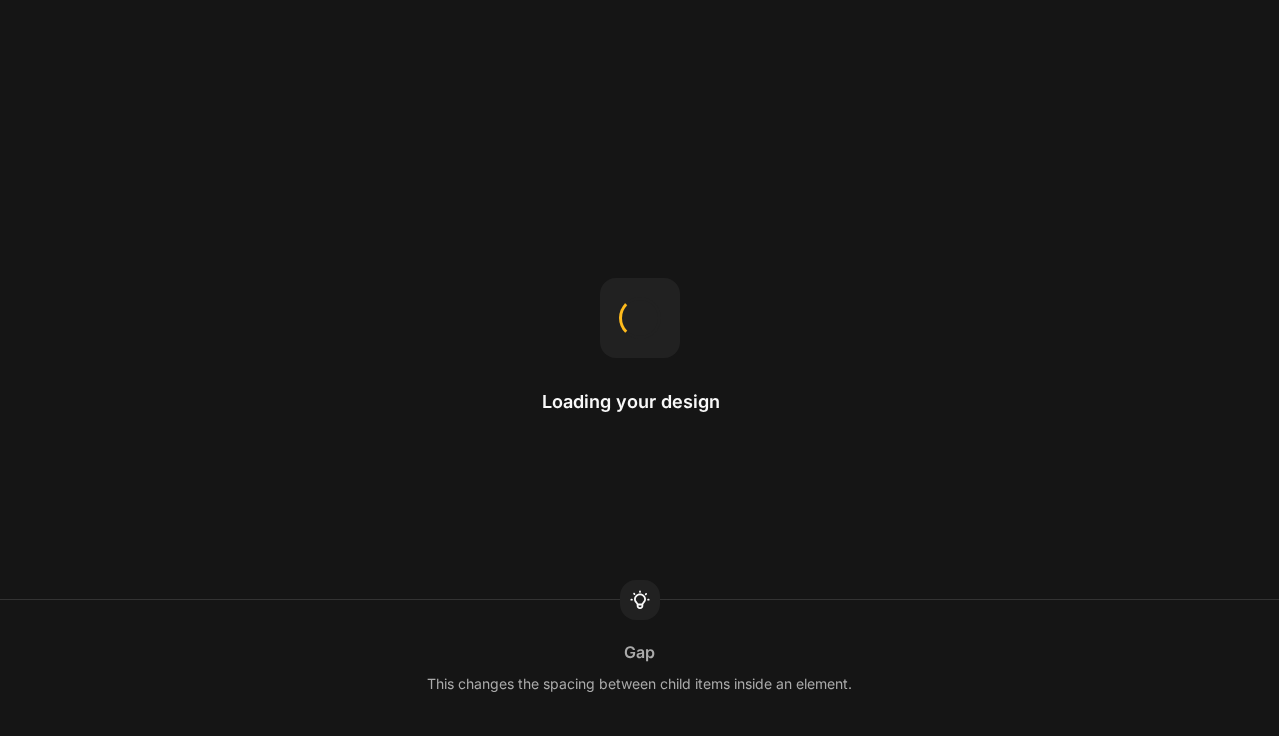 scroll, scrollTop: 0, scrollLeft: 0, axis: both 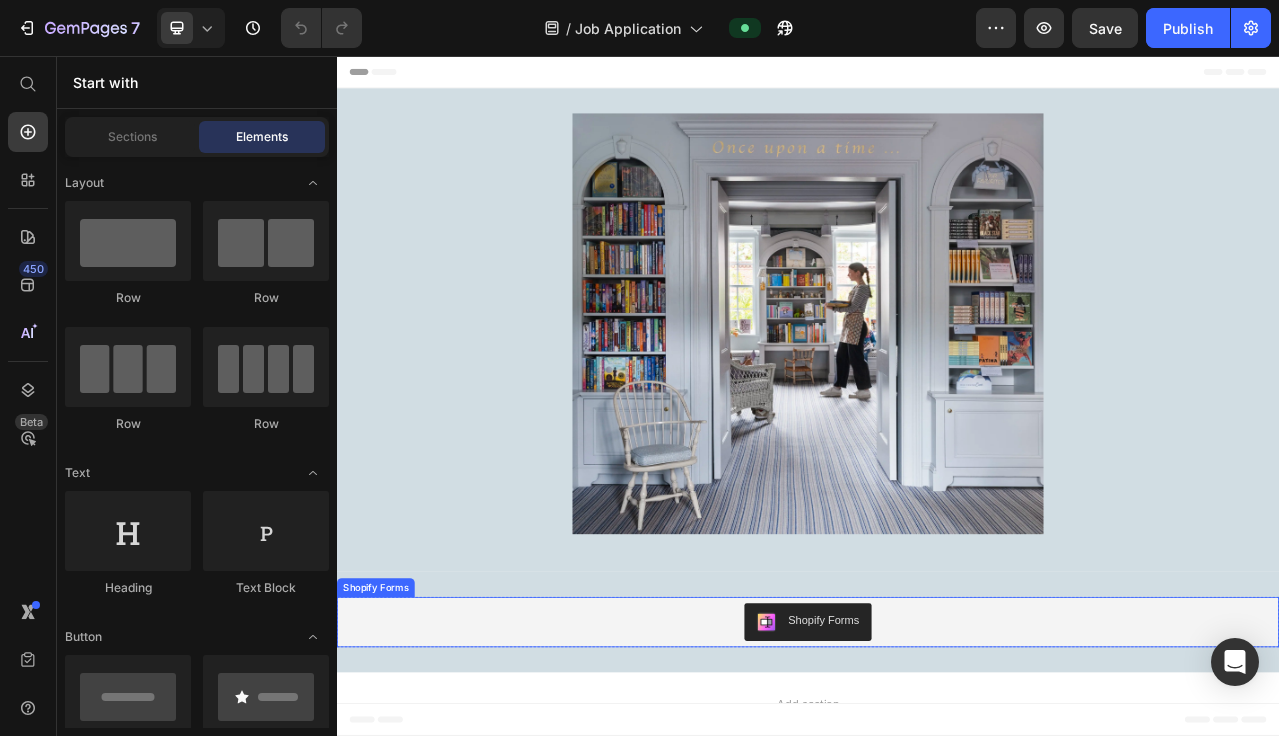 click on "Shopify Forms" at bounding box center (937, 777) 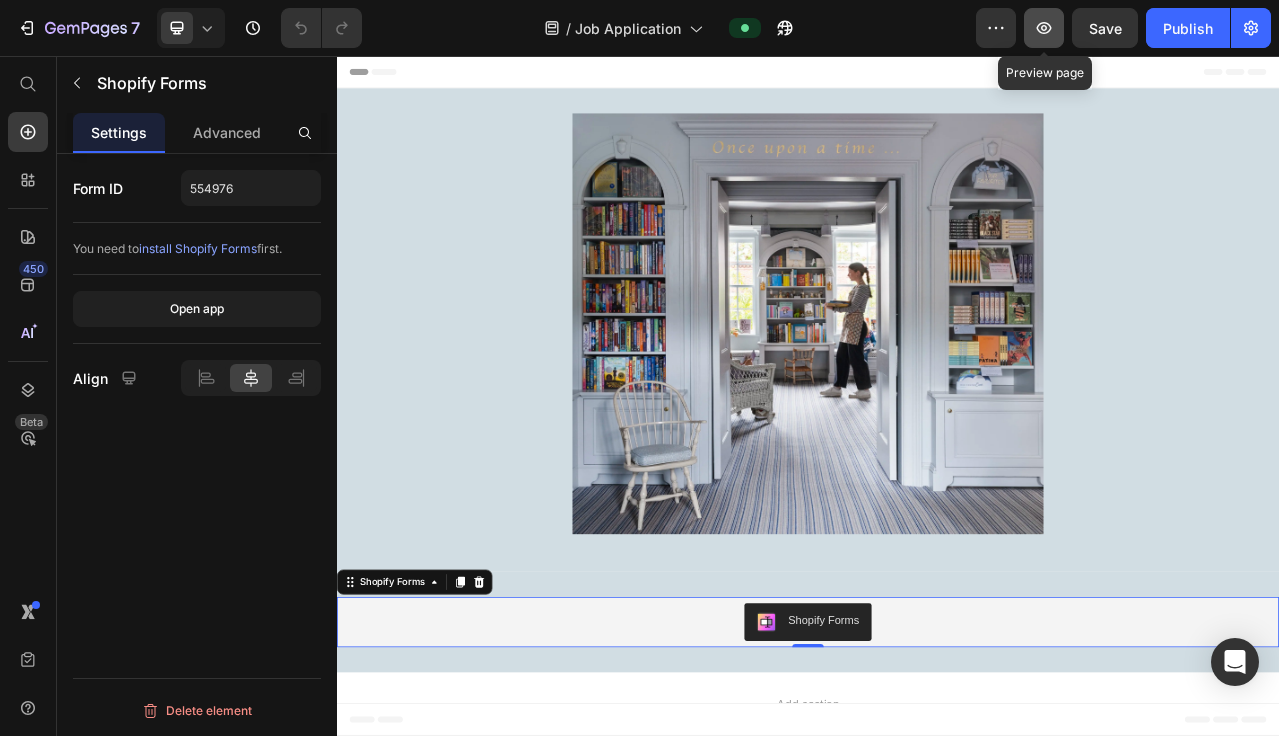click 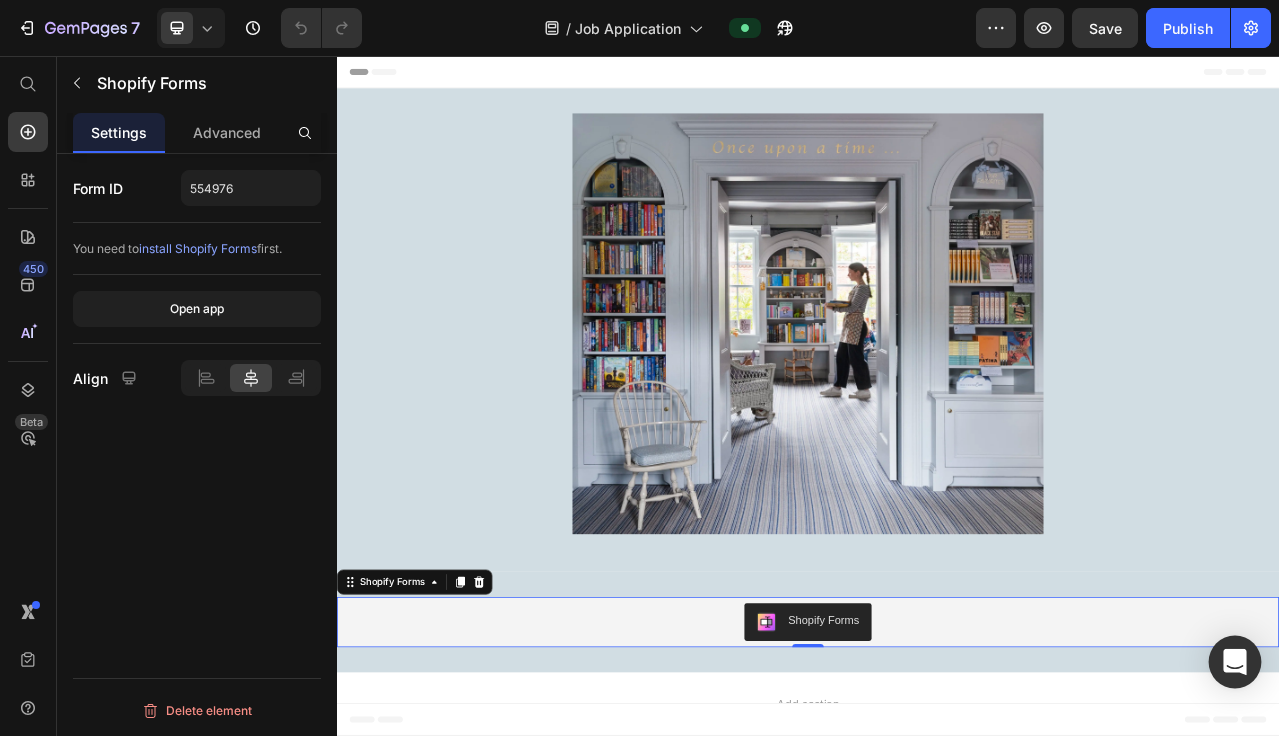 click 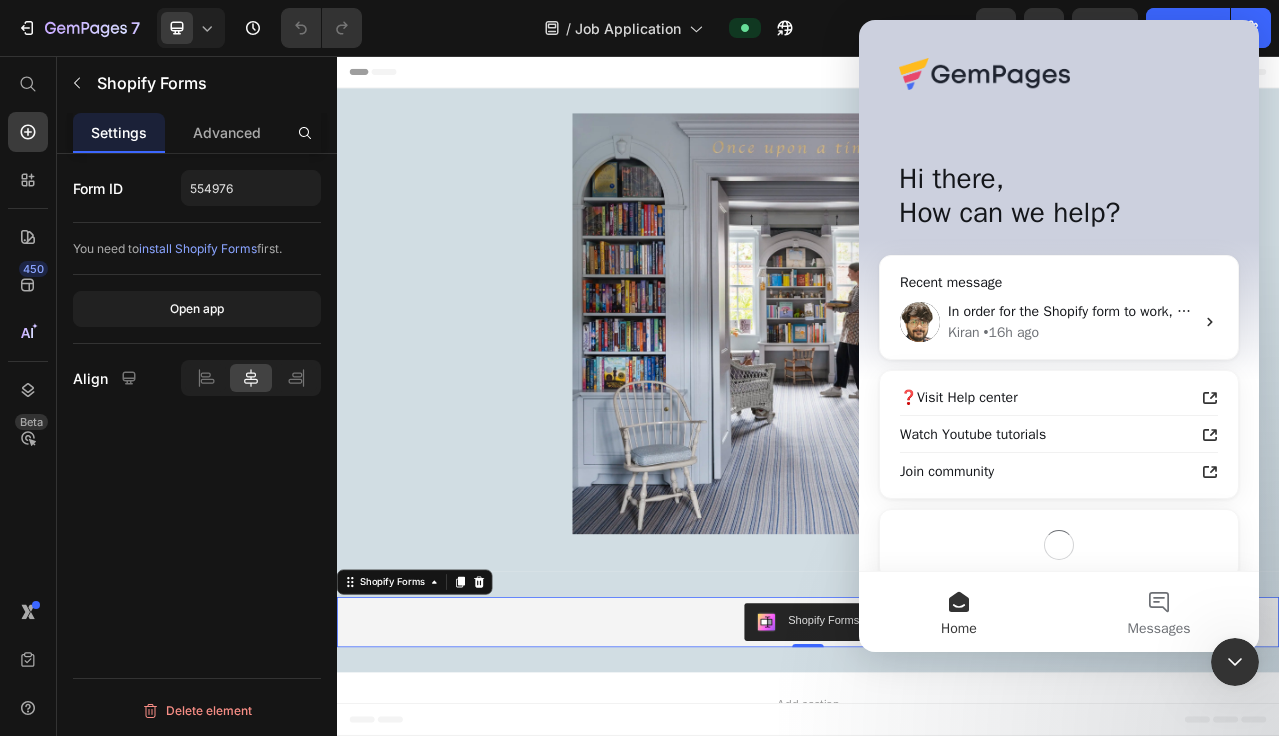 scroll, scrollTop: 0, scrollLeft: 0, axis: both 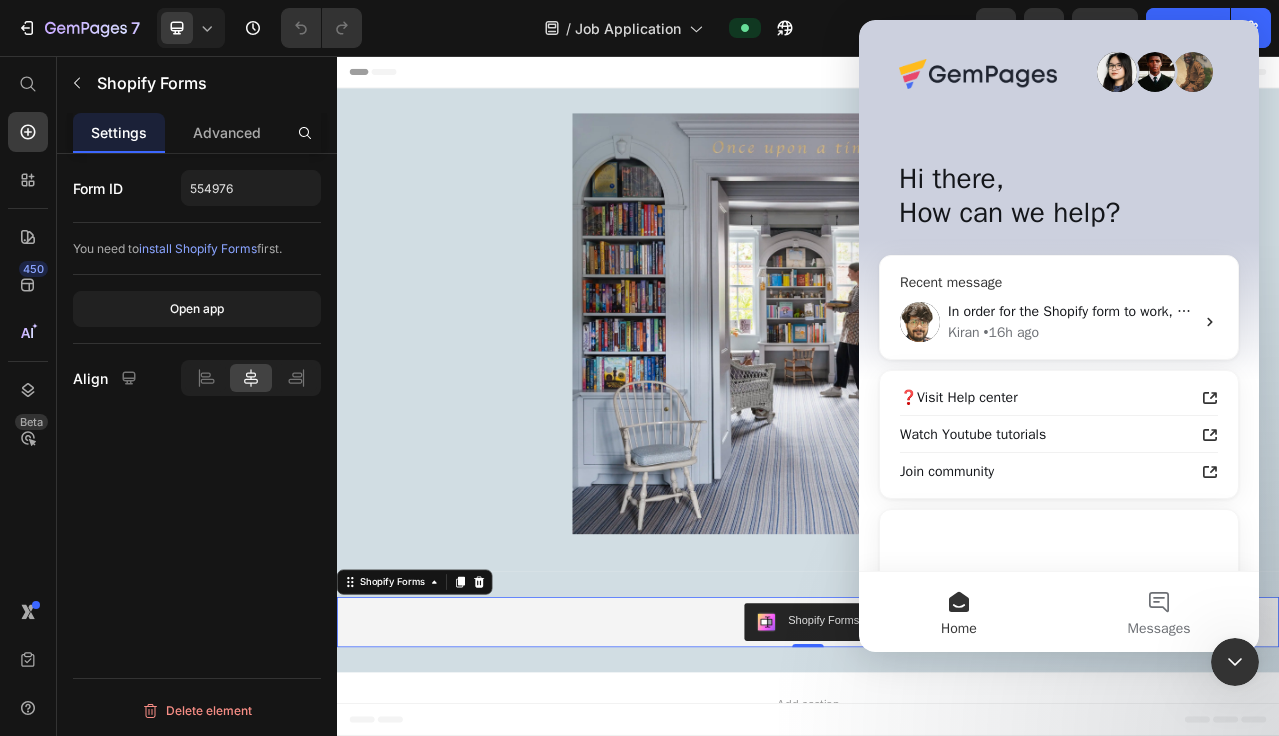 click on "In order for the Shopify form to work, please copy the Form ID directly from the app   and paste it here in the Form ID box of the Shopify Forms widget settings in your editor   Then proceed to publish the page and the form will show on live   Please let me know if you have any questions" at bounding box center (1808, 311) 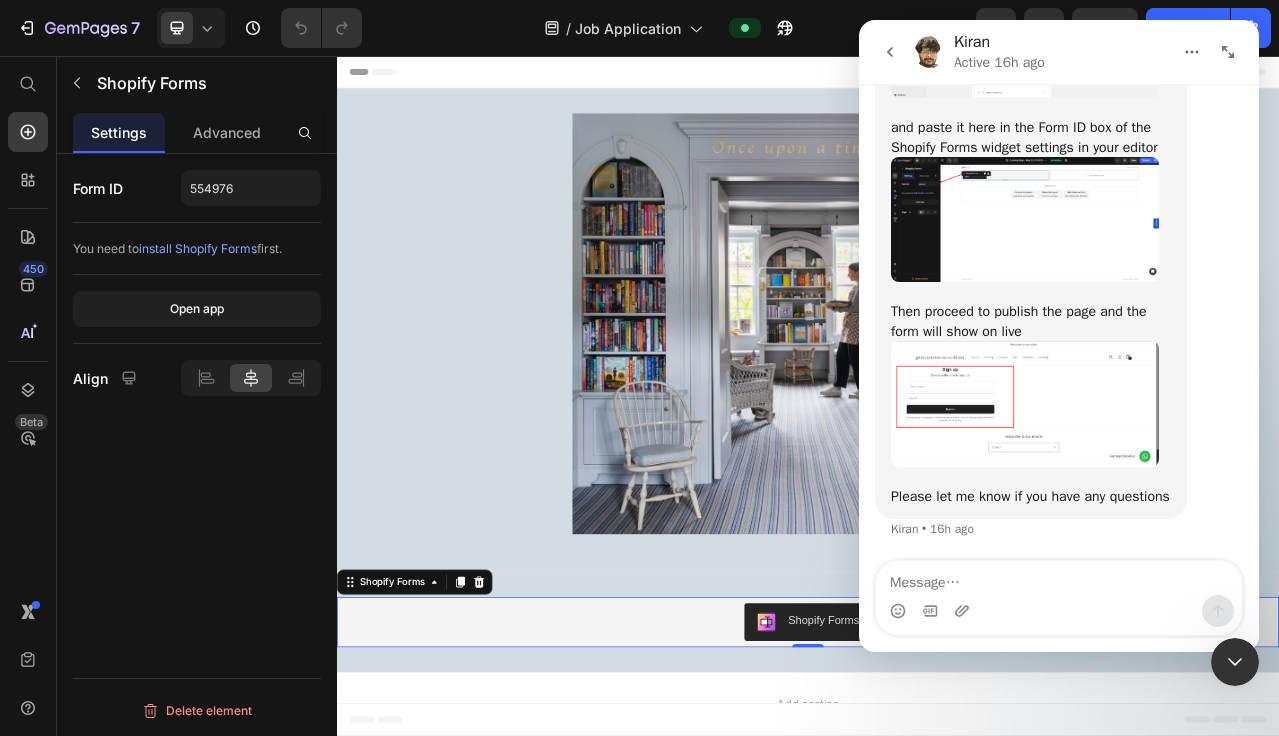 scroll, scrollTop: 1322, scrollLeft: 0, axis: vertical 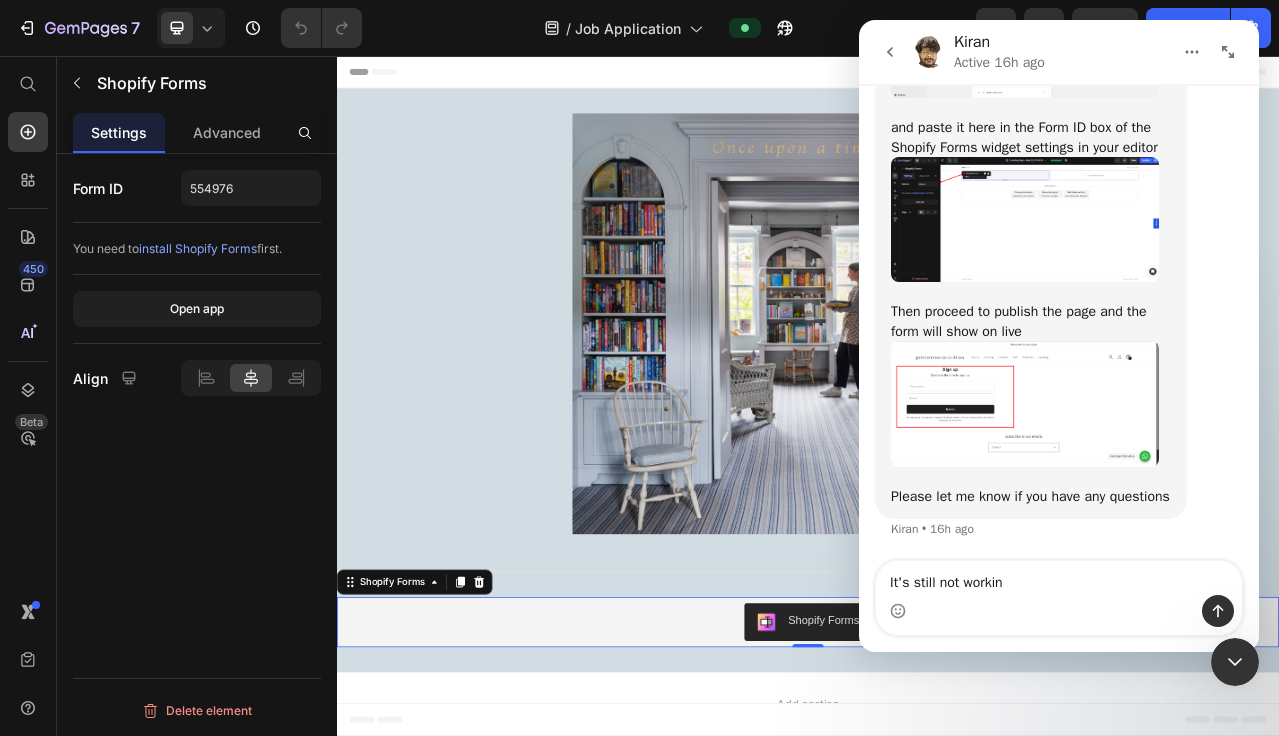 type on "It's still not working" 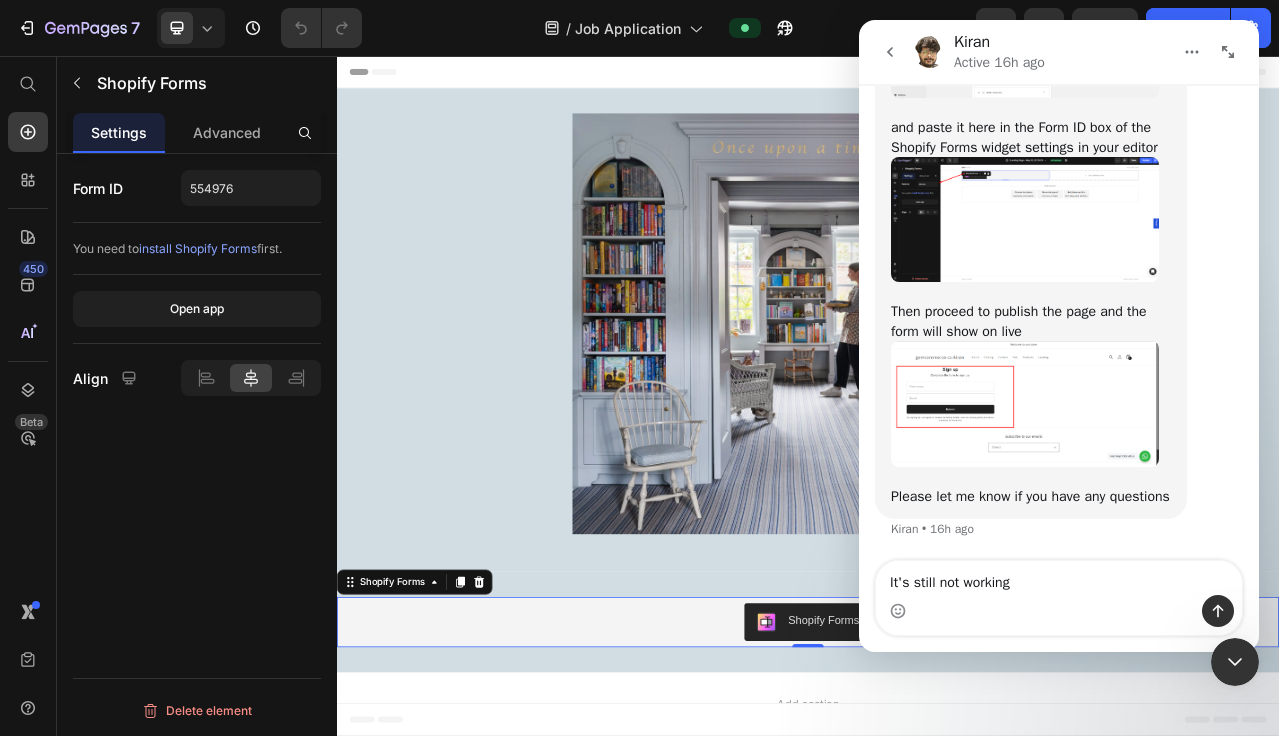 type 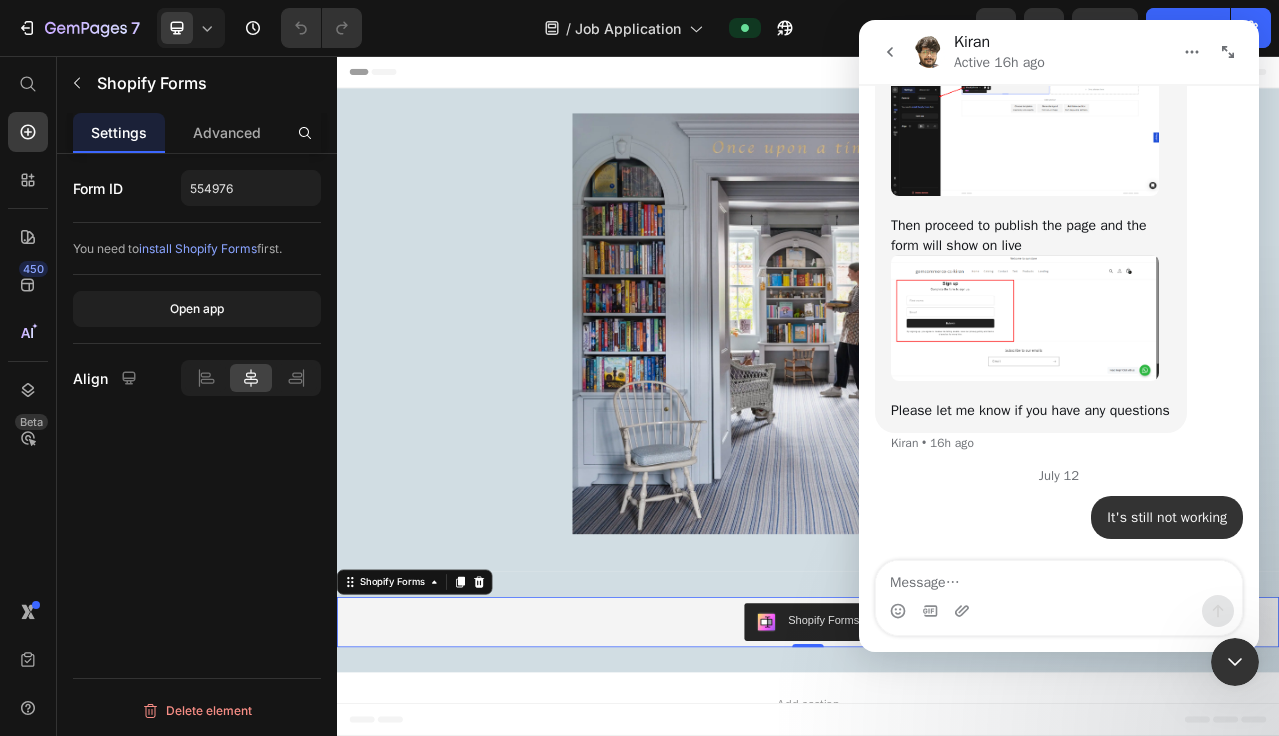 scroll, scrollTop: 1512, scrollLeft: 0, axis: vertical 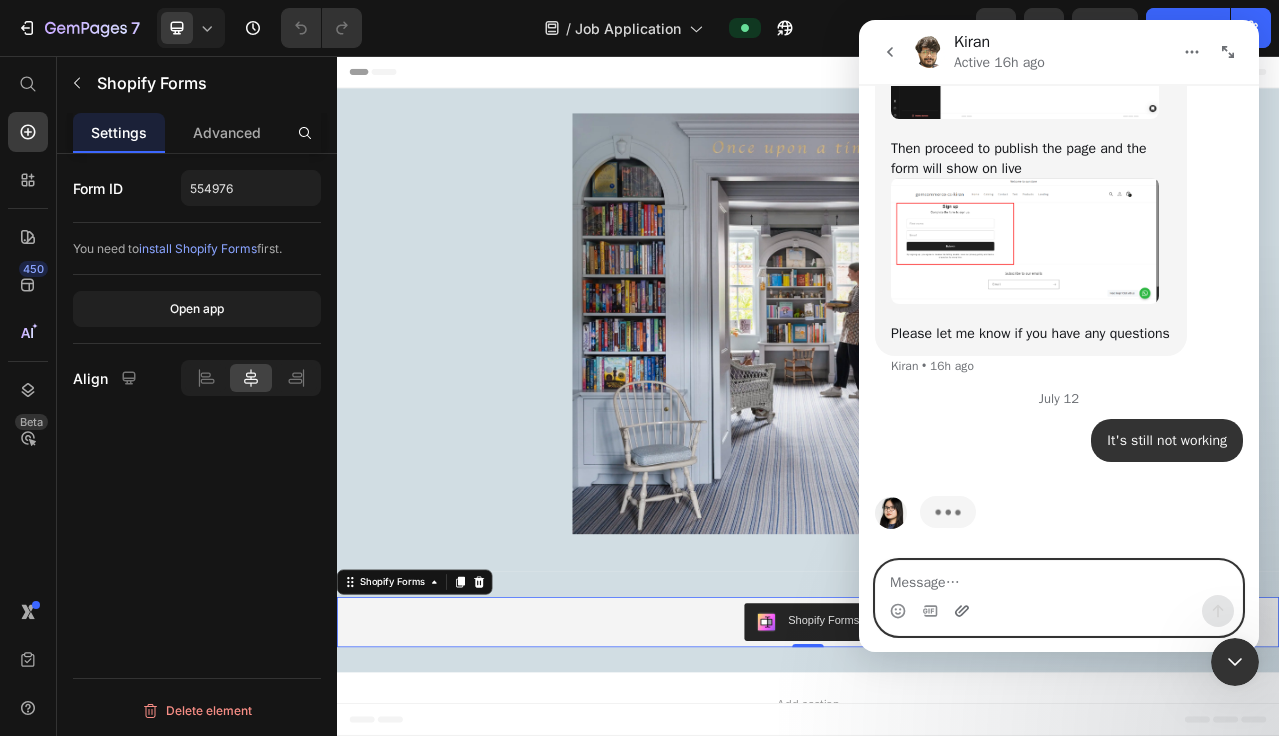 click 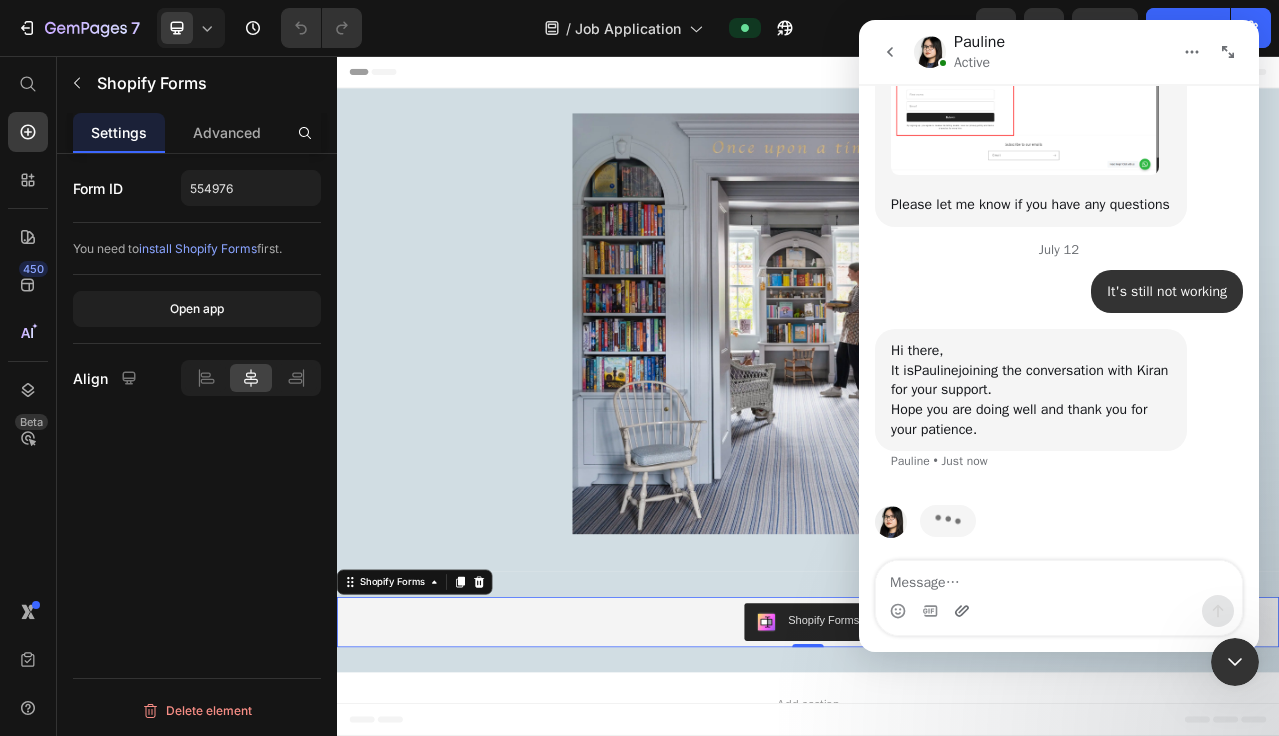 scroll, scrollTop: 1647, scrollLeft: 0, axis: vertical 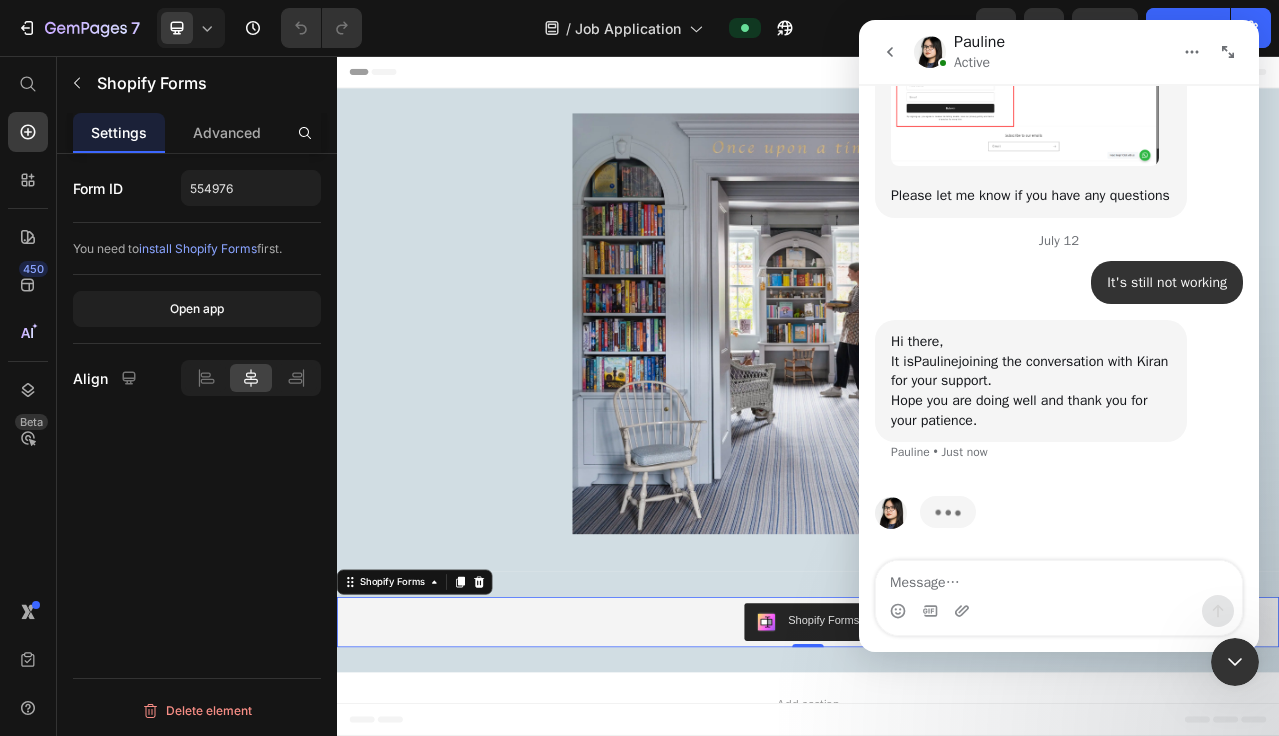 click on "Shopify Forms" at bounding box center [937, 777] 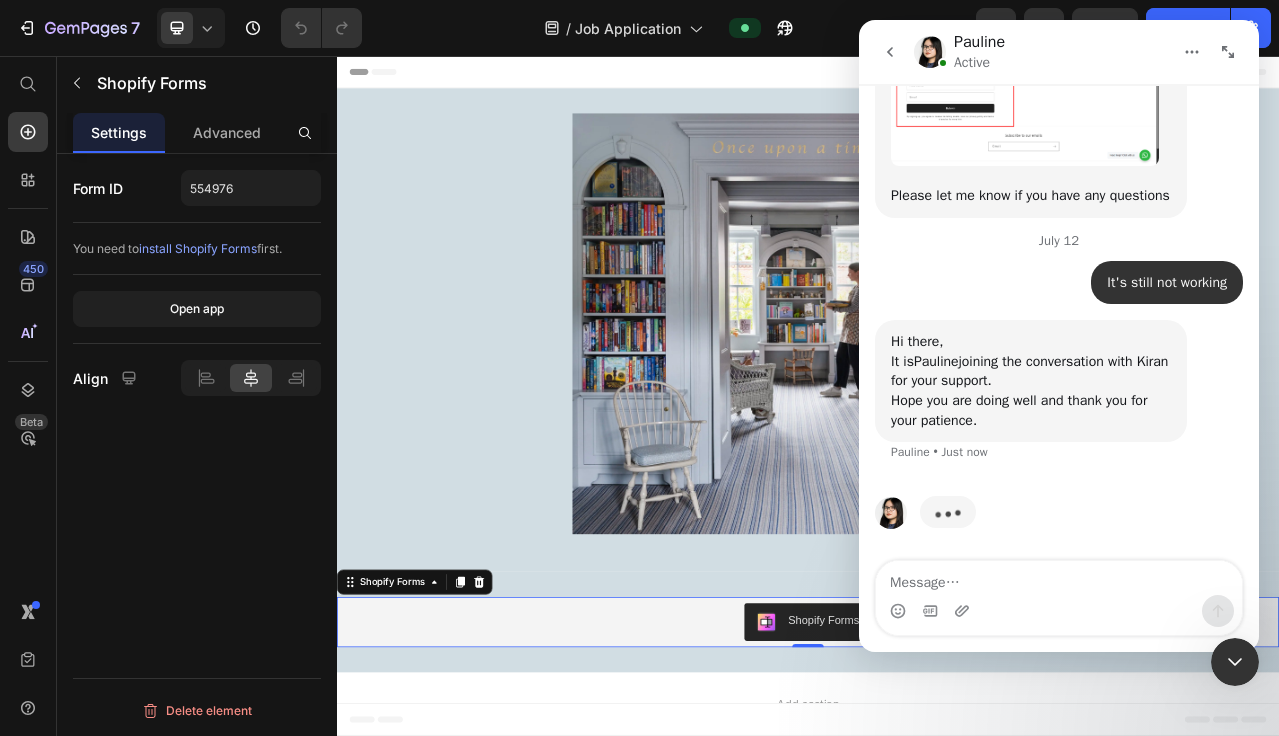click 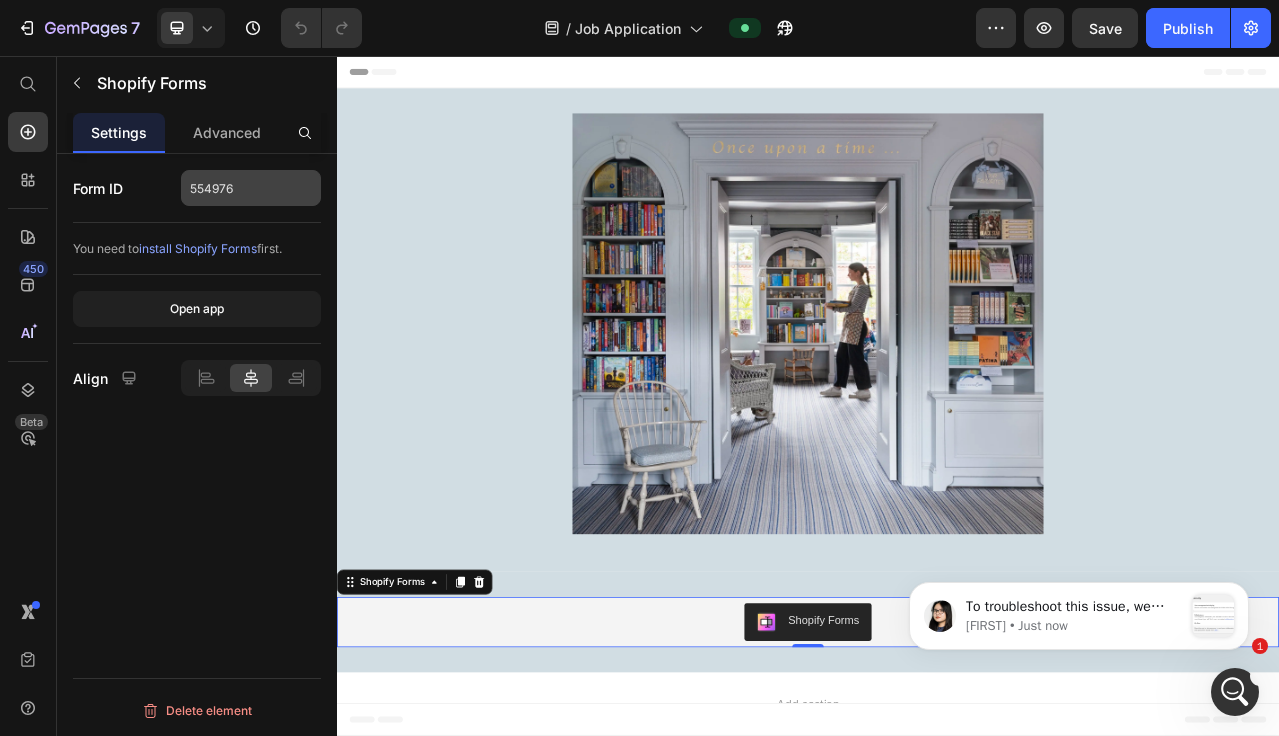 scroll, scrollTop: 0, scrollLeft: 0, axis: both 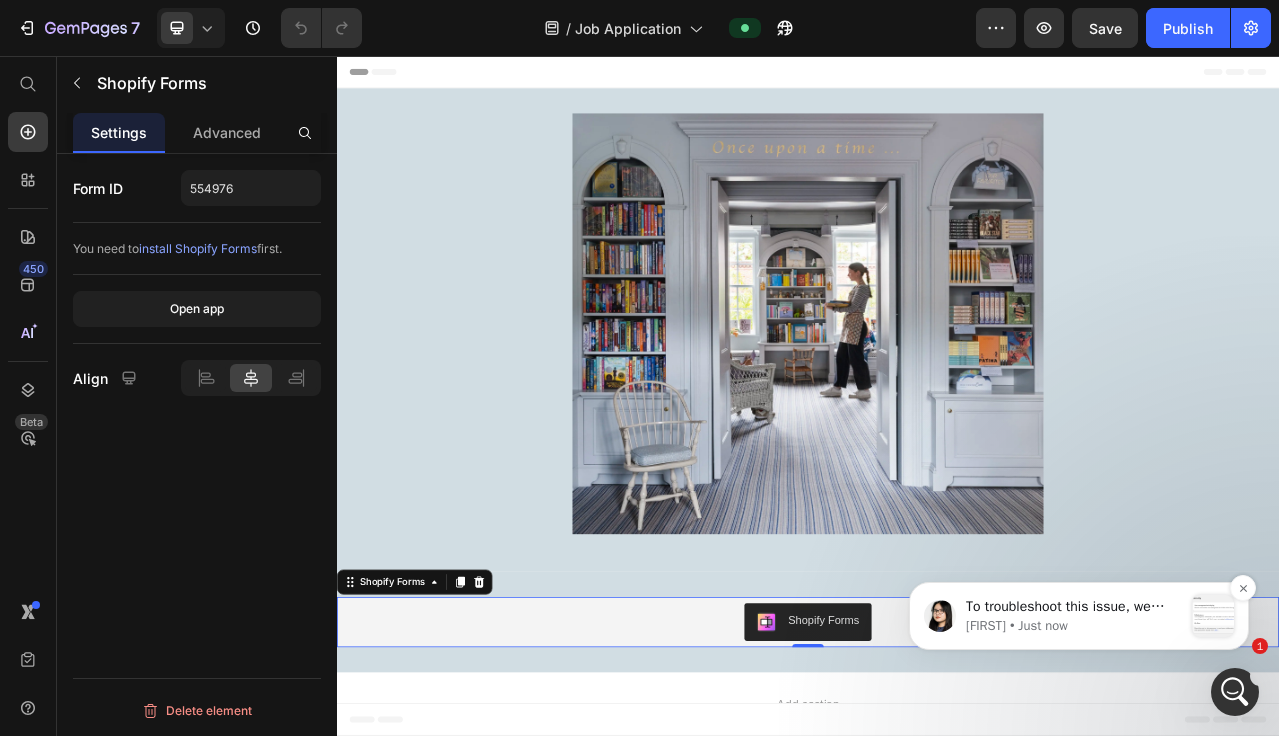 click on "Pauline • Just now" at bounding box center [1074, 626] 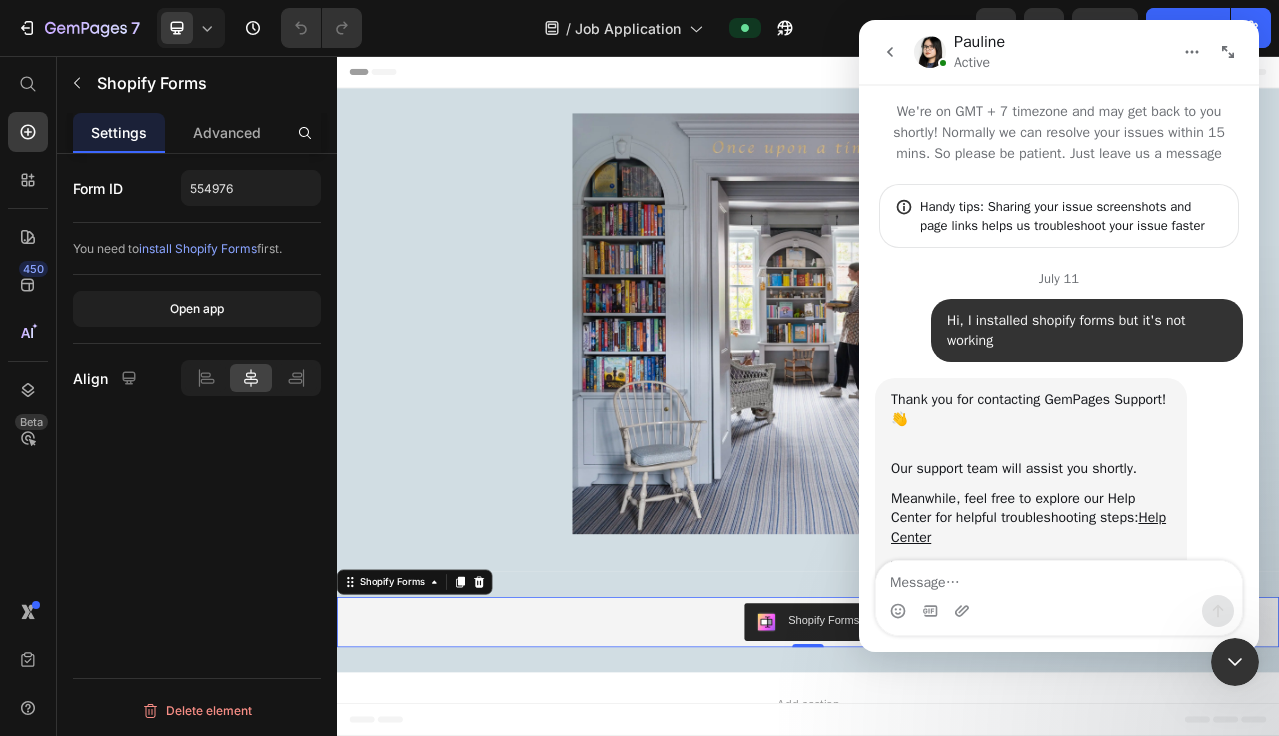scroll, scrollTop: 3, scrollLeft: 0, axis: vertical 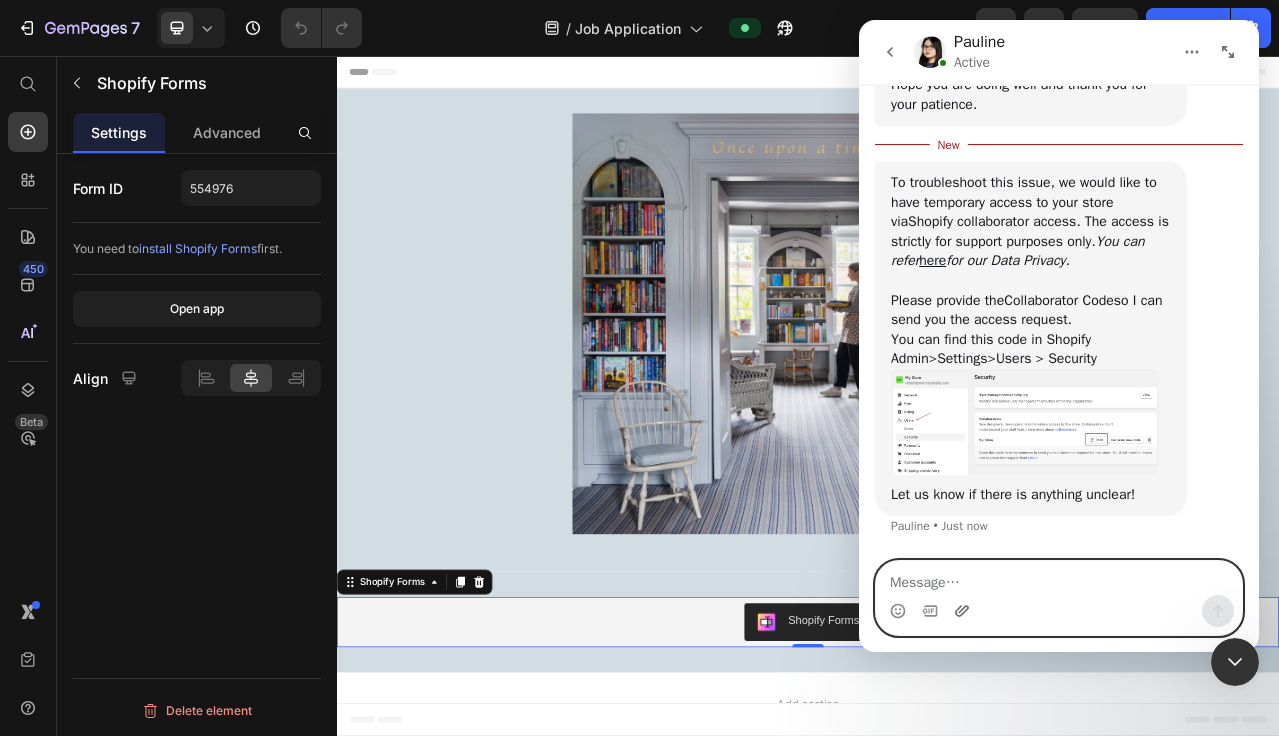 click 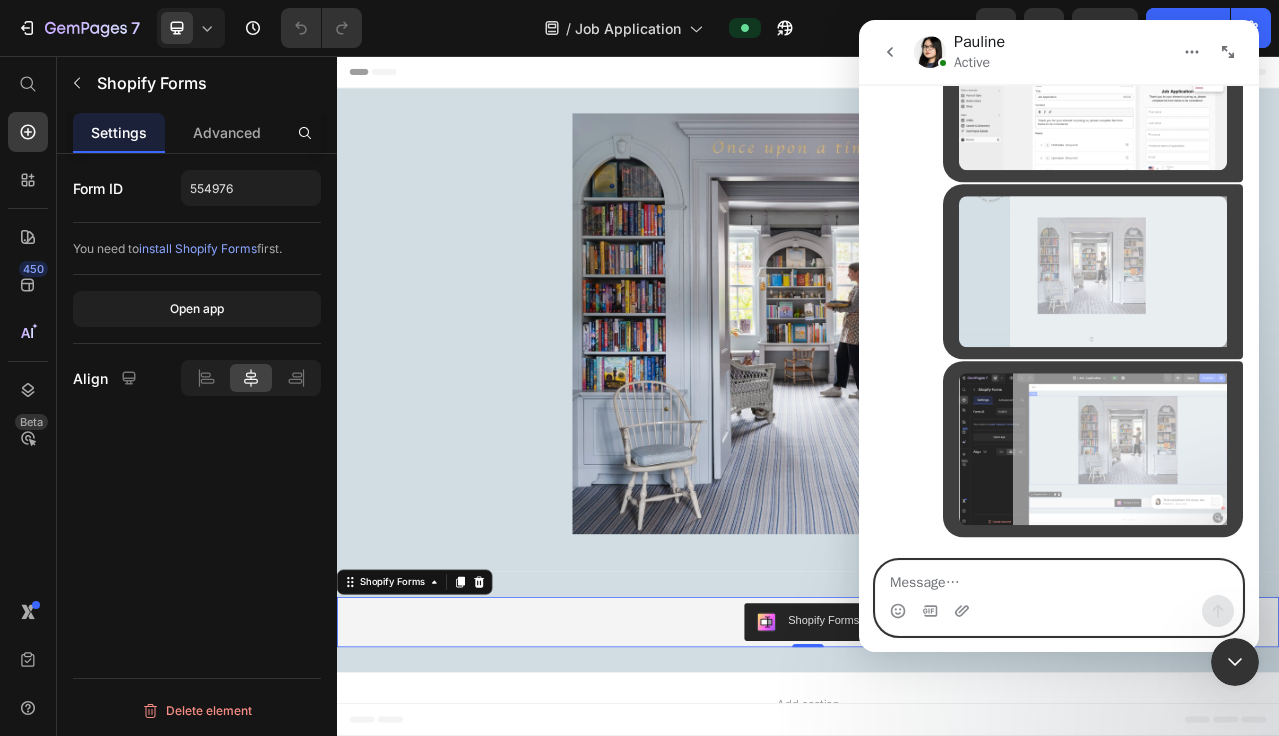 scroll, scrollTop: 2456, scrollLeft: 0, axis: vertical 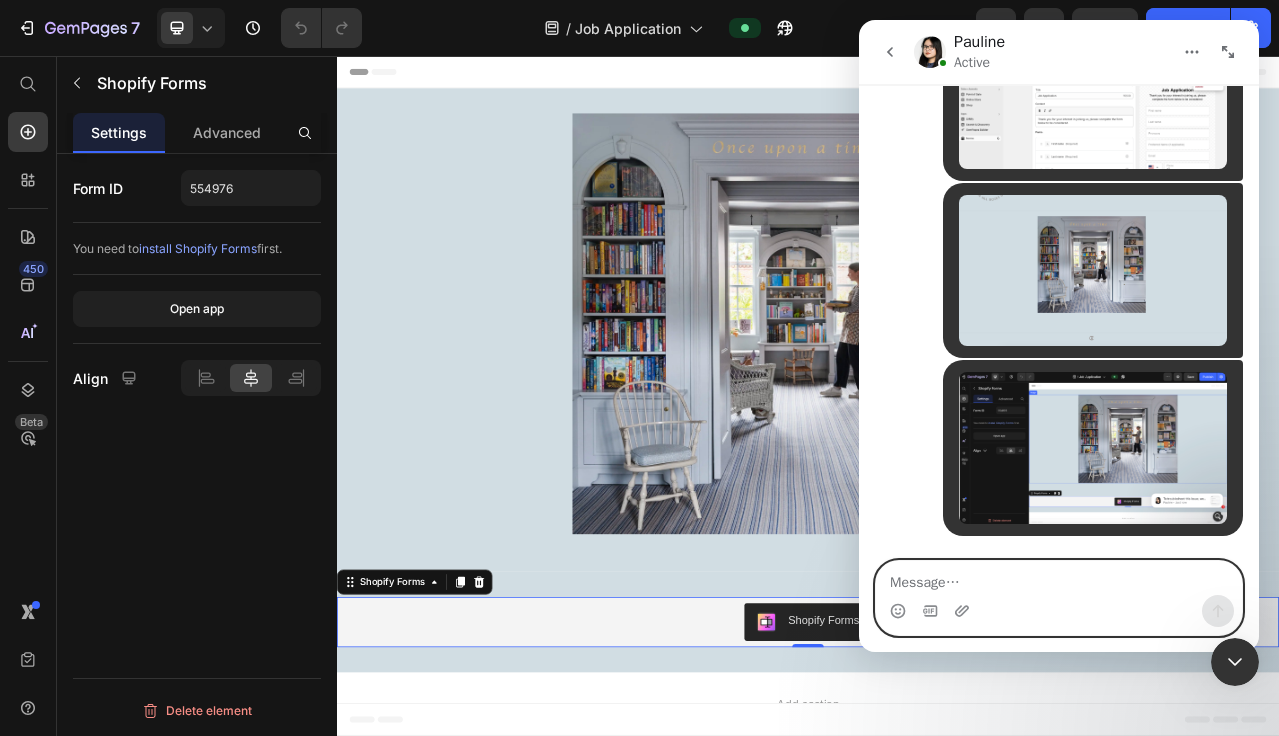 click at bounding box center (1059, 578) 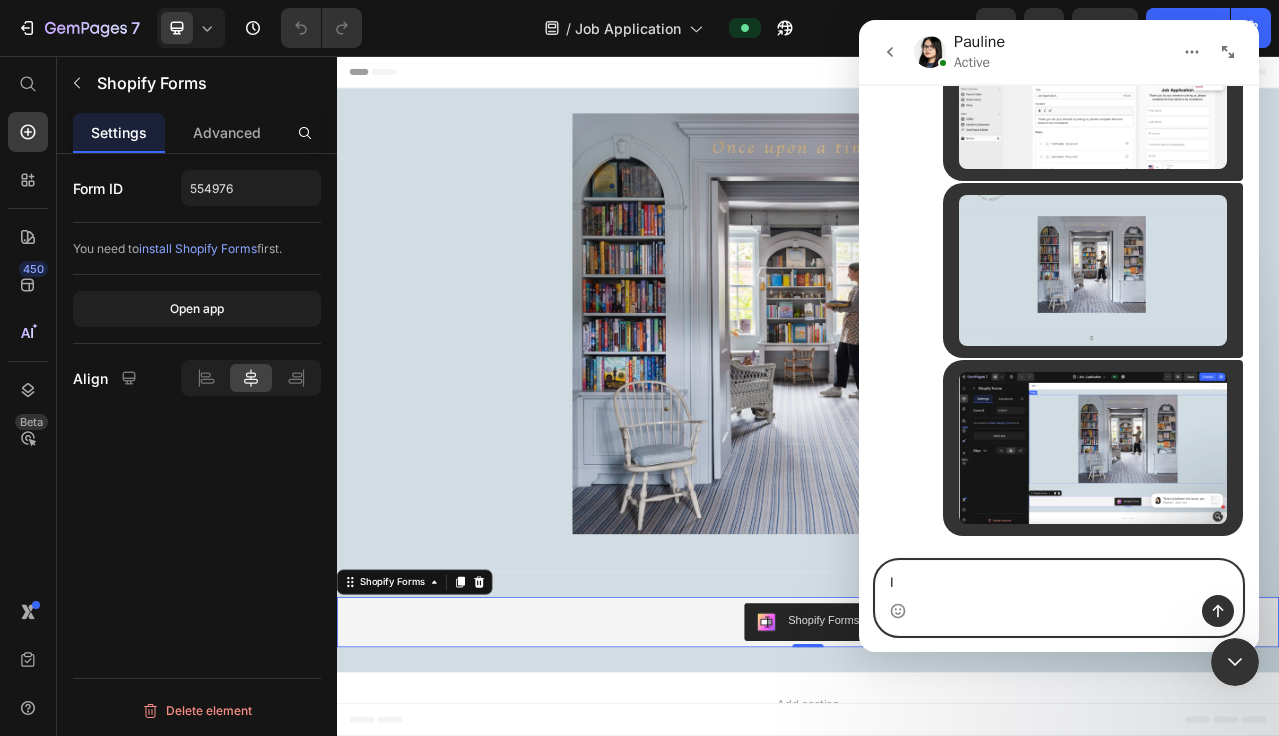 type on "I" 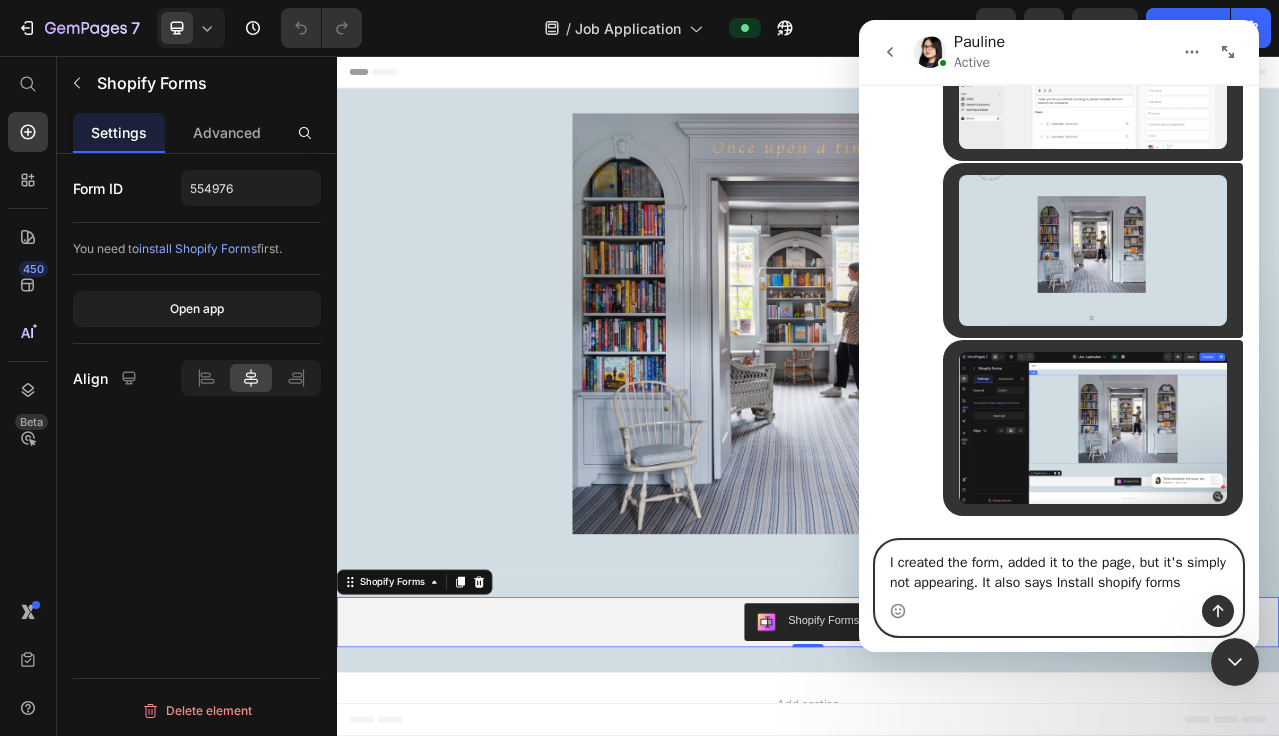 scroll, scrollTop: 2496, scrollLeft: 0, axis: vertical 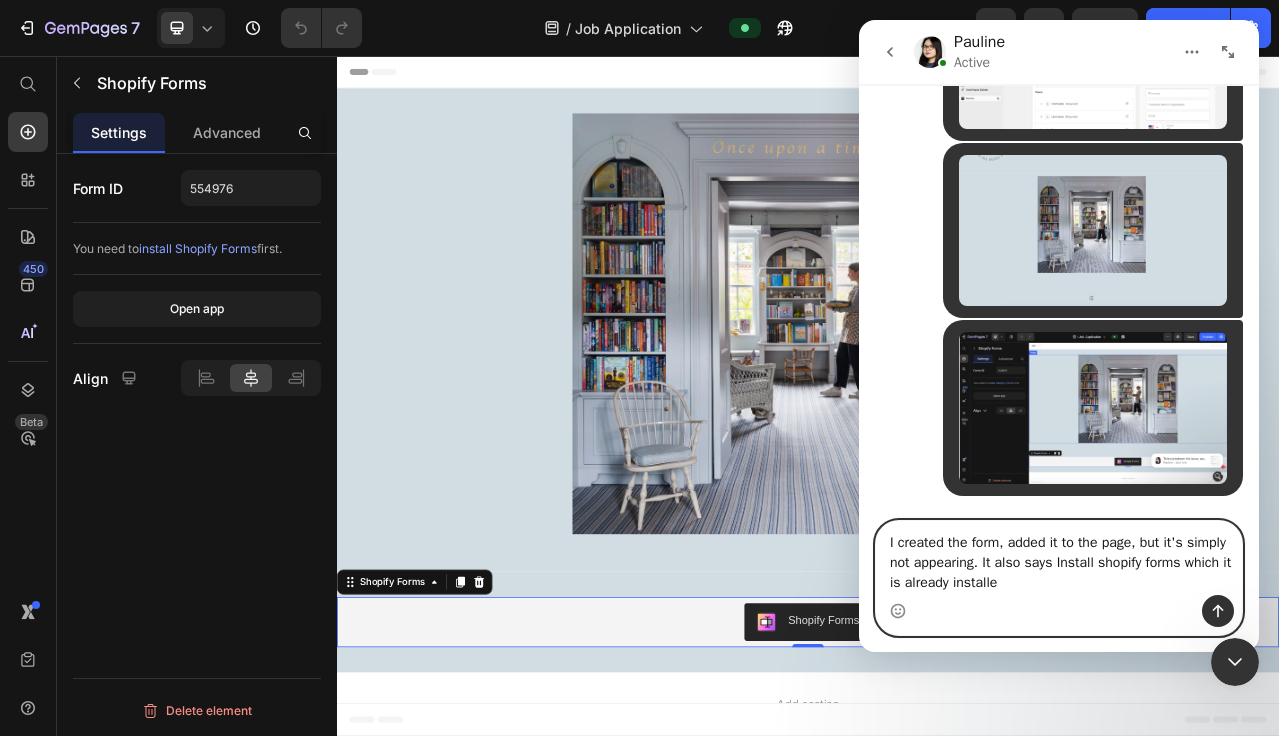 type on "I created the form, added it to the page, but it's simply not appearing. It also says Install shopify forms which it is already installed" 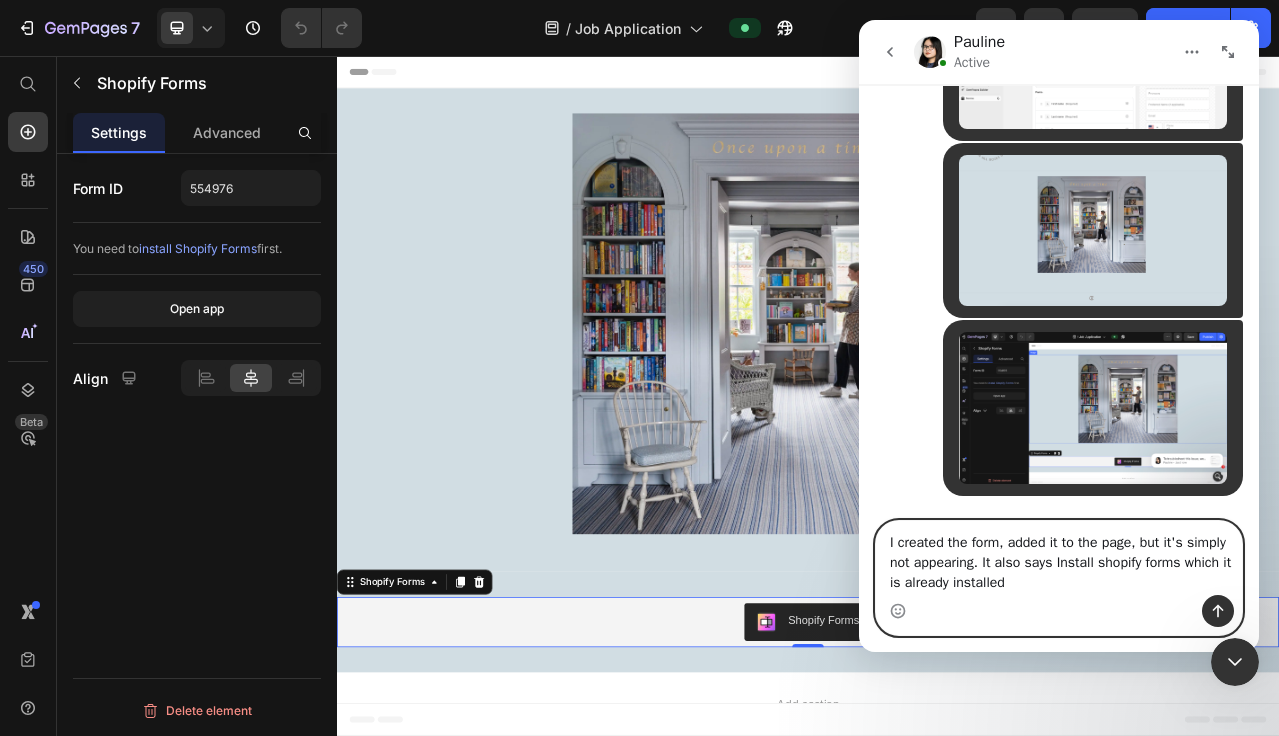 type 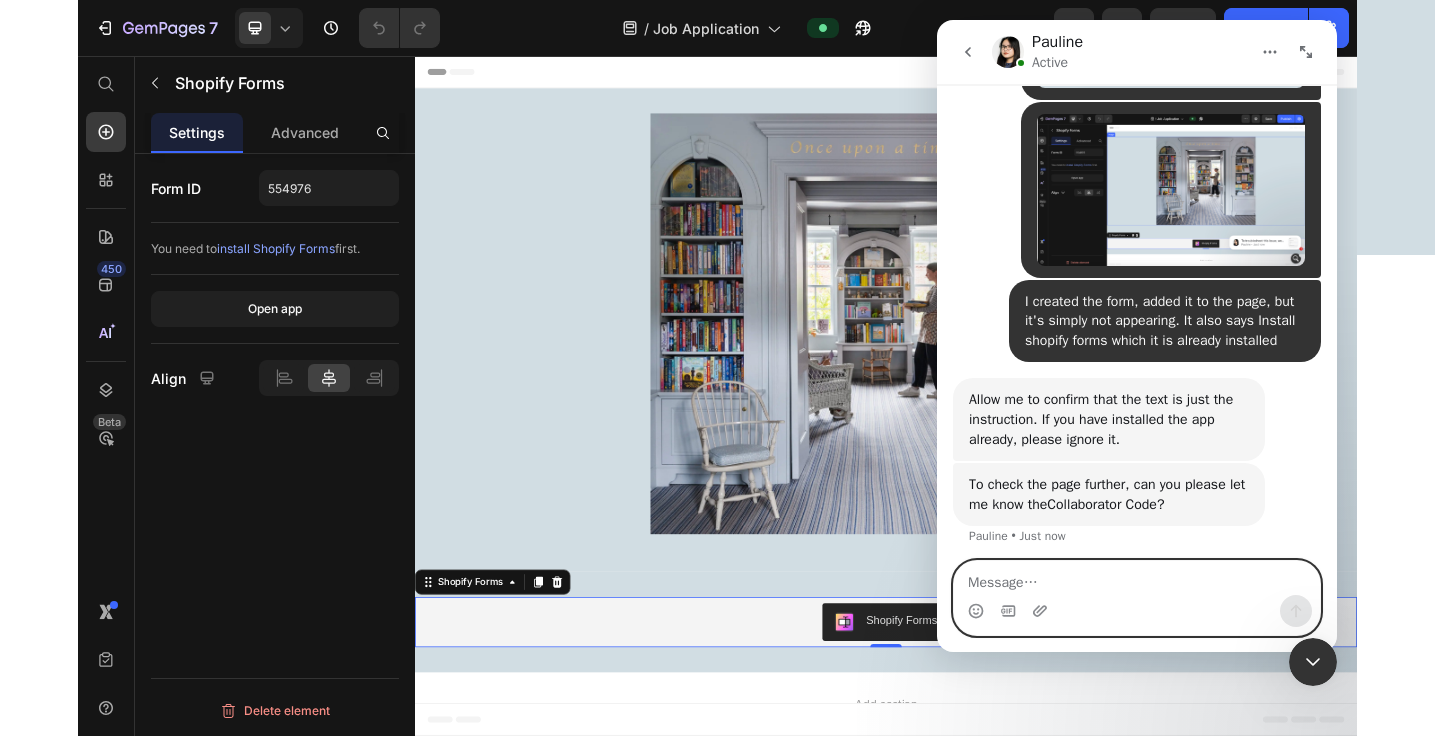 scroll, scrollTop: 2719, scrollLeft: 0, axis: vertical 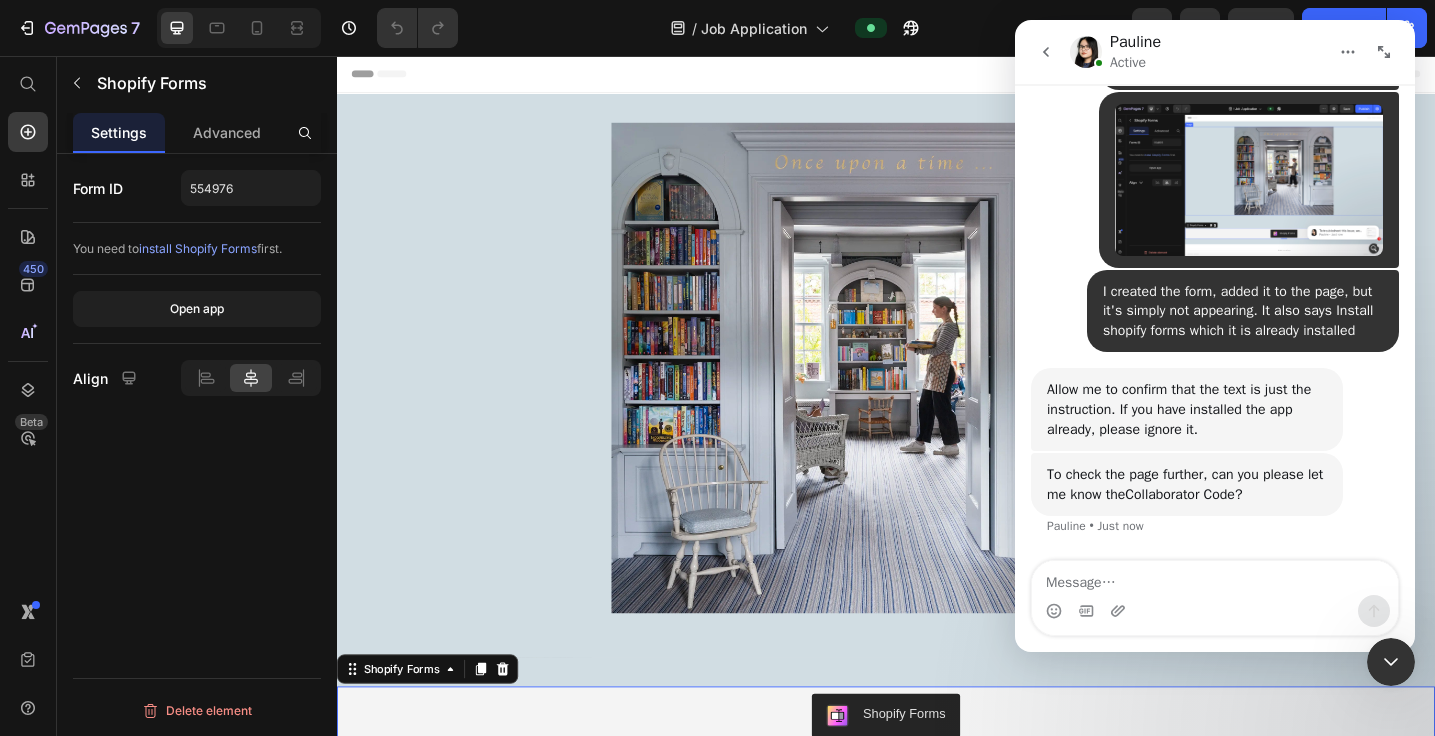 drag, startPoint x: 1156, startPoint y: 496, endPoint x: 1278, endPoint y: 500, distance: 122.06556 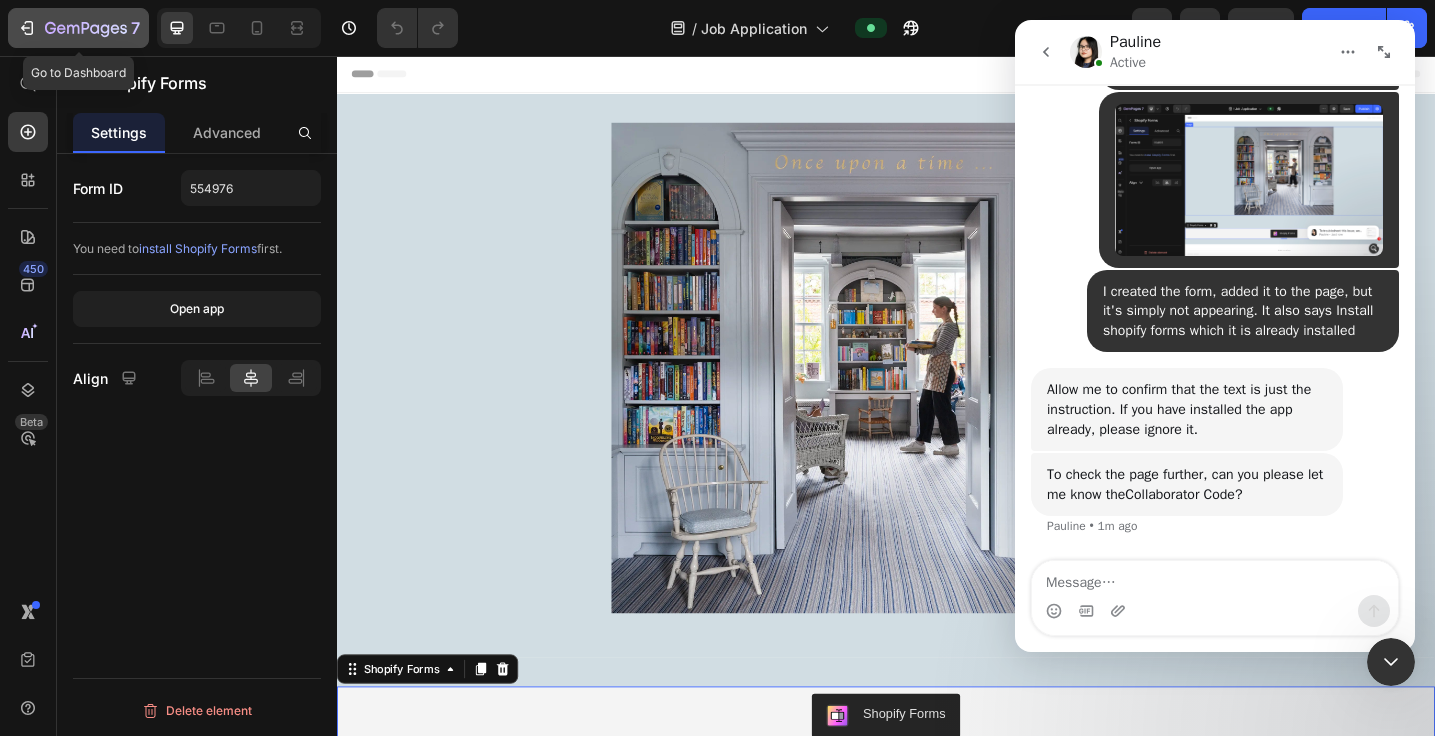 click 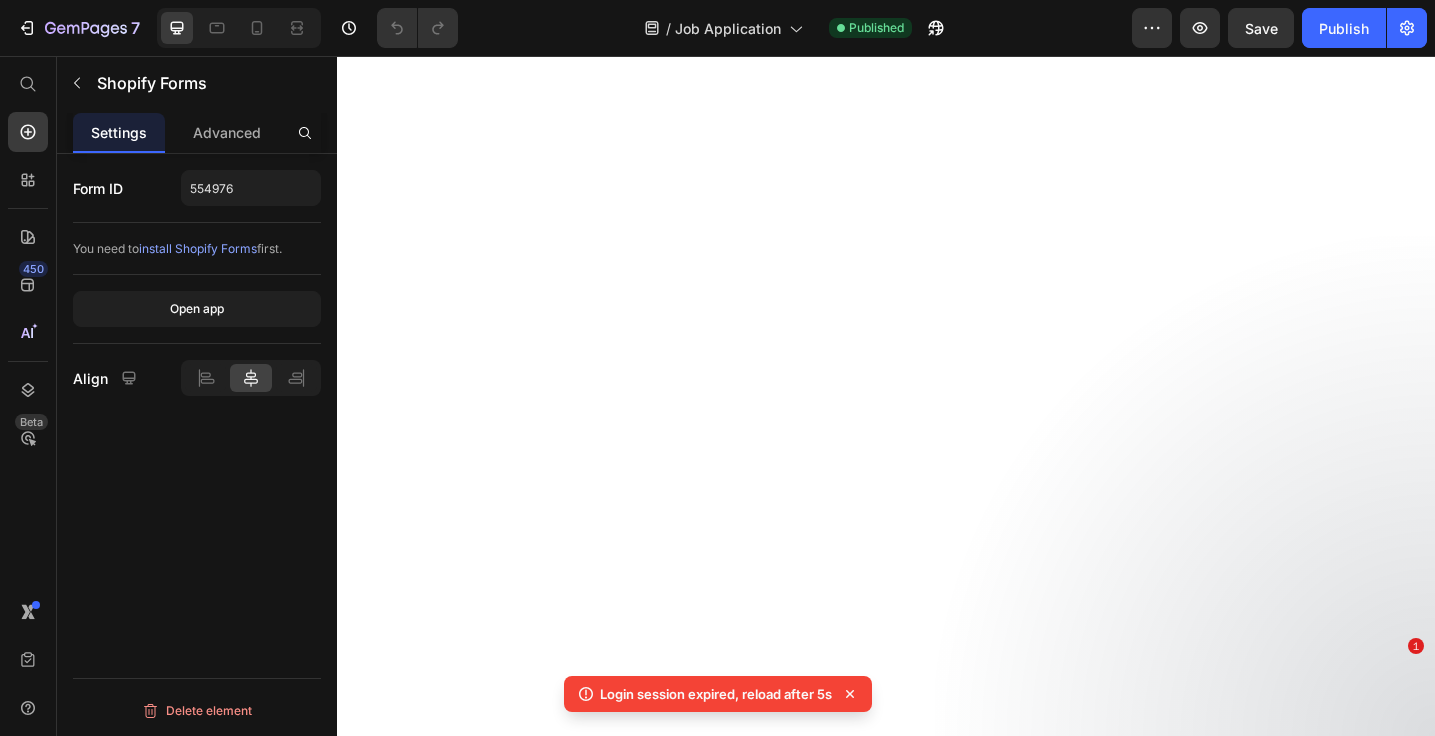 scroll, scrollTop: 0, scrollLeft: 0, axis: both 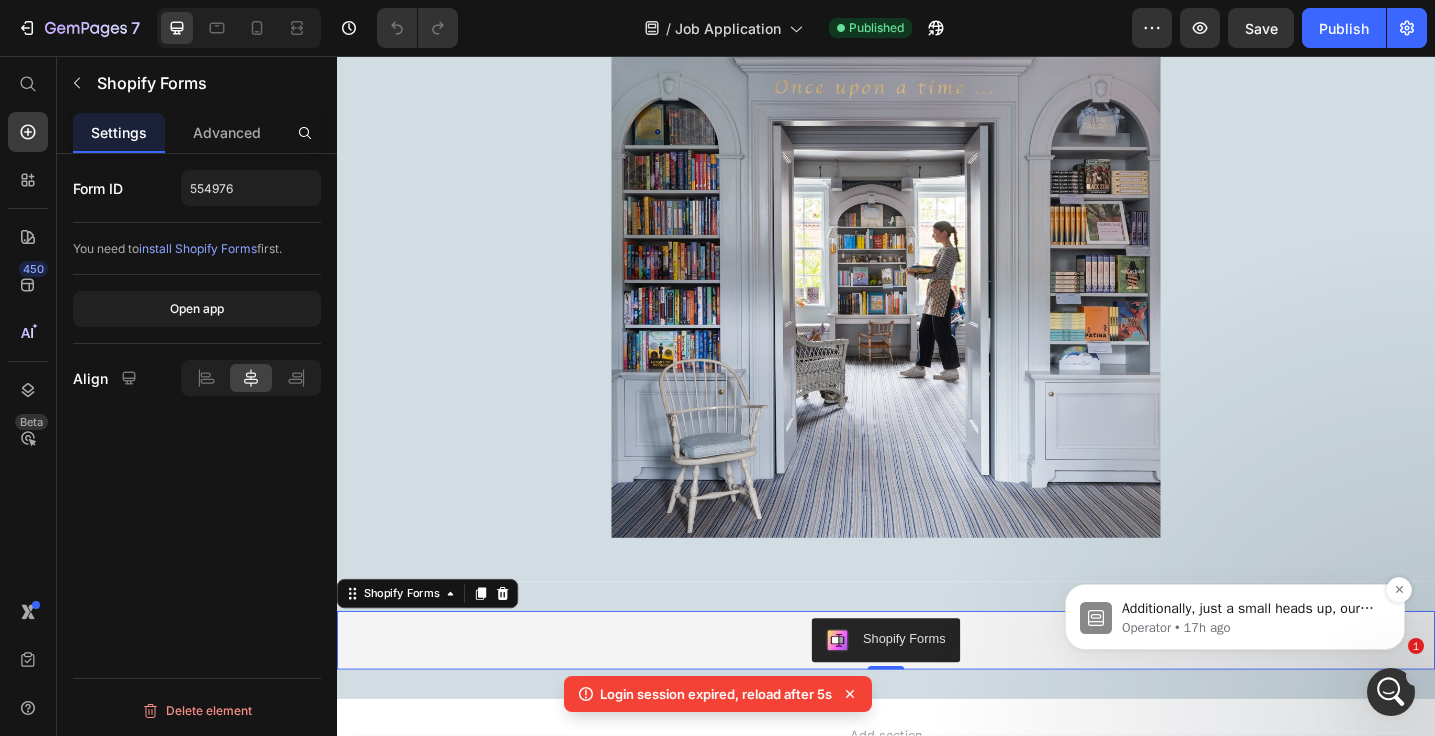 click on "Operator • 17h ago" at bounding box center (1251, 628) 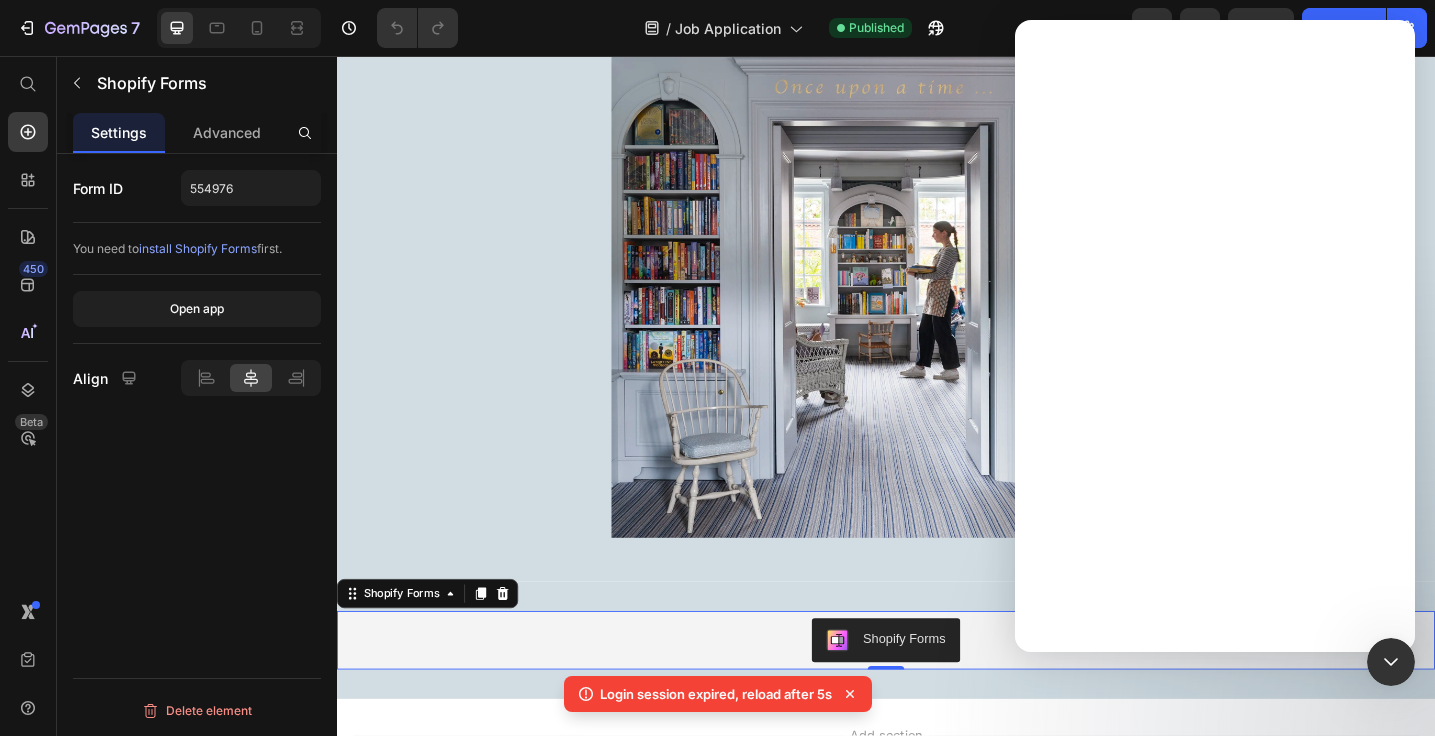 scroll, scrollTop: 0, scrollLeft: 0, axis: both 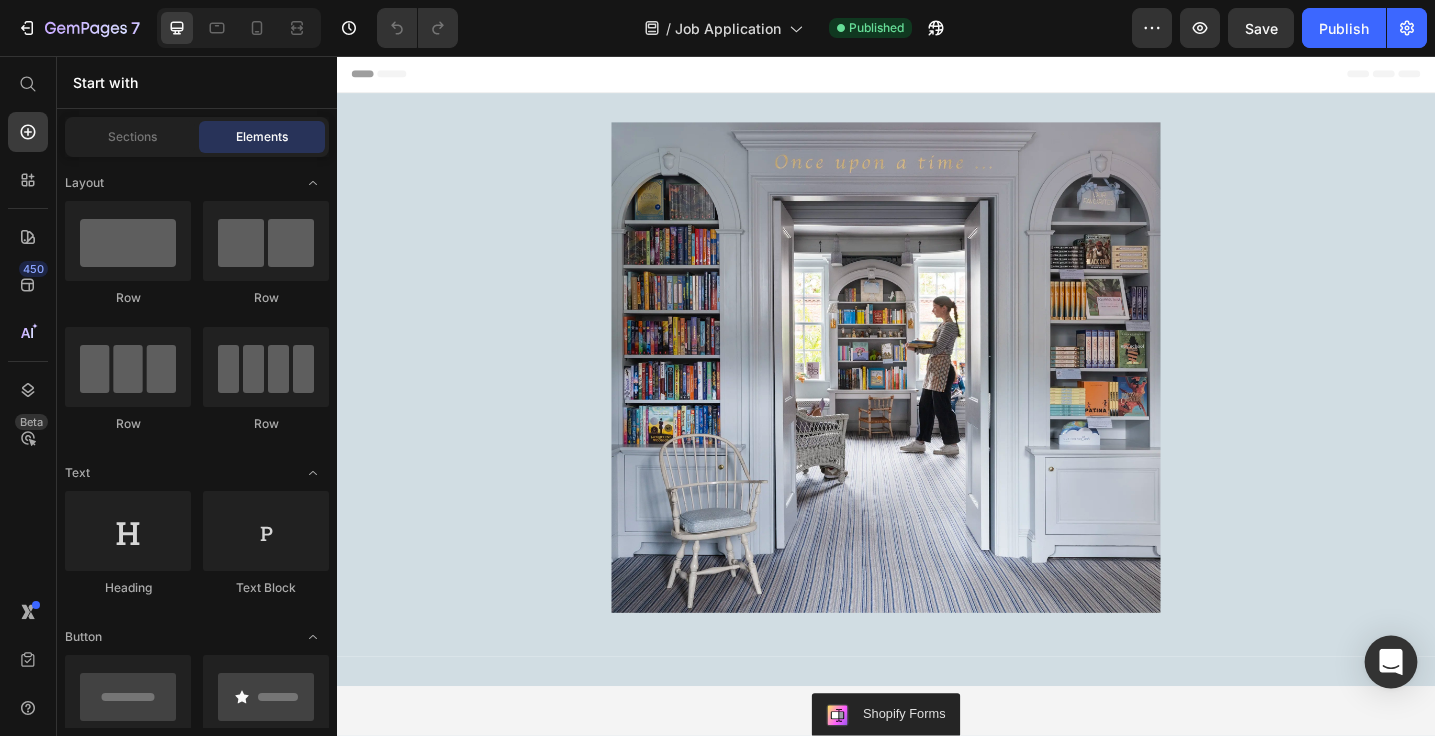 click 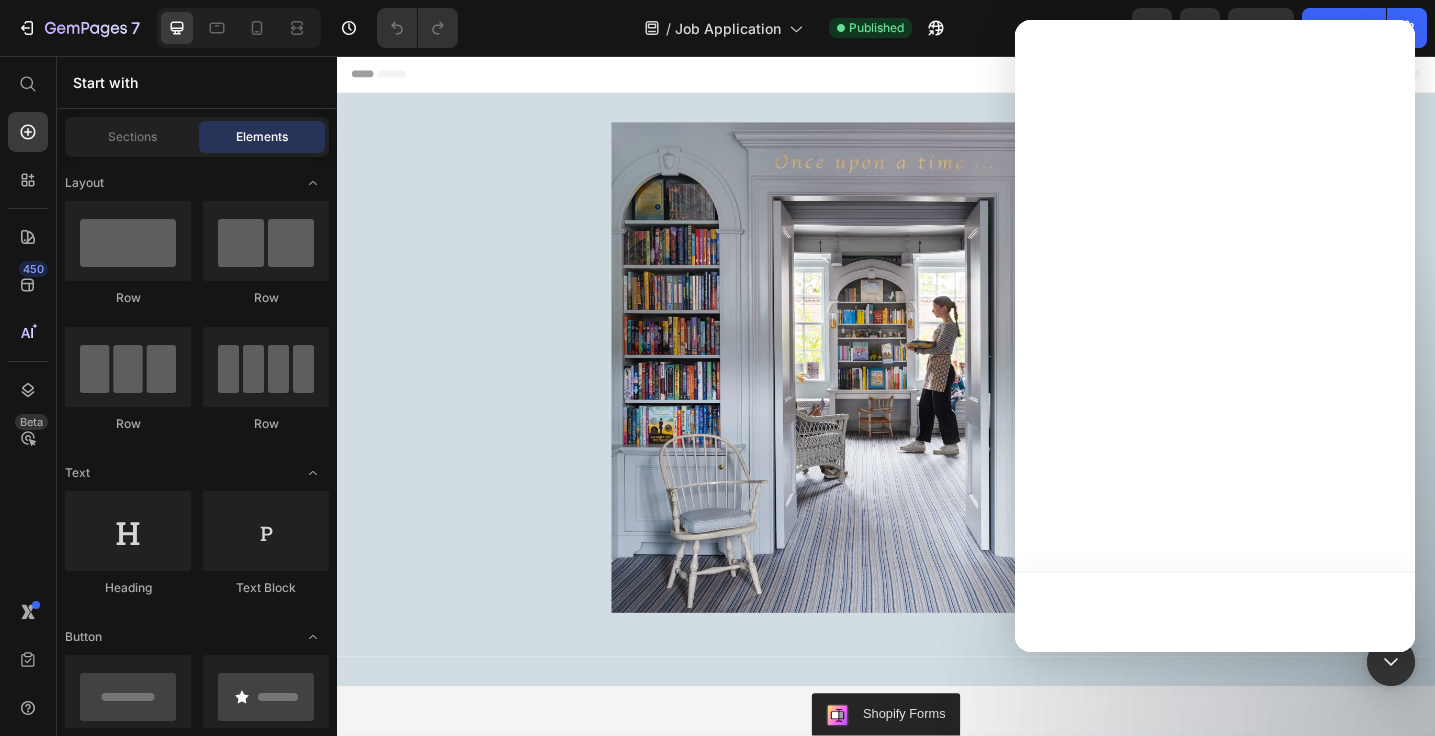 scroll, scrollTop: 0, scrollLeft: 0, axis: both 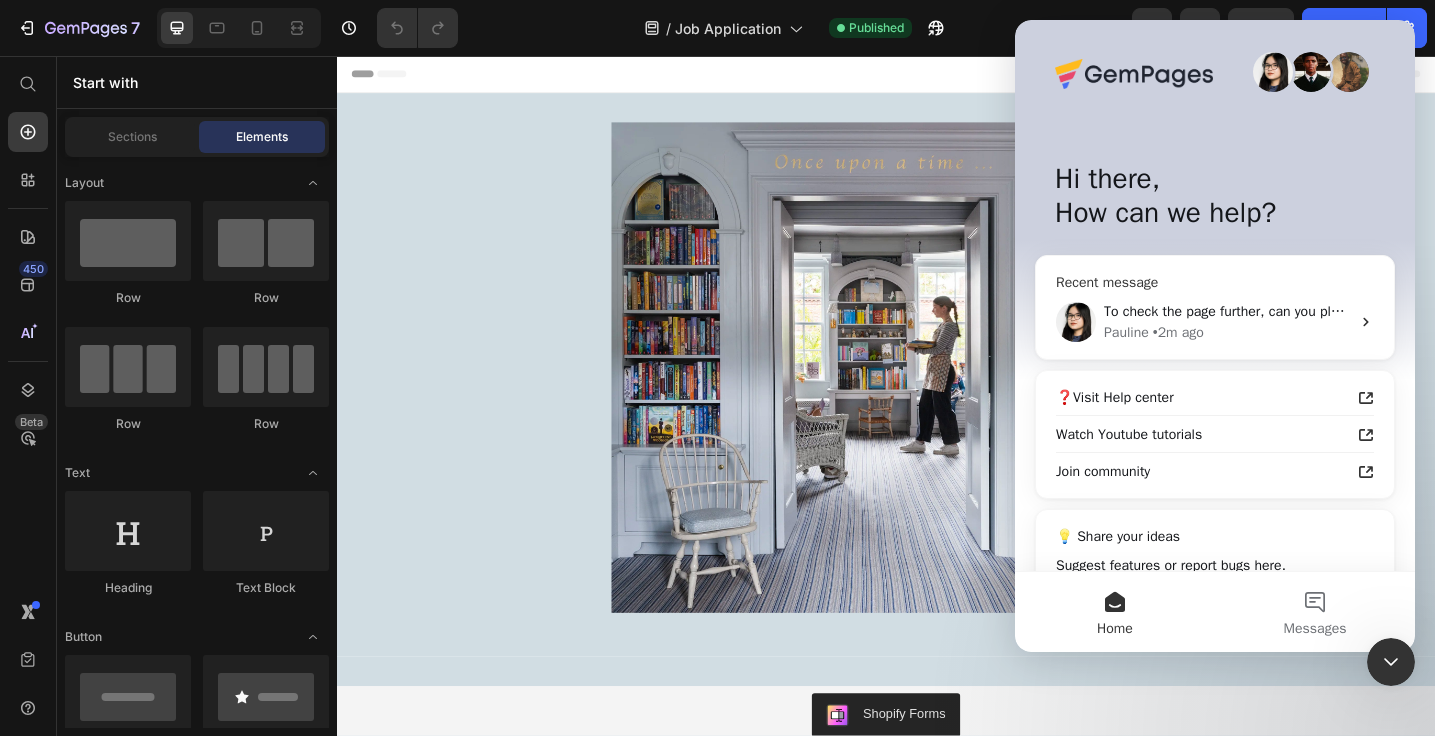 click on "•  2m ago" at bounding box center (1178, 332) 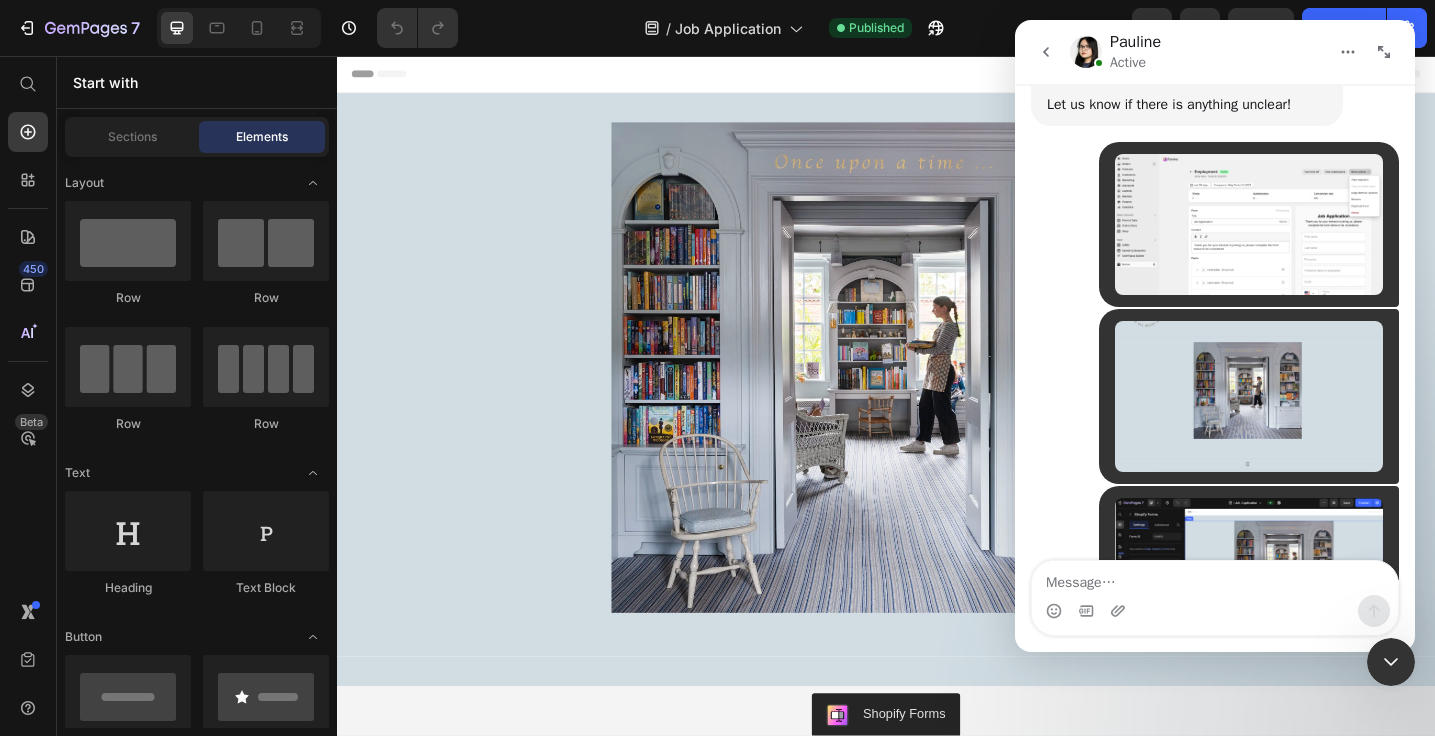 scroll, scrollTop: 2719, scrollLeft: 0, axis: vertical 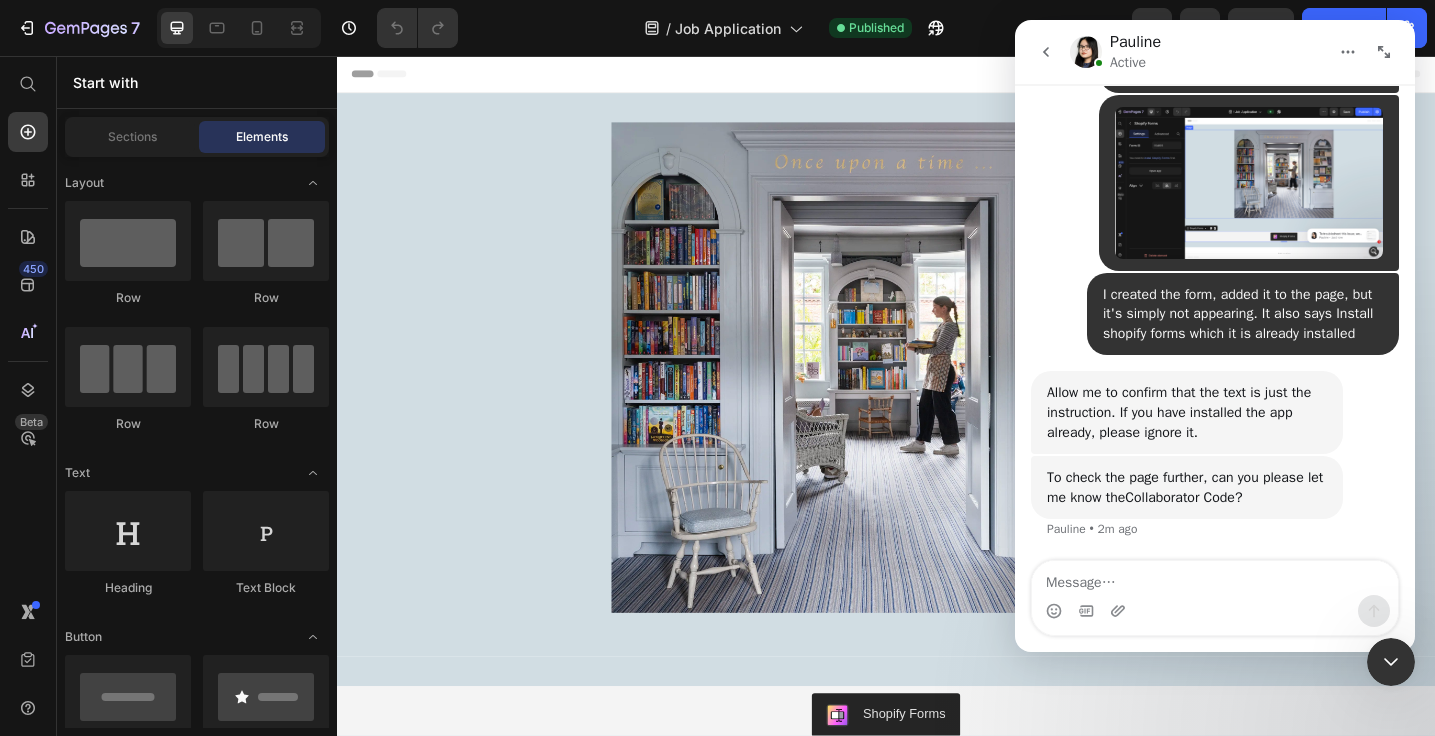 click at bounding box center (1215, 578) 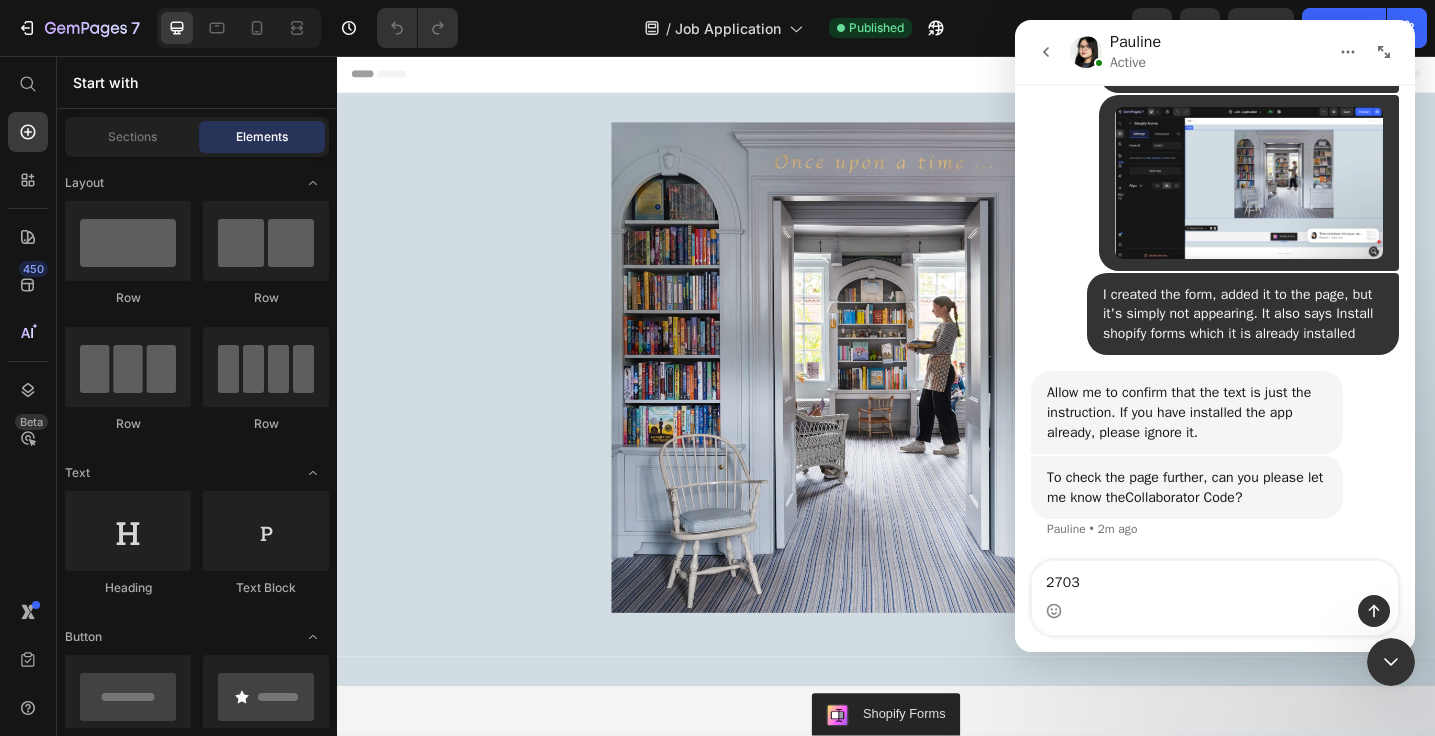 type on "2703" 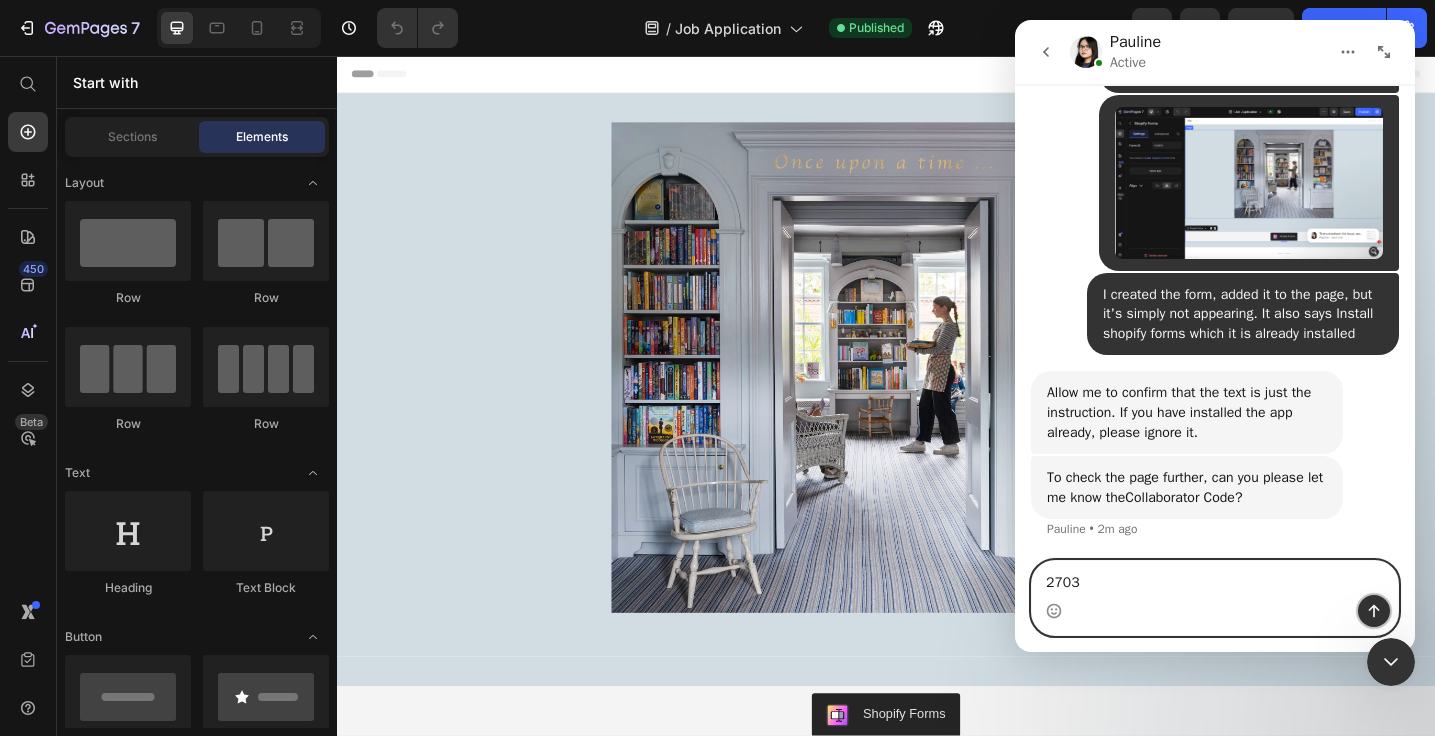 click 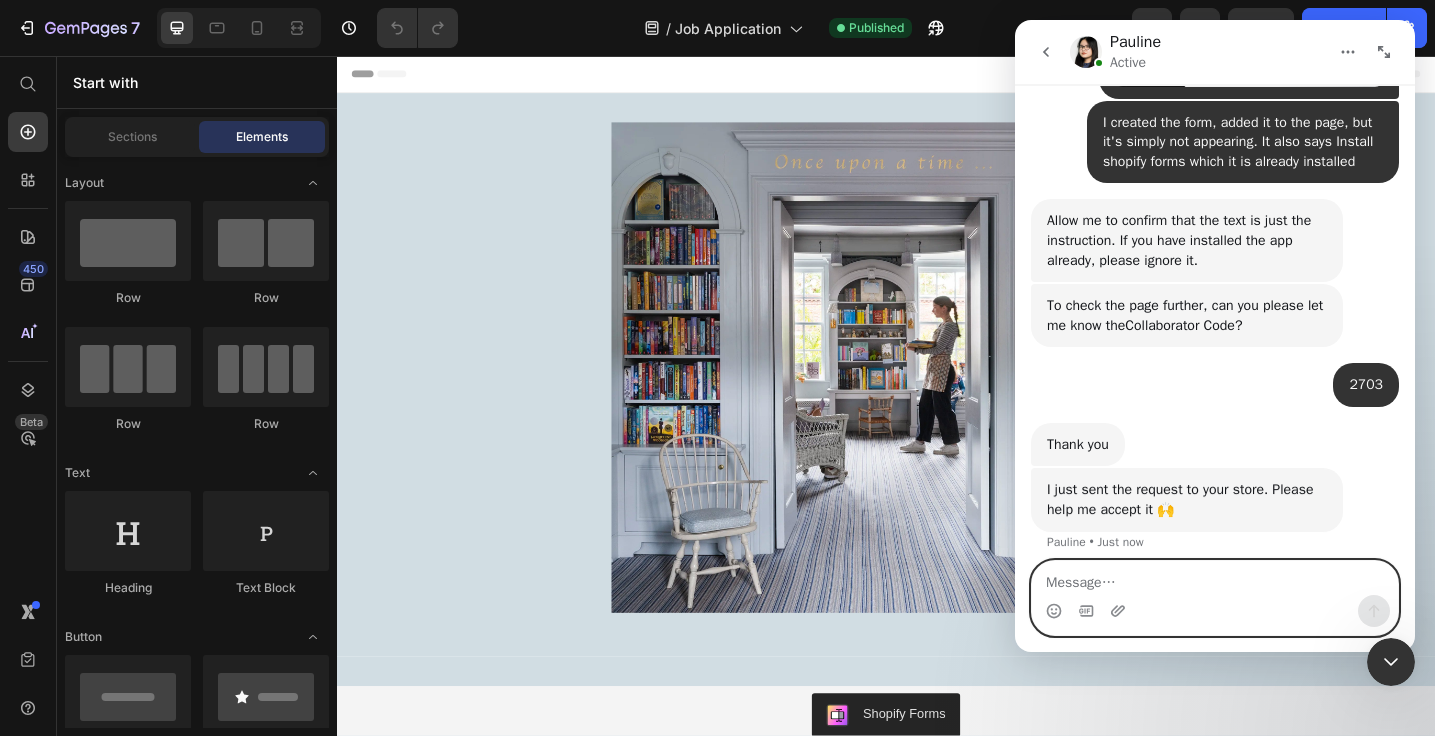 scroll, scrollTop: 2901, scrollLeft: 0, axis: vertical 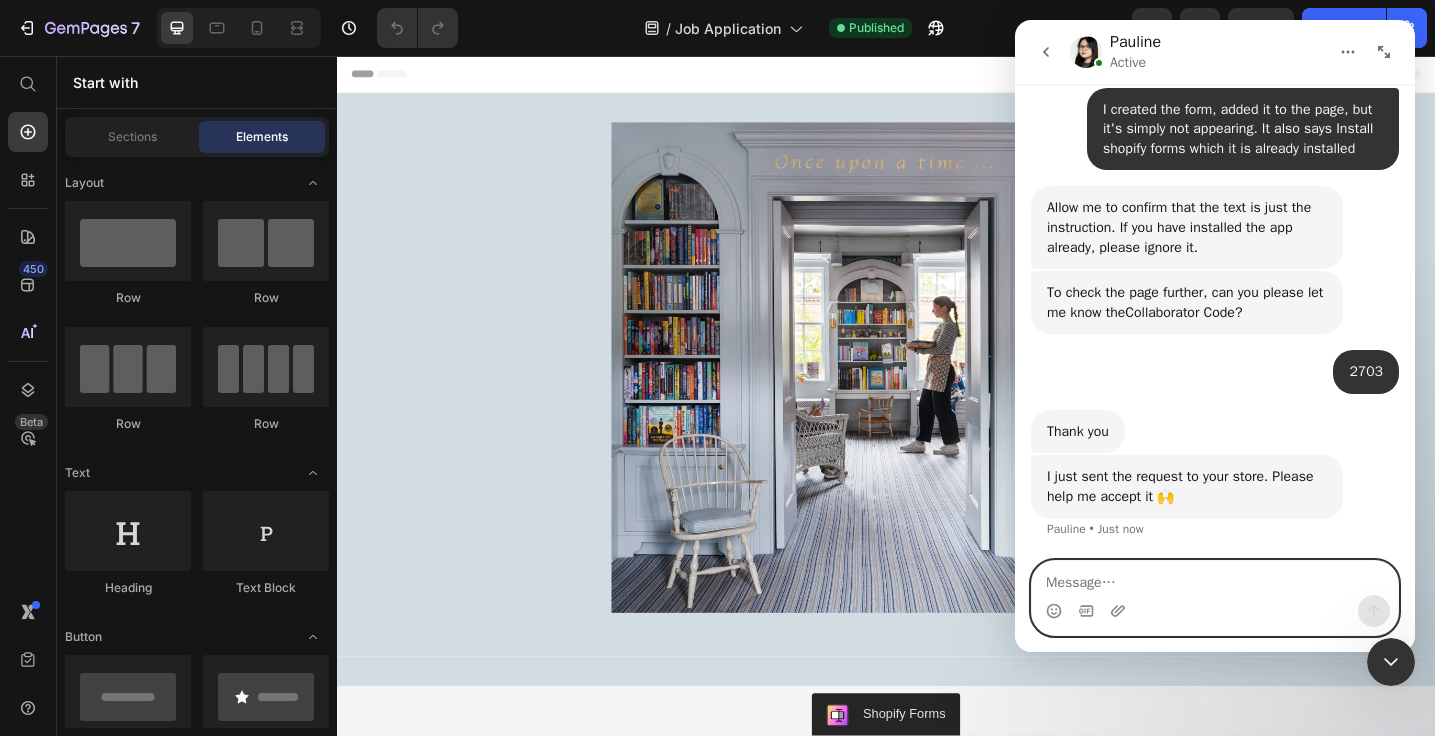 click at bounding box center [1215, 578] 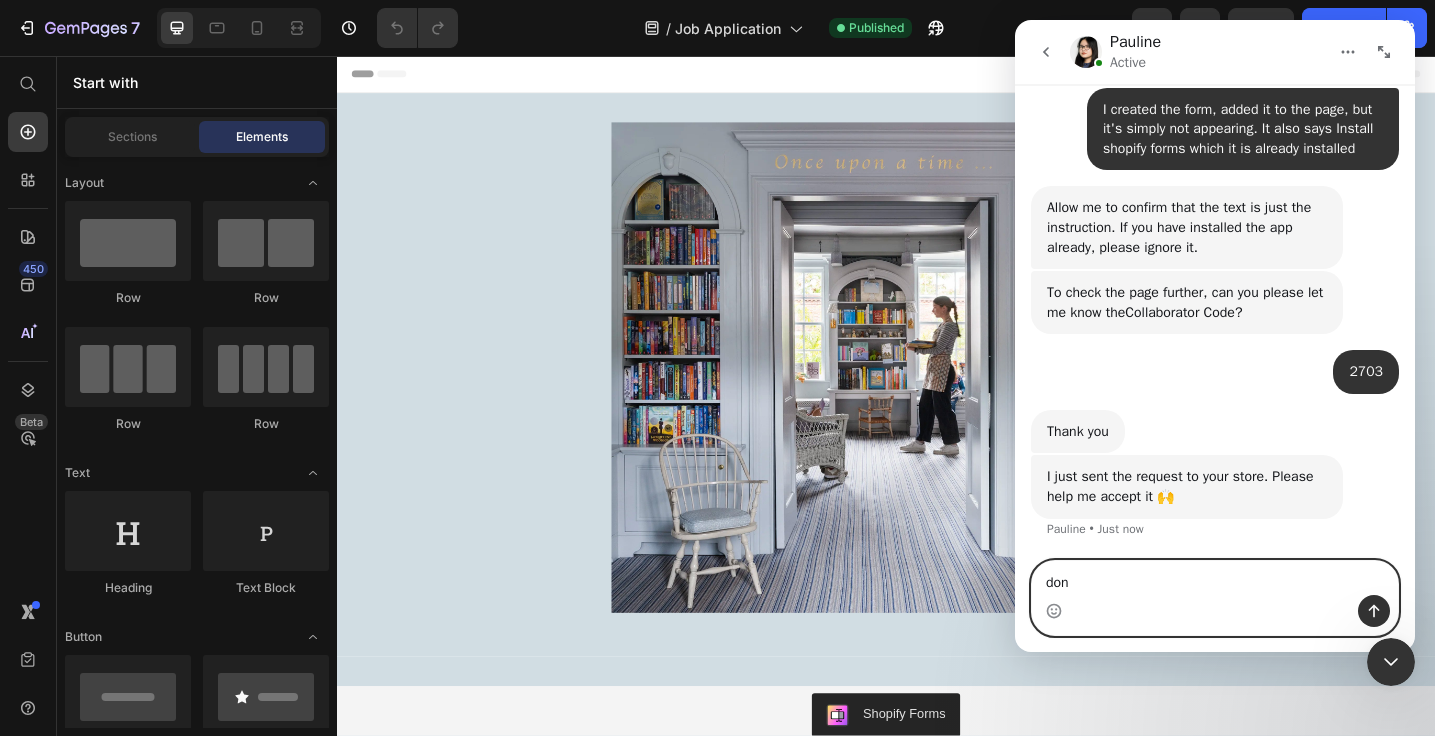 type on "done" 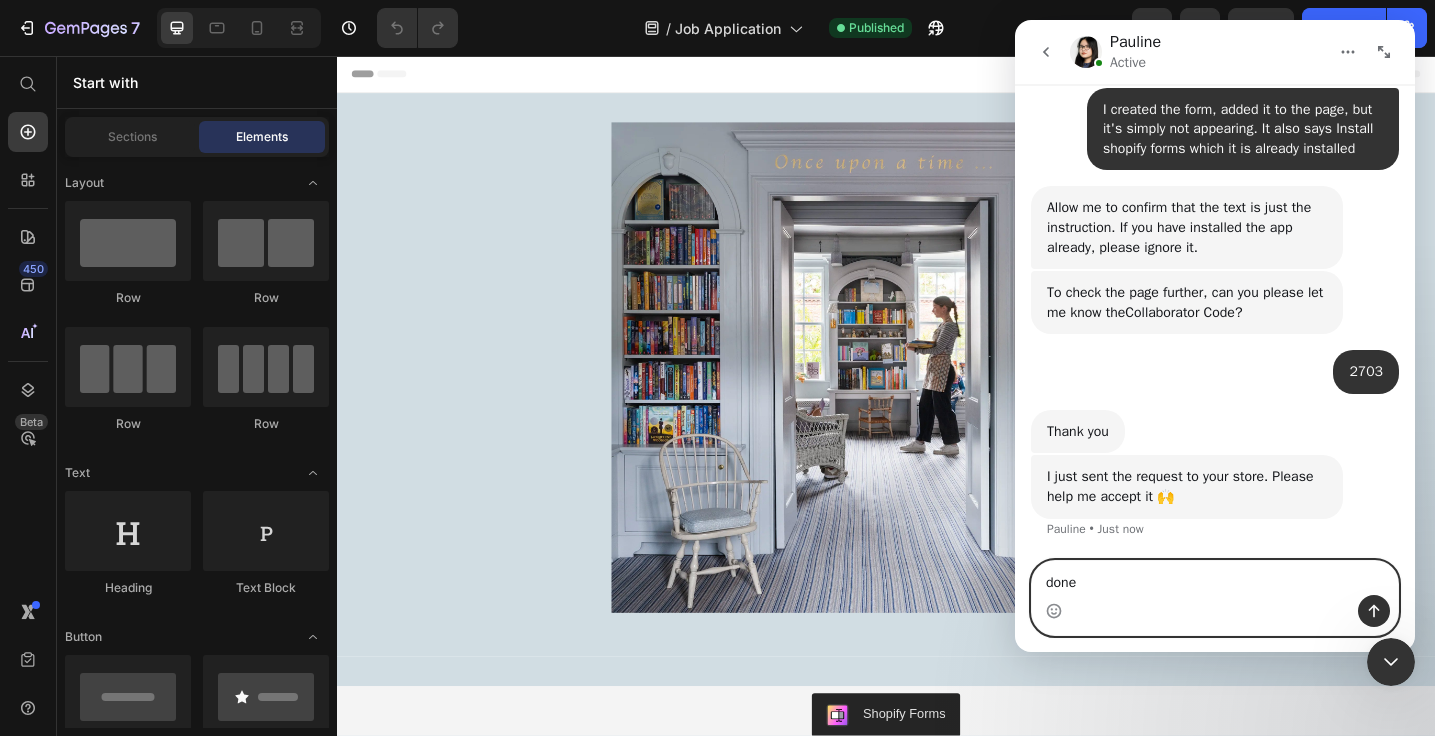 type 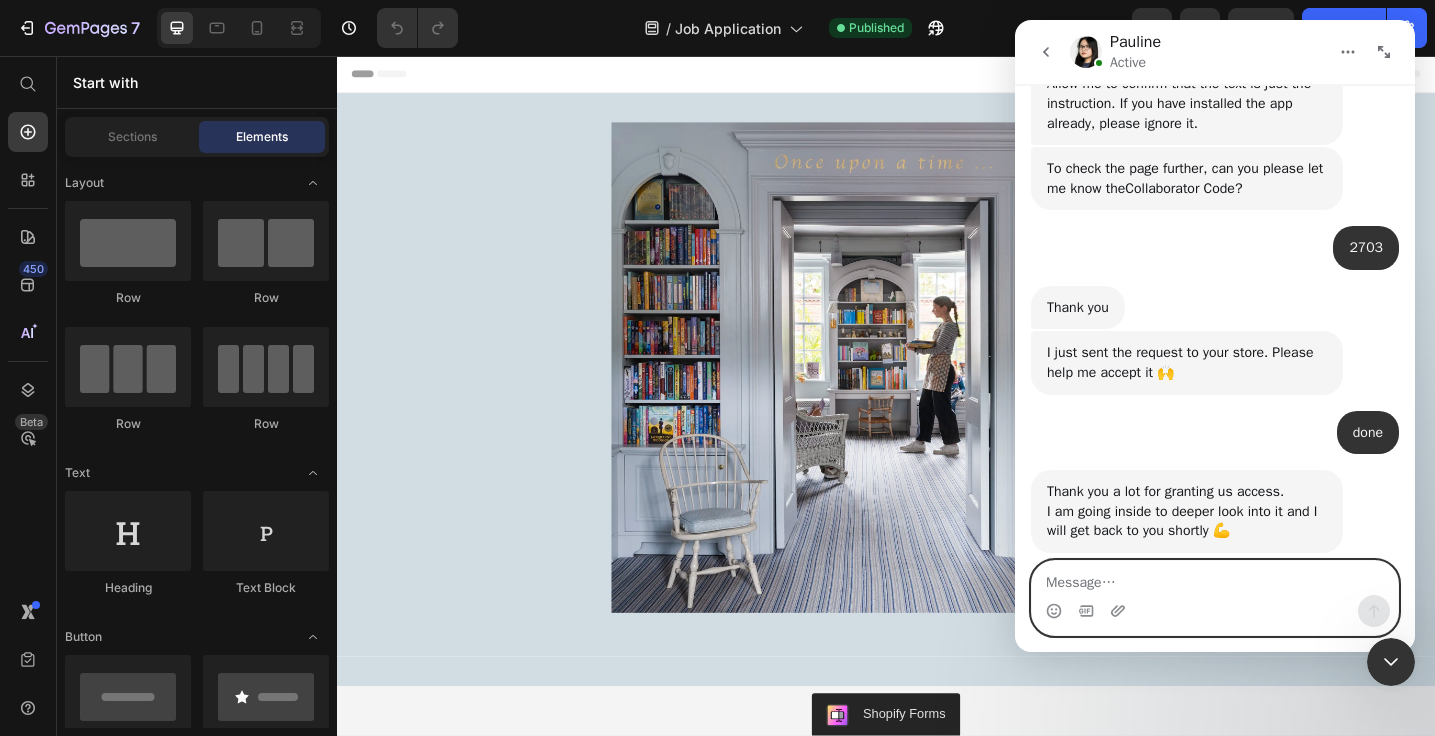 scroll, scrollTop: 3057, scrollLeft: 0, axis: vertical 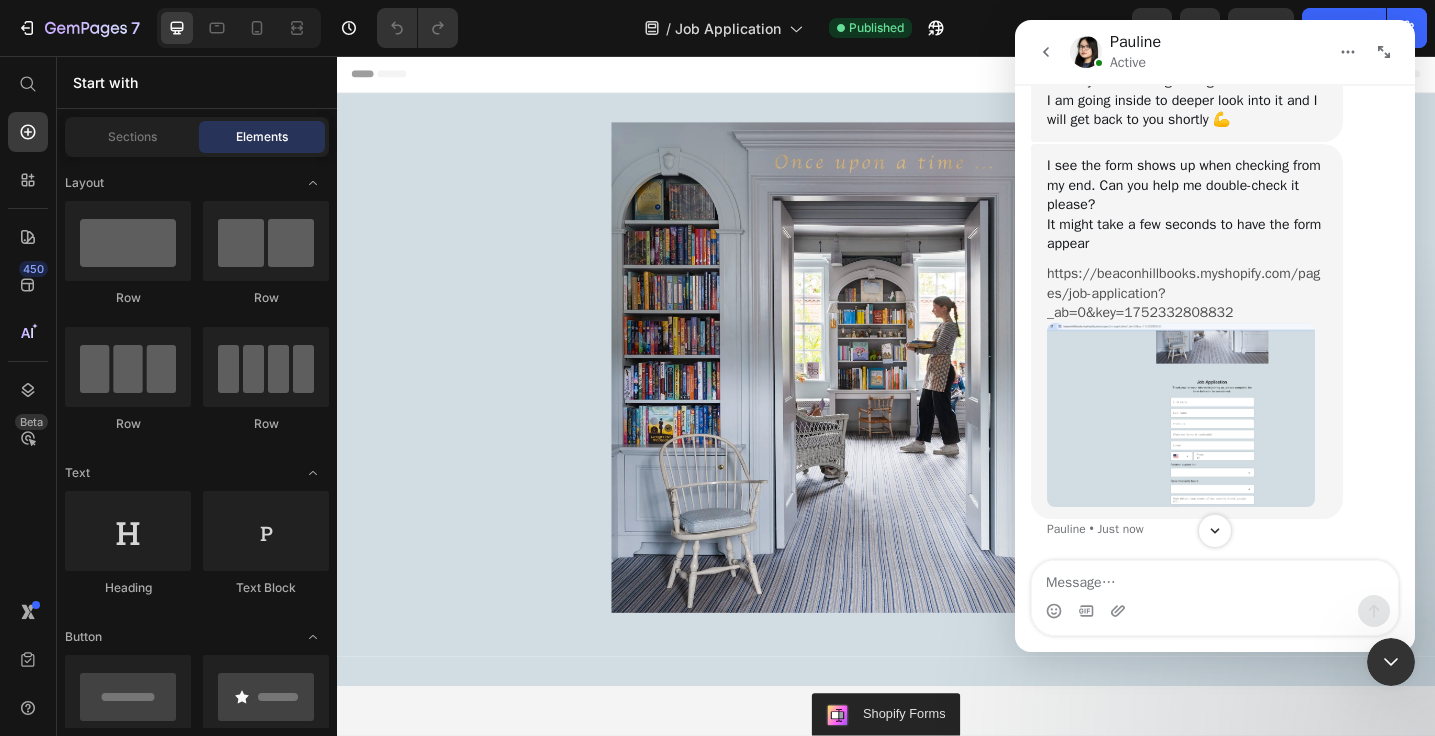 click on "https://beaconhillbooks.myshopify.com/pages/job-application?_ab=0&key=1752332808832" at bounding box center [1183, 293] 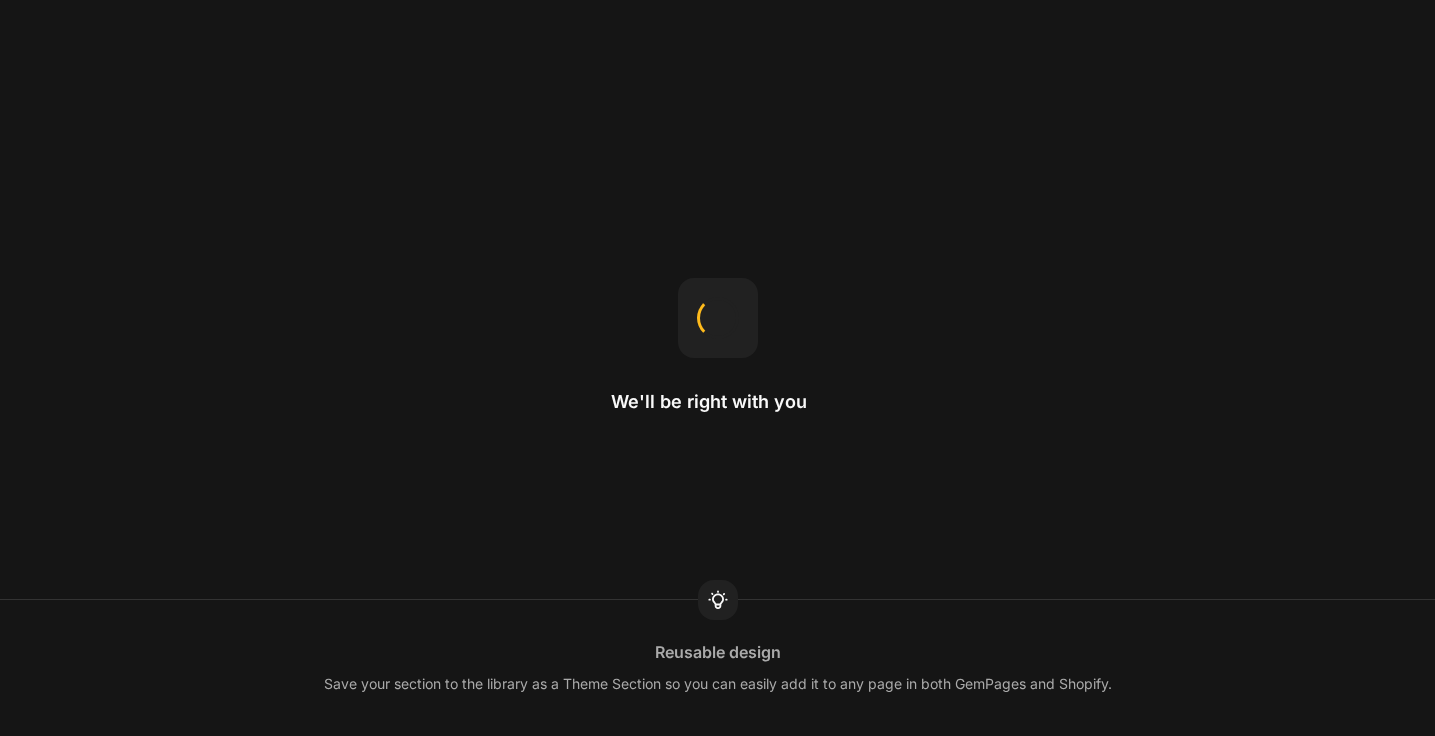 scroll, scrollTop: 0, scrollLeft: 0, axis: both 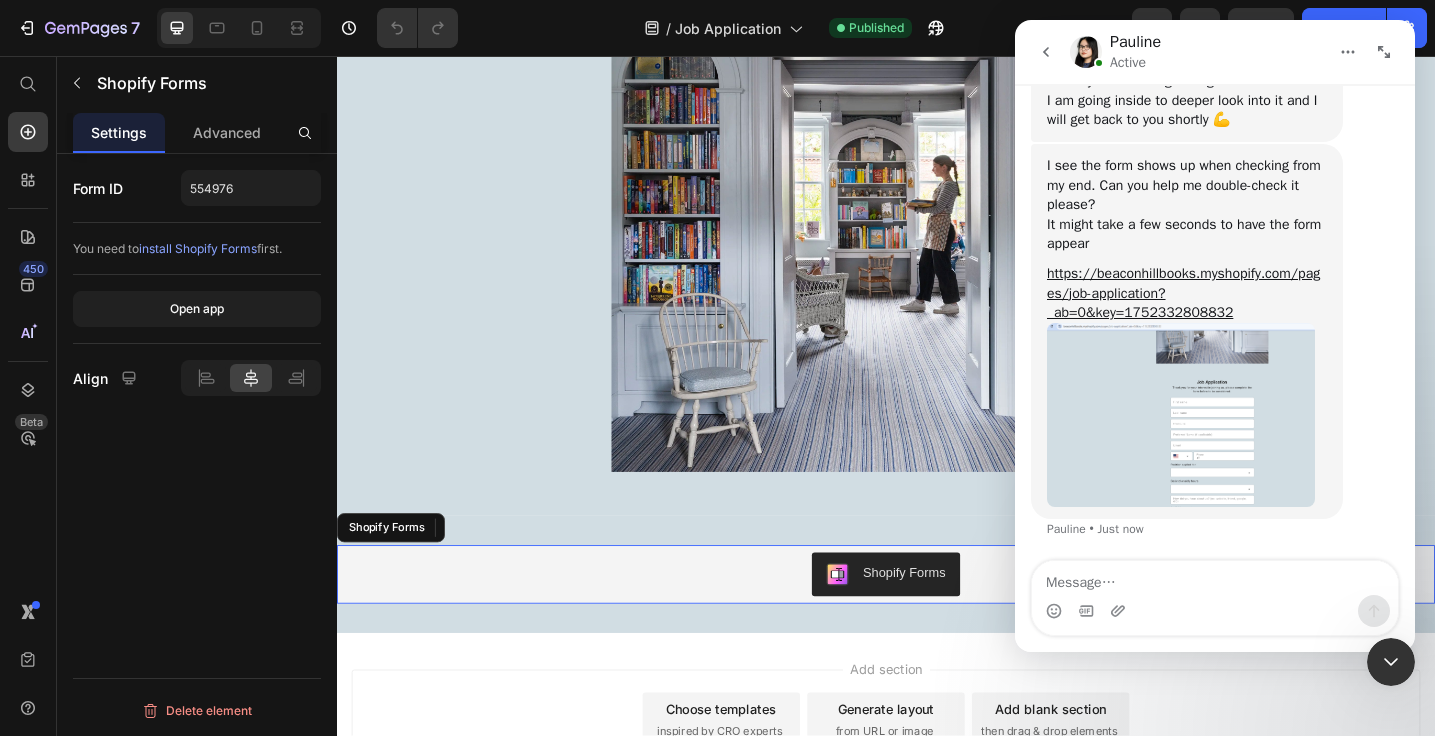 click on "Shopify Forms" at bounding box center (937, 623) 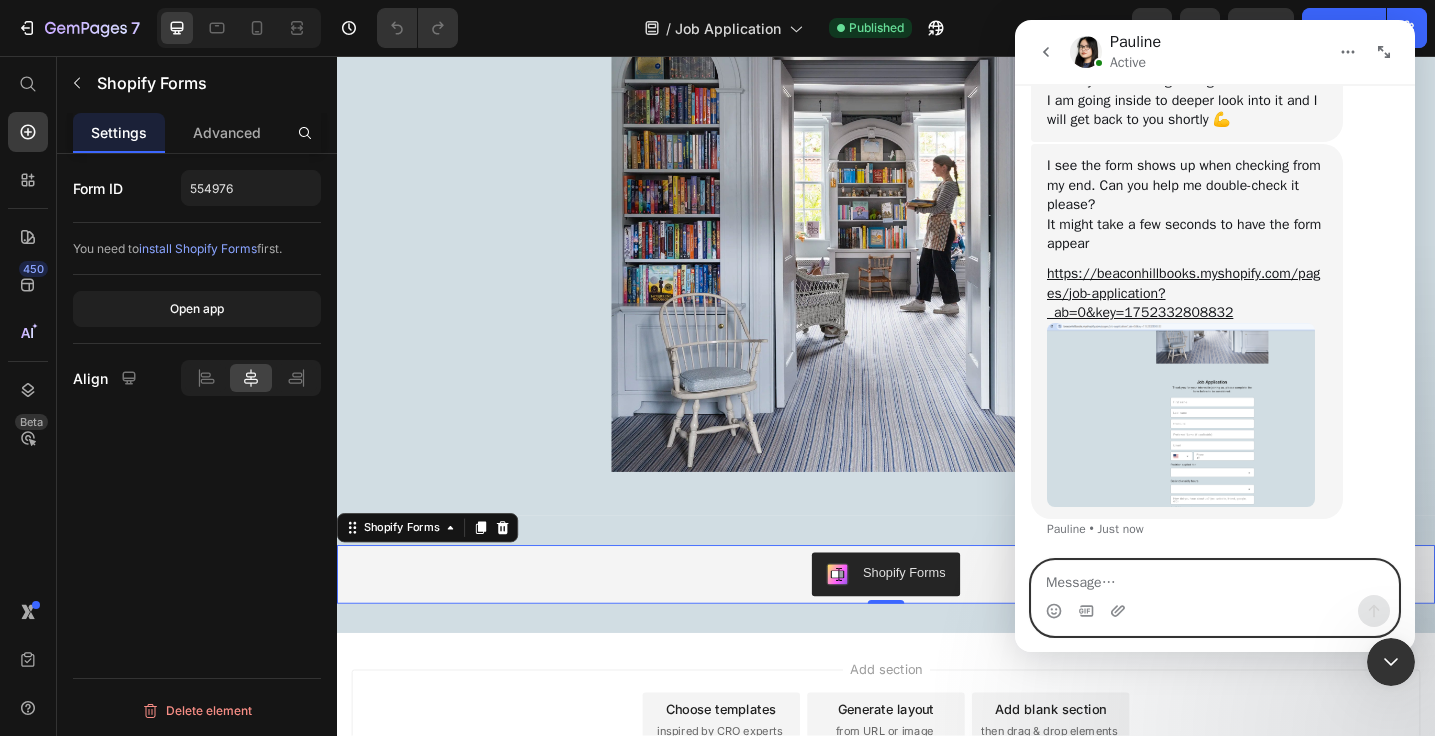 click at bounding box center (1215, 578) 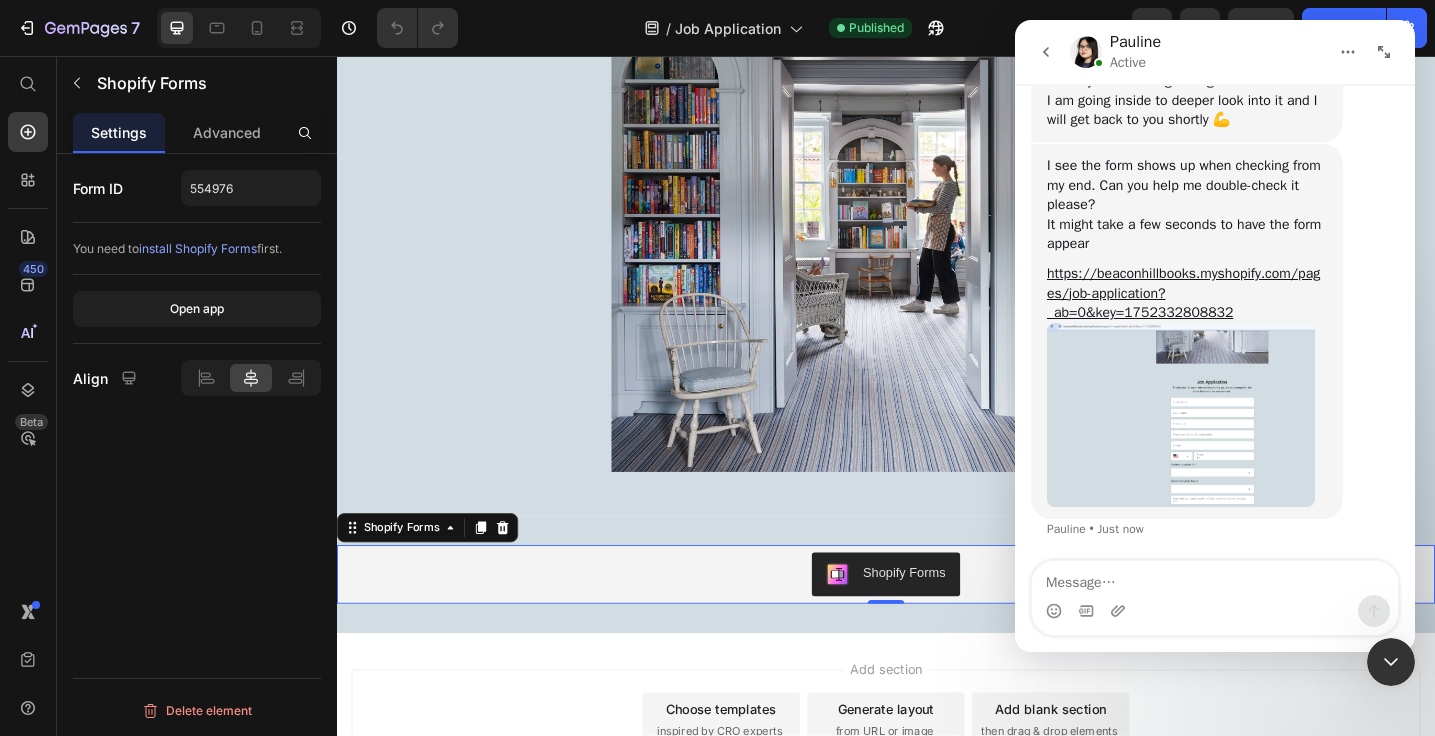 drag, startPoint x: 303, startPoint y: 254, endPoint x: 91, endPoint y: 235, distance: 212.84972 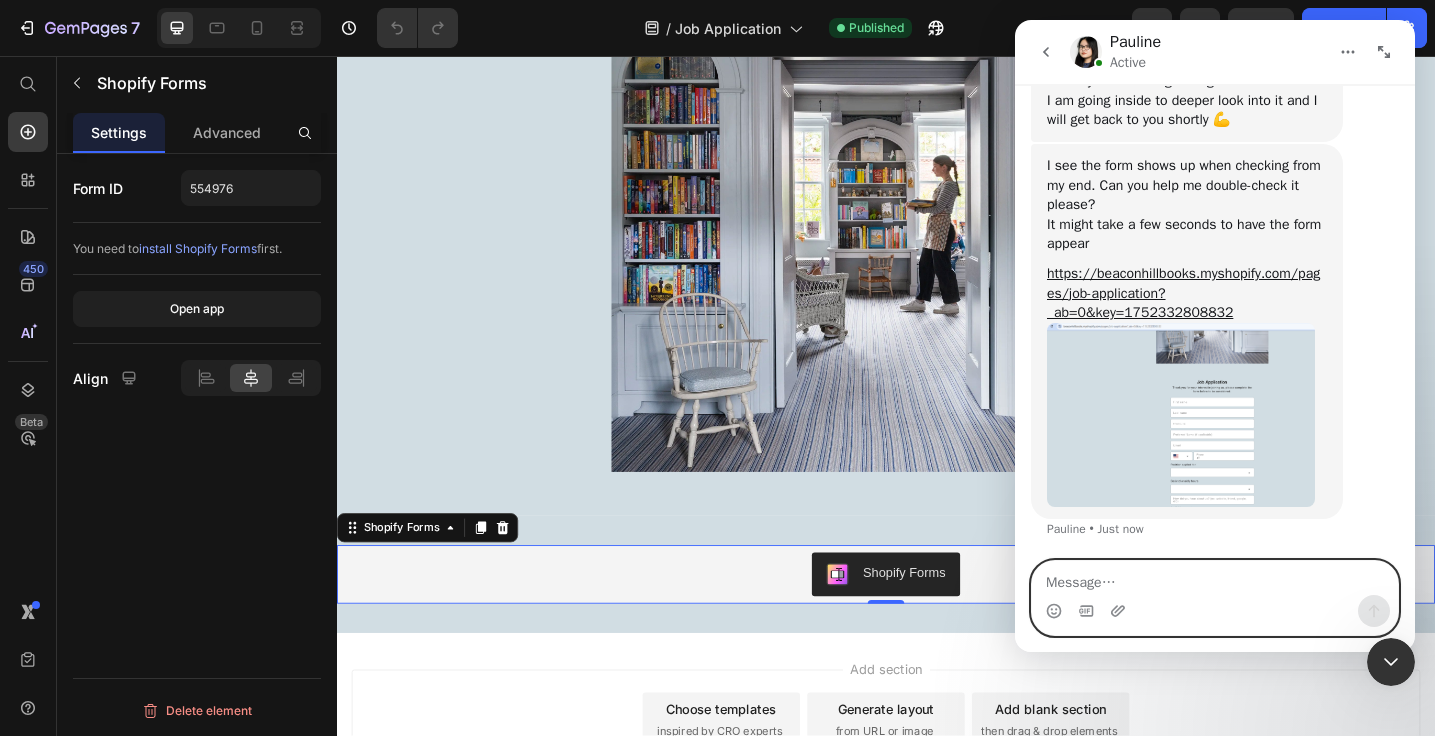 click at bounding box center (1215, 578) 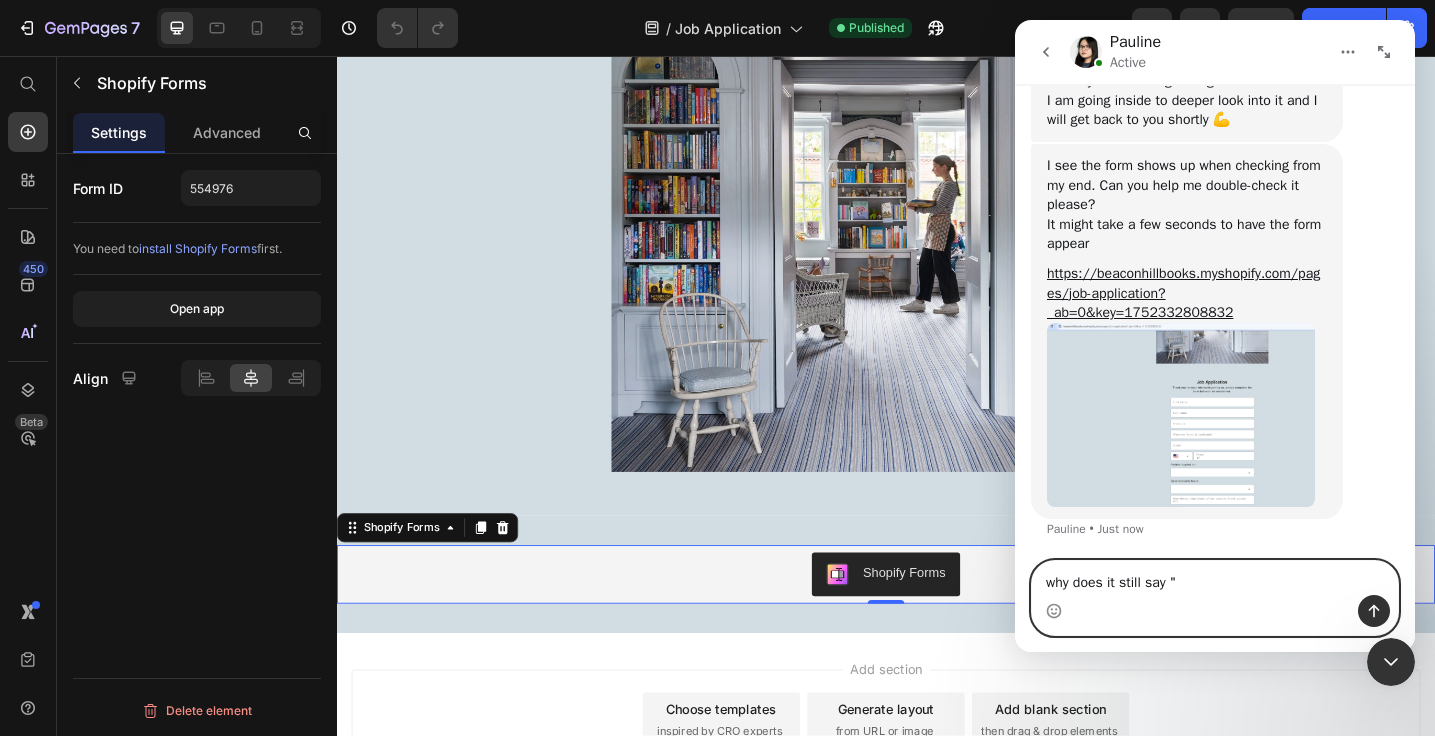 paste on "You need to install Shopify Forms first." 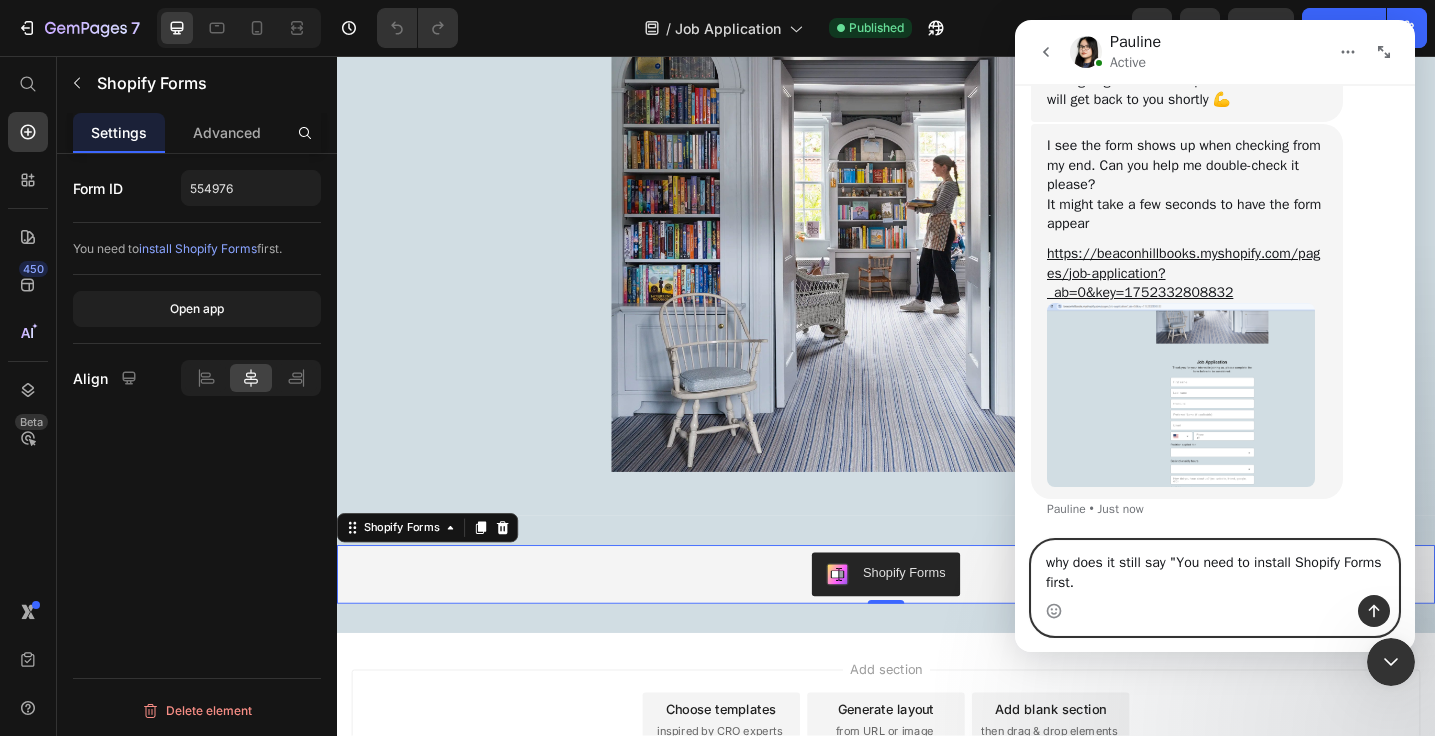 scroll, scrollTop: 3450, scrollLeft: 0, axis: vertical 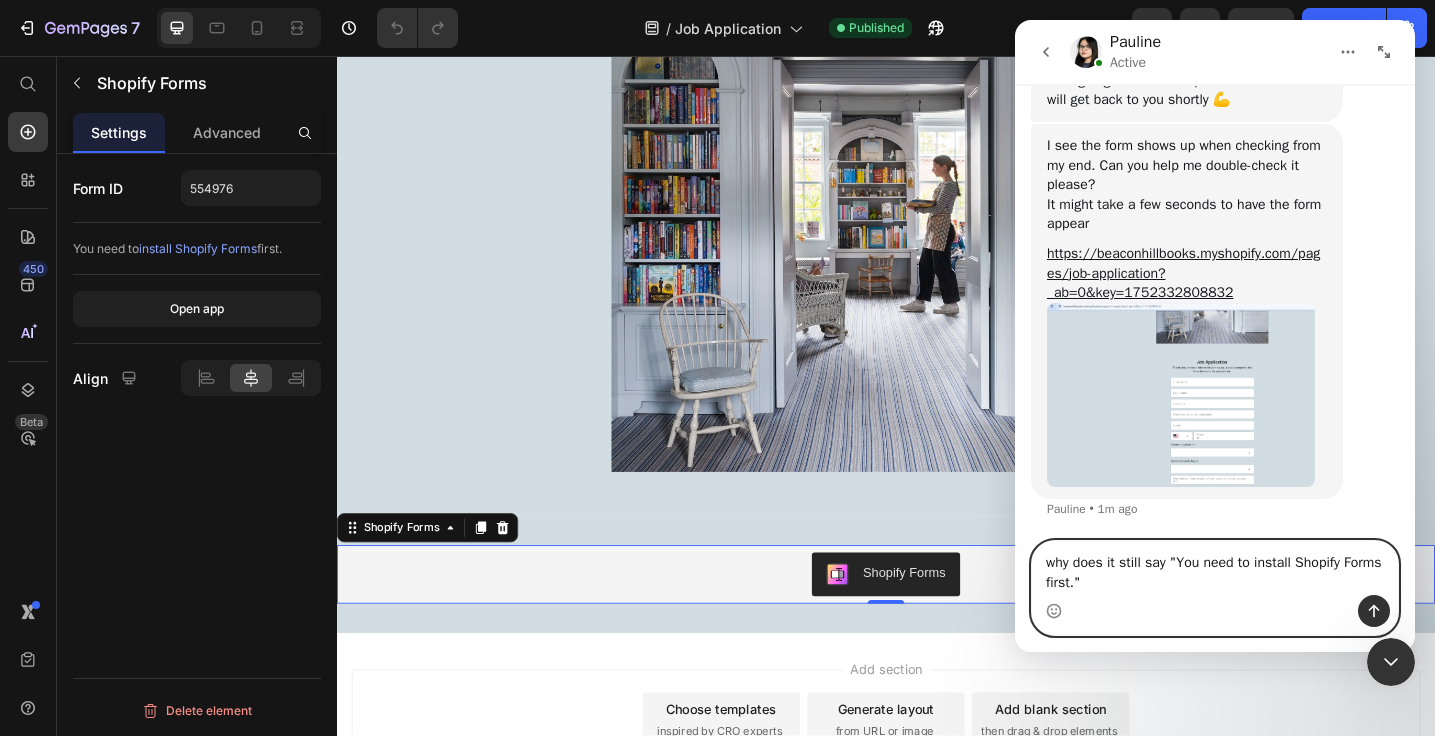 type 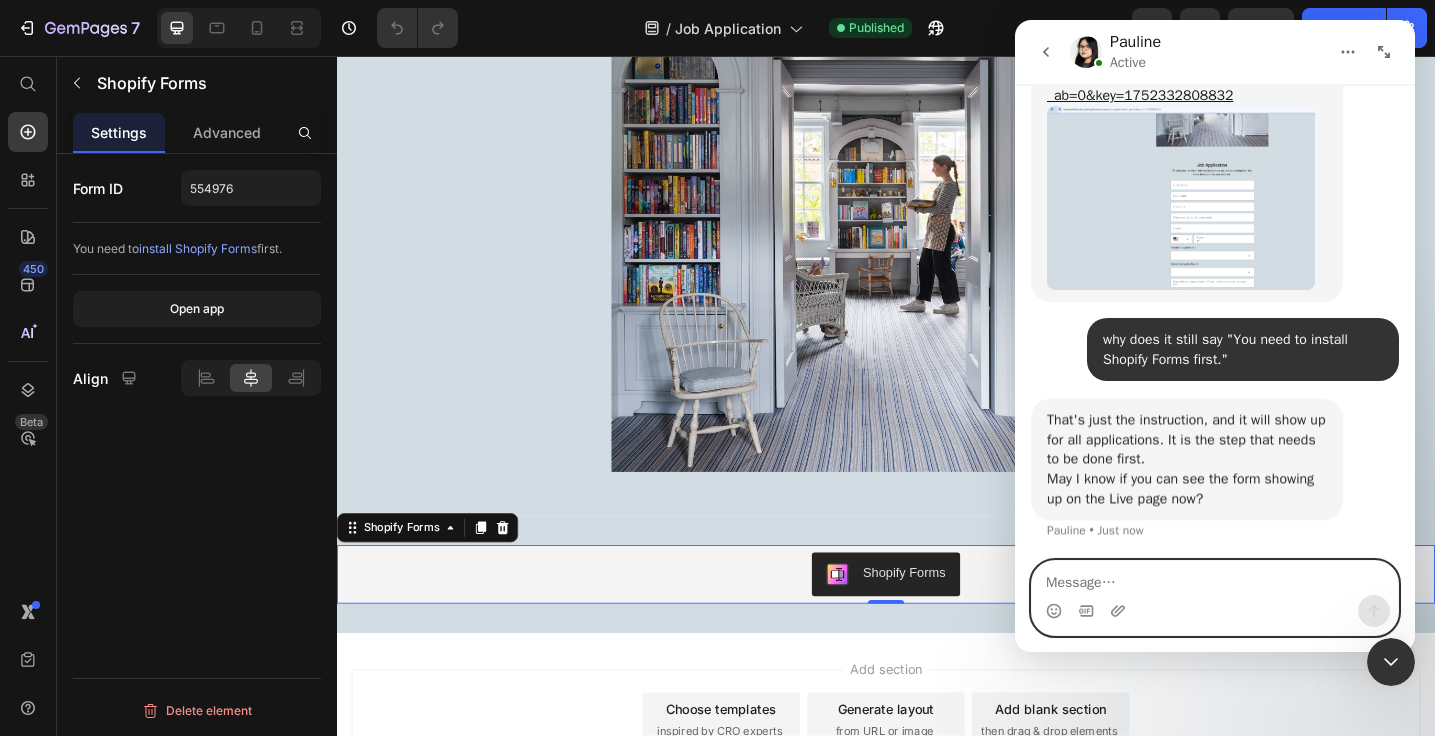 scroll, scrollTop: 3643, scrollLeft: 0, axis: vertical 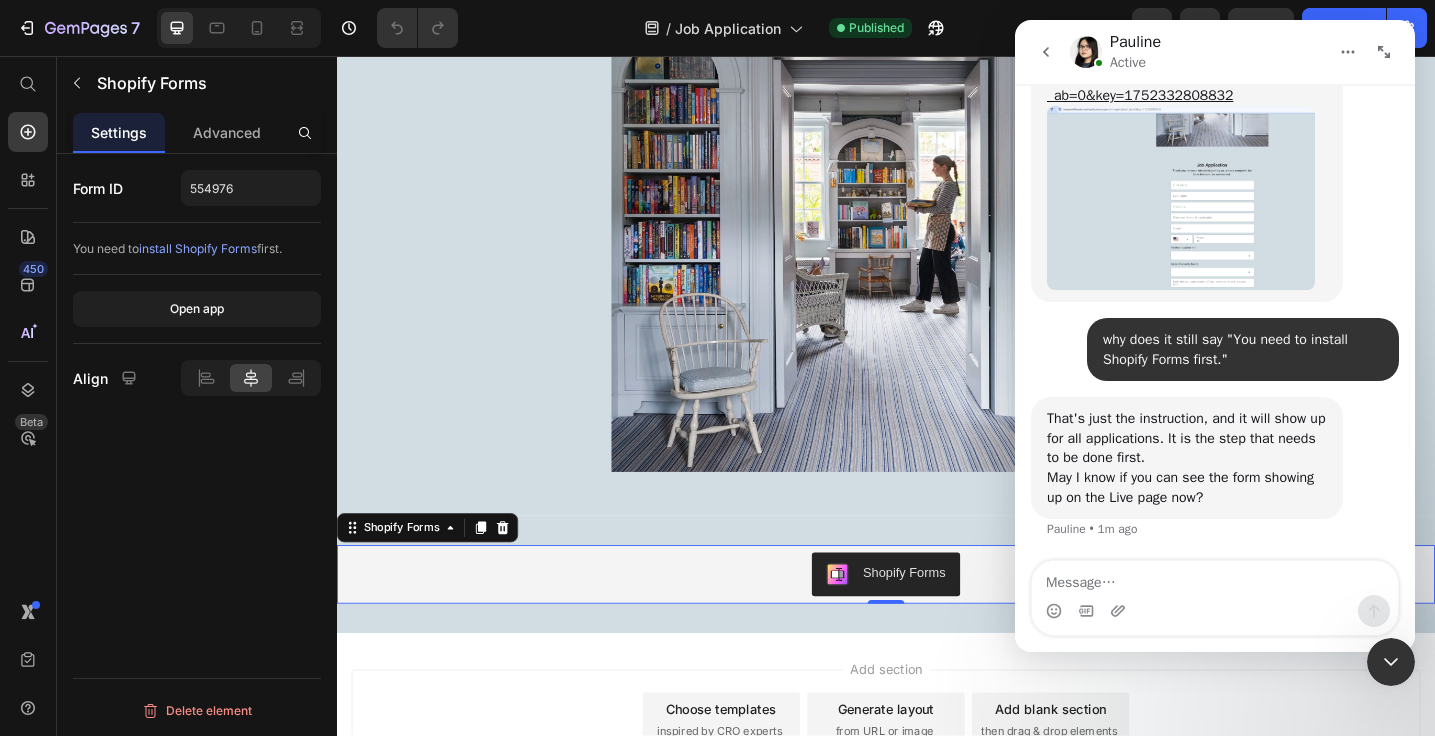 click 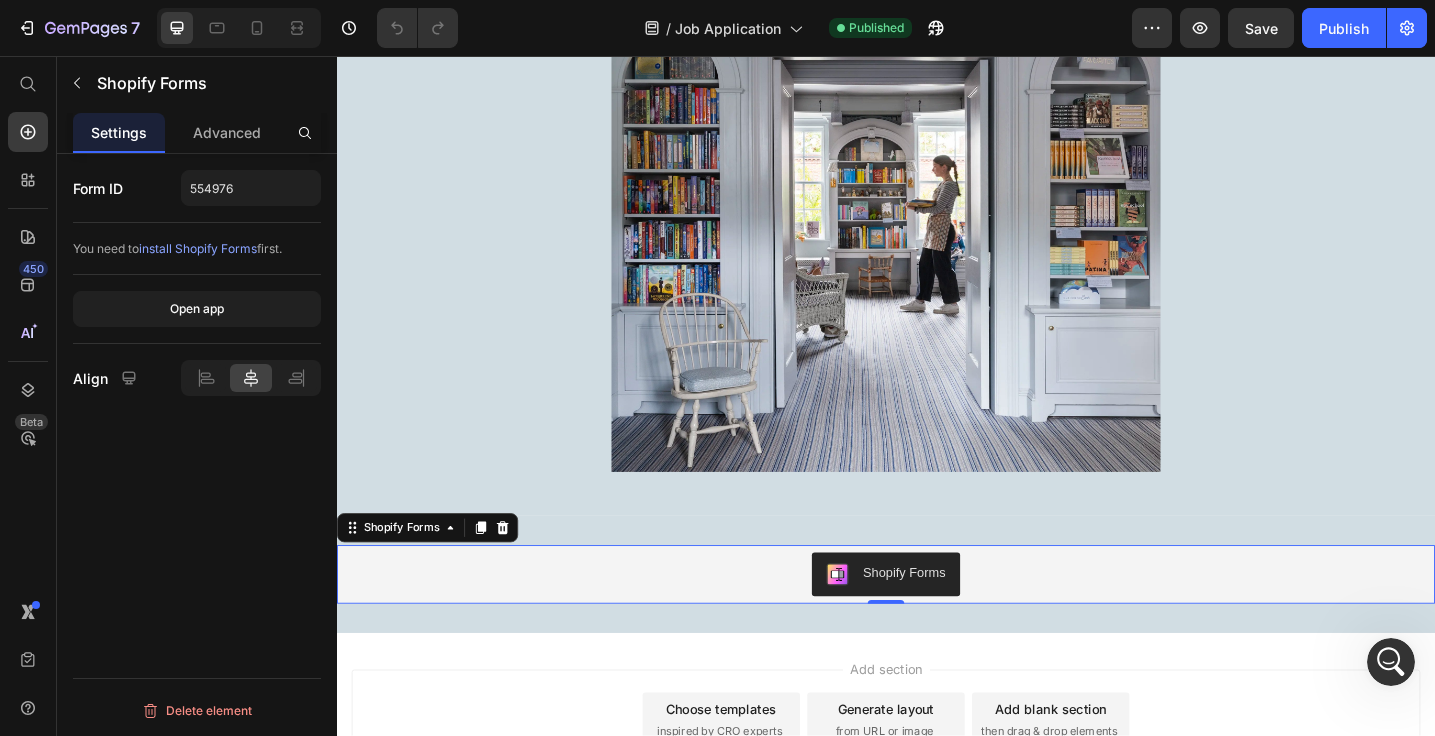 scroll, scrollTop: 0, scrollLeft: 0, axis: both 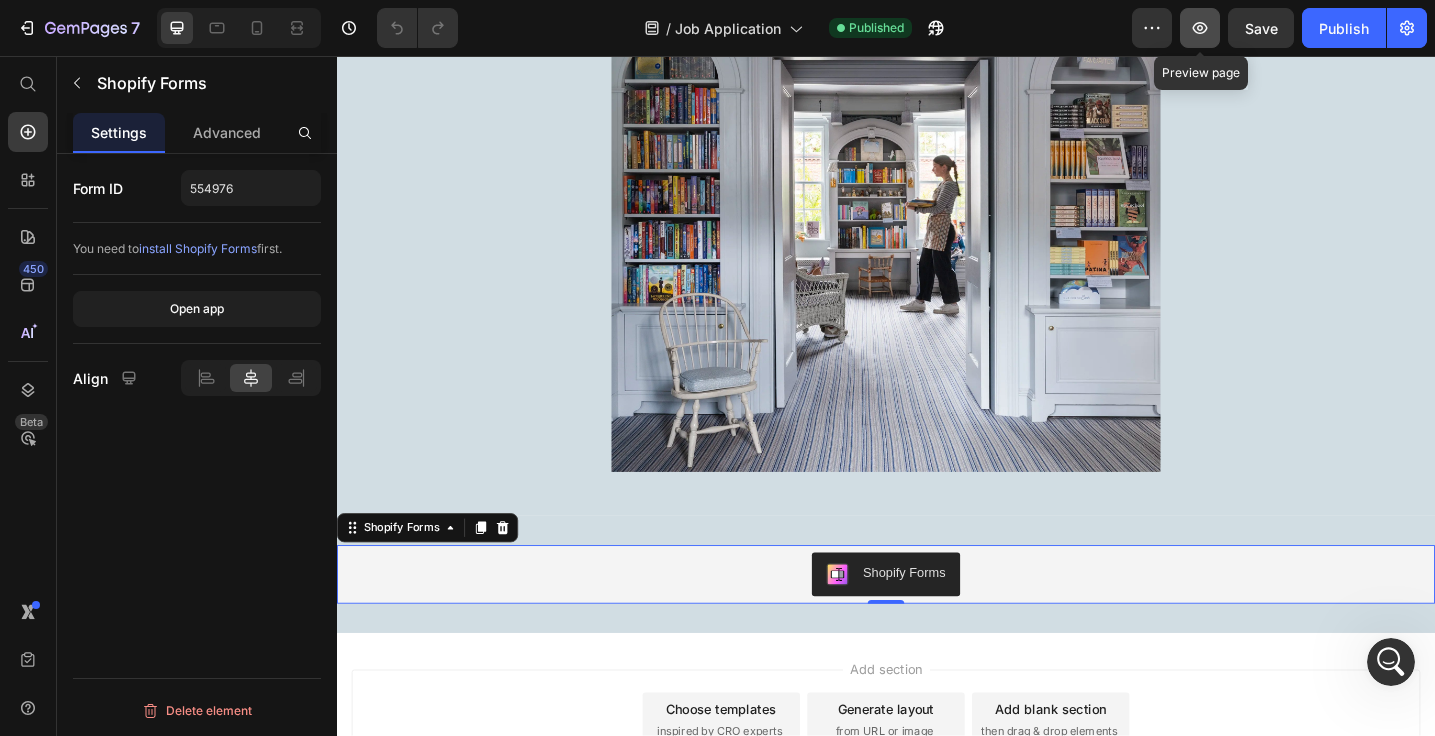click 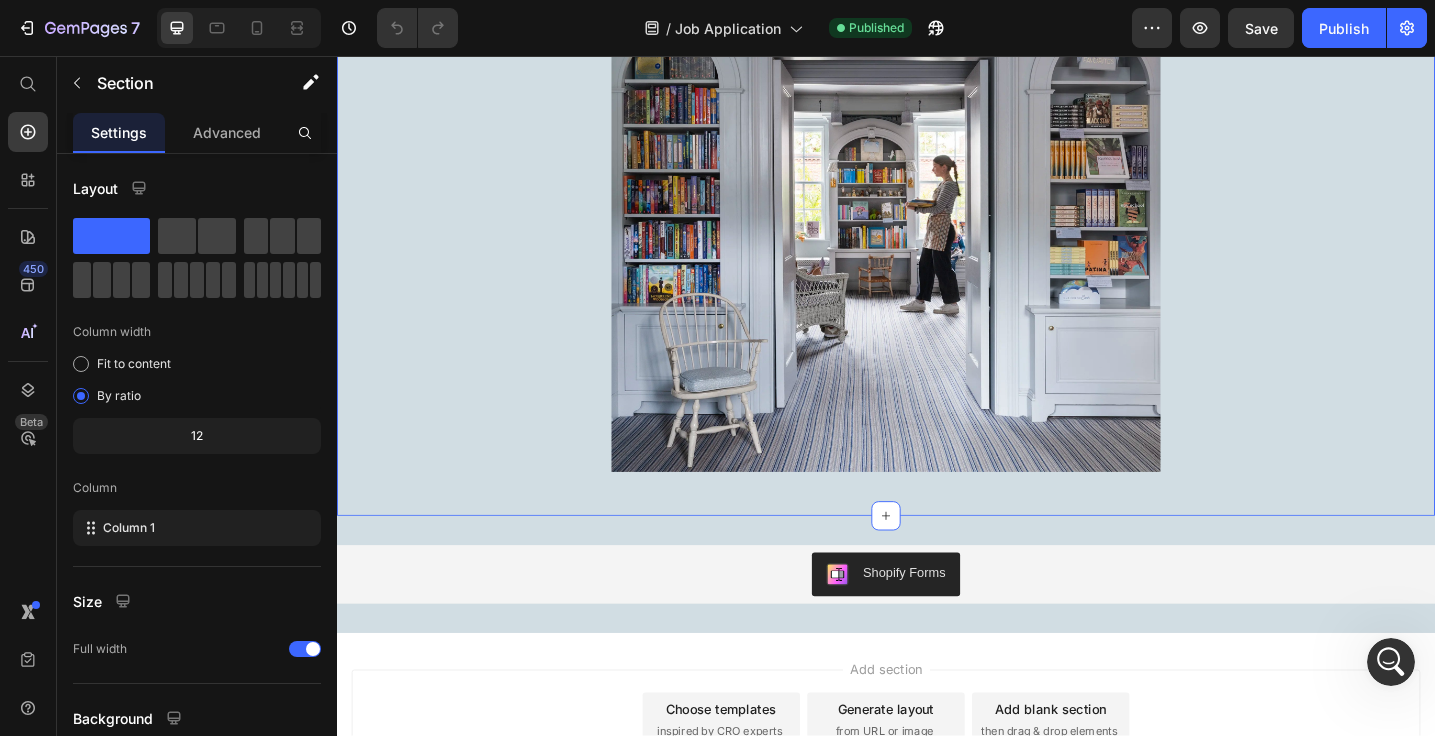 click on "Image Row" at bounding box center (937, 251) 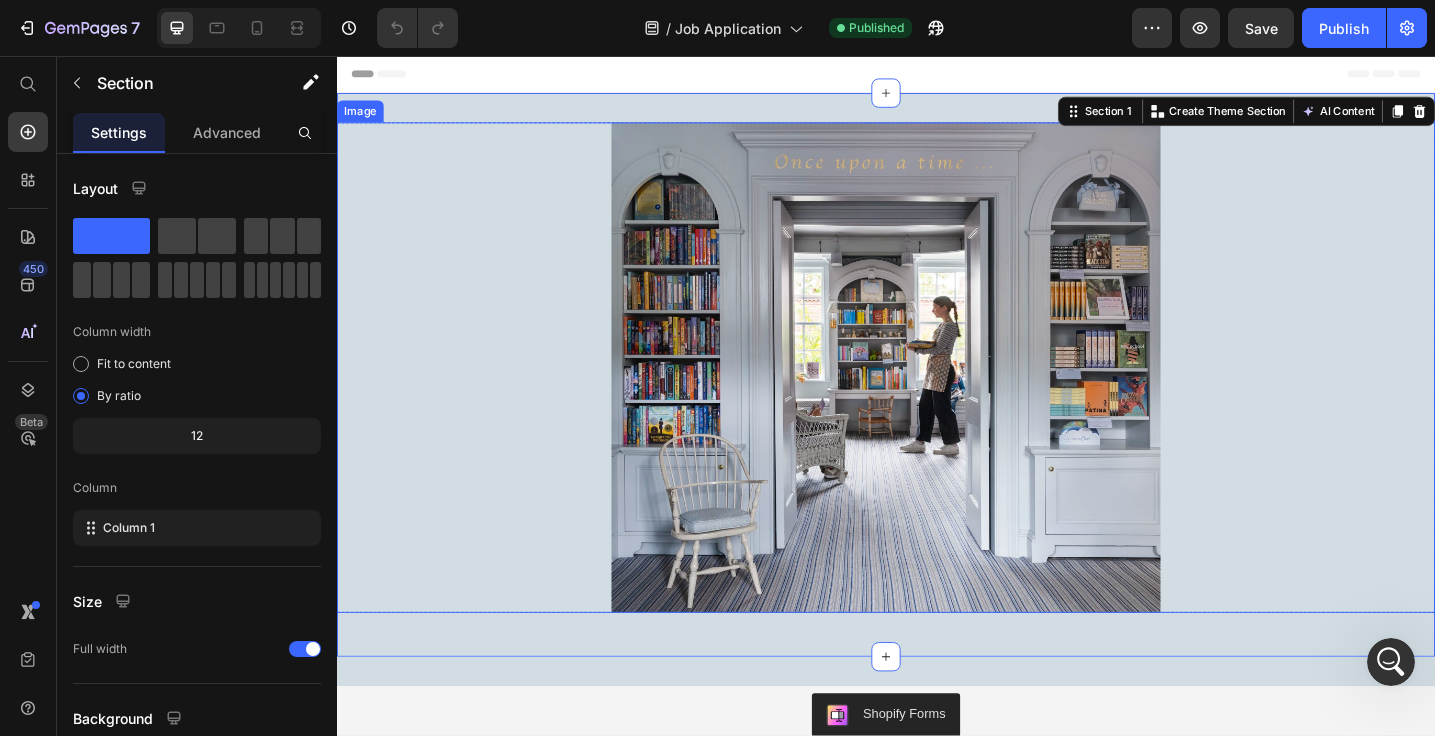 scroll, scrollTop: 0, scrollLeft: 0, axis: both 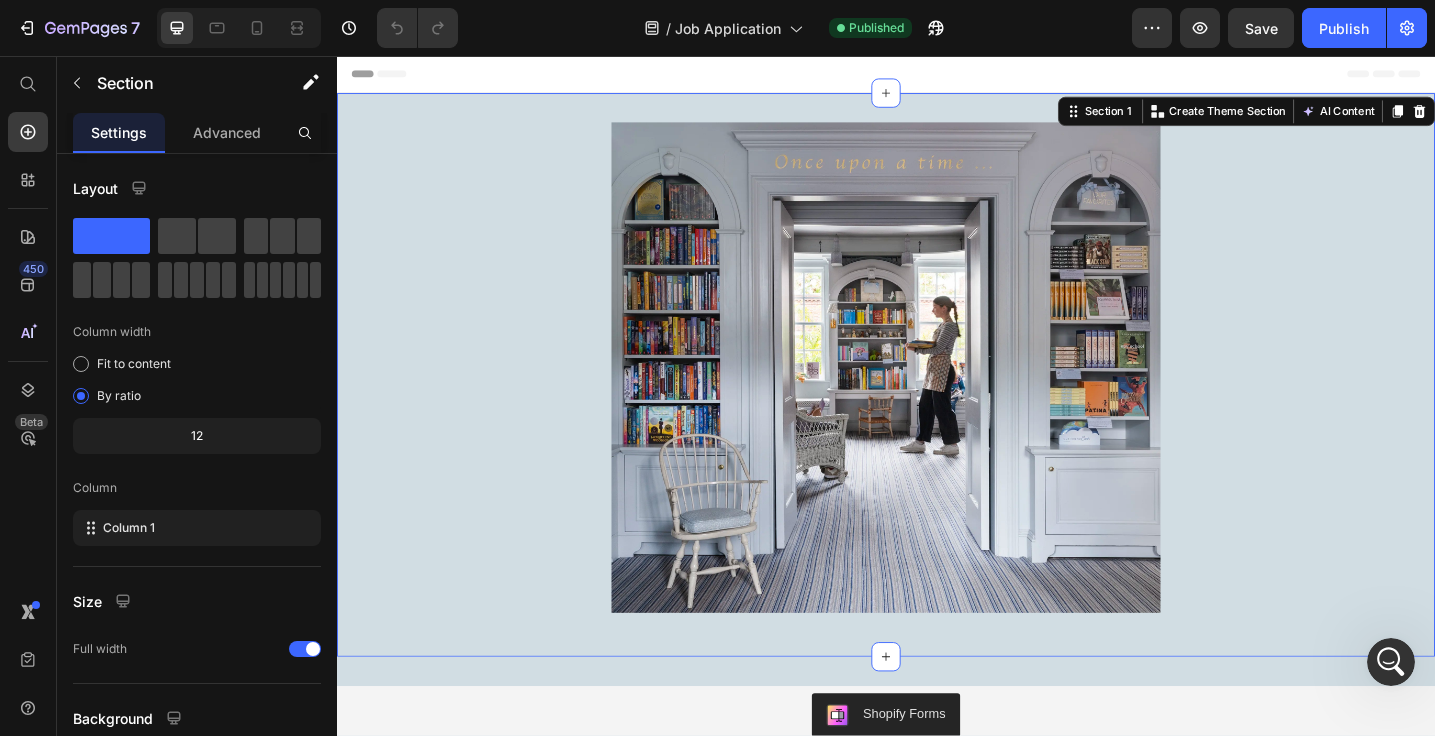 click 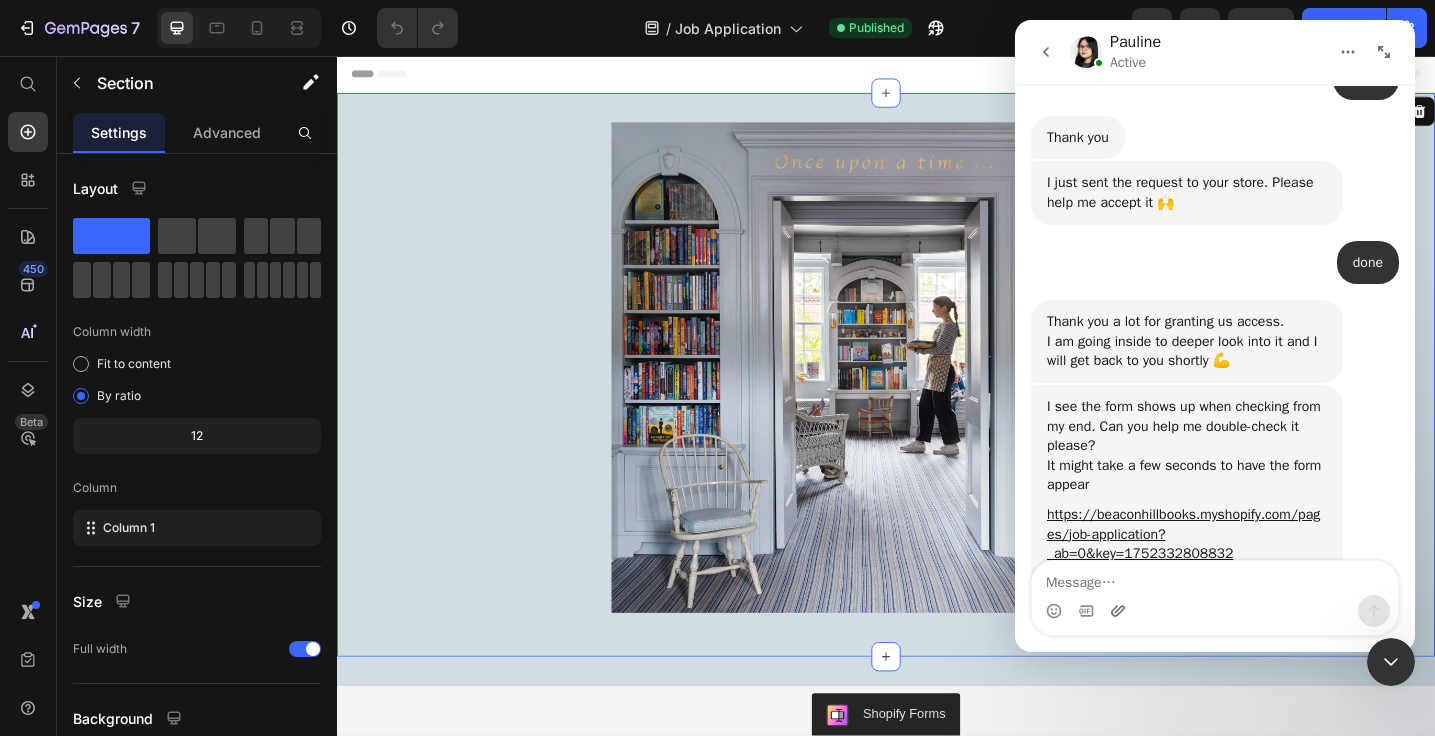 scroll, scrollTop: 3643, scrollLeft: 0, axis: vertical 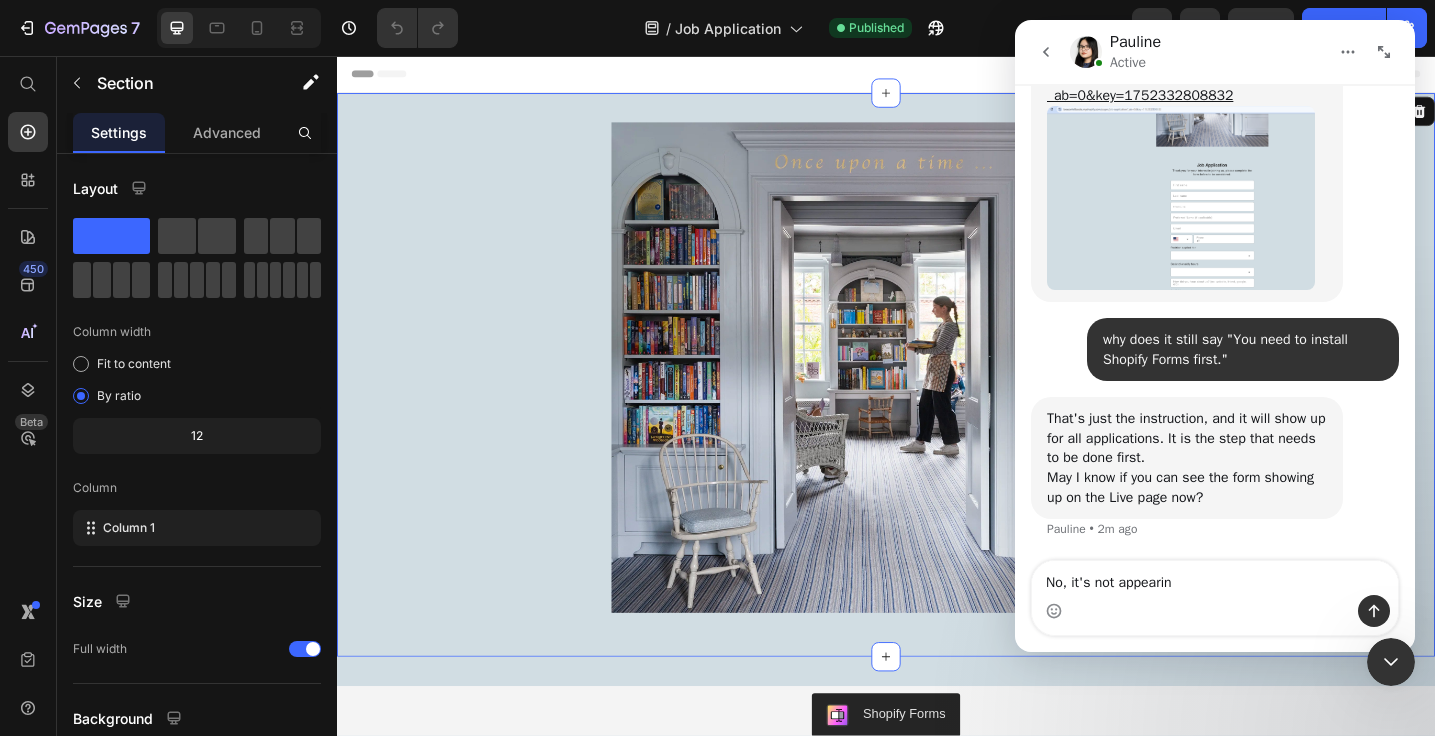 type on "No, it's not appearing" 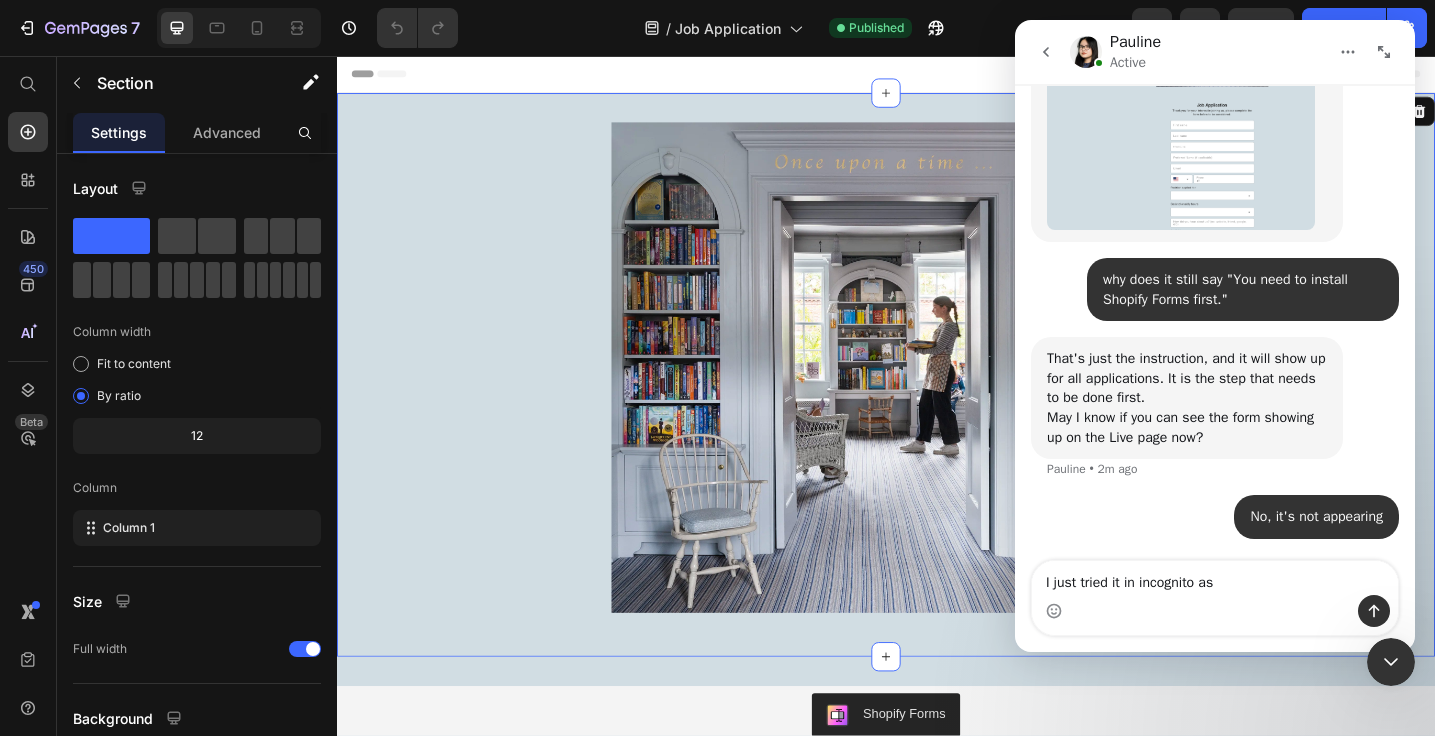 scroll, scrollTop: 3779, scrollLeft: 0, axis: vertical 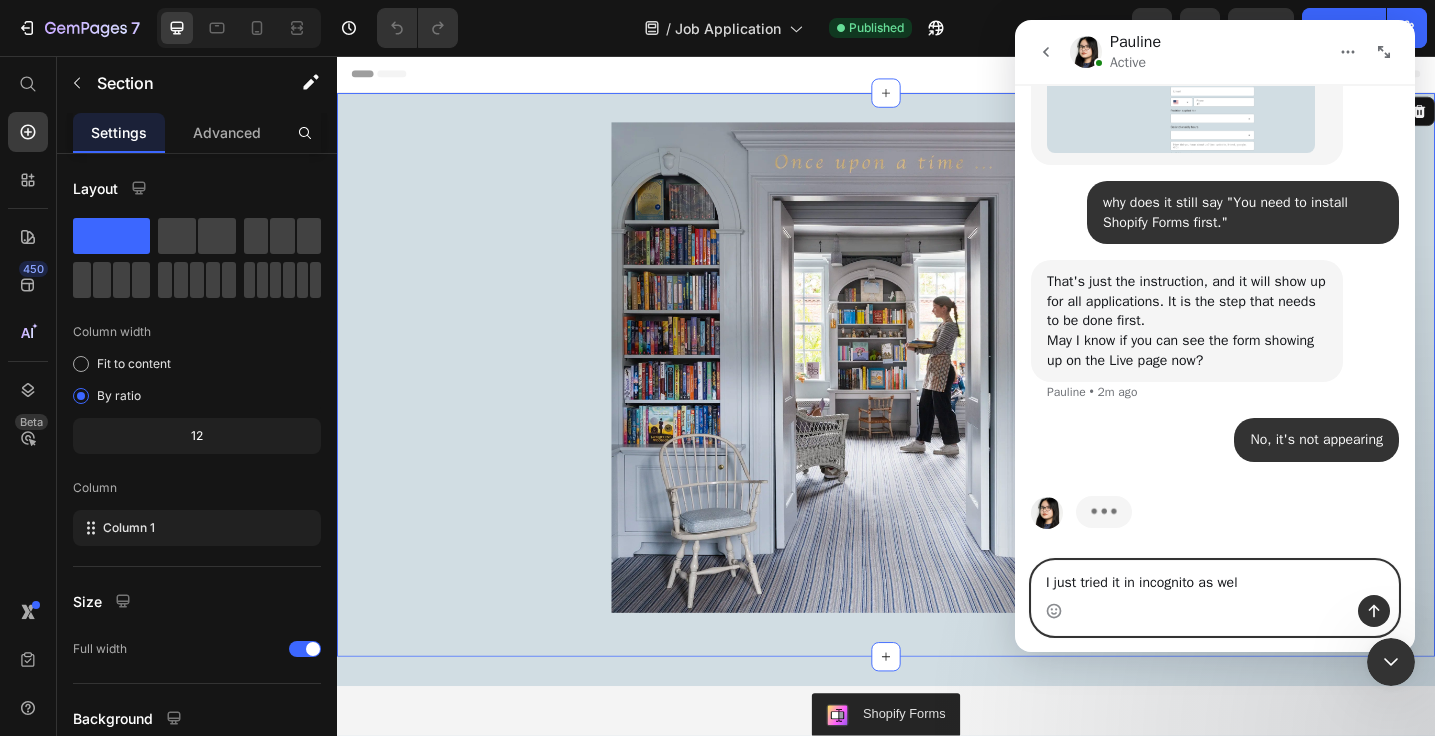 type on "I just tried it in incognito as well" 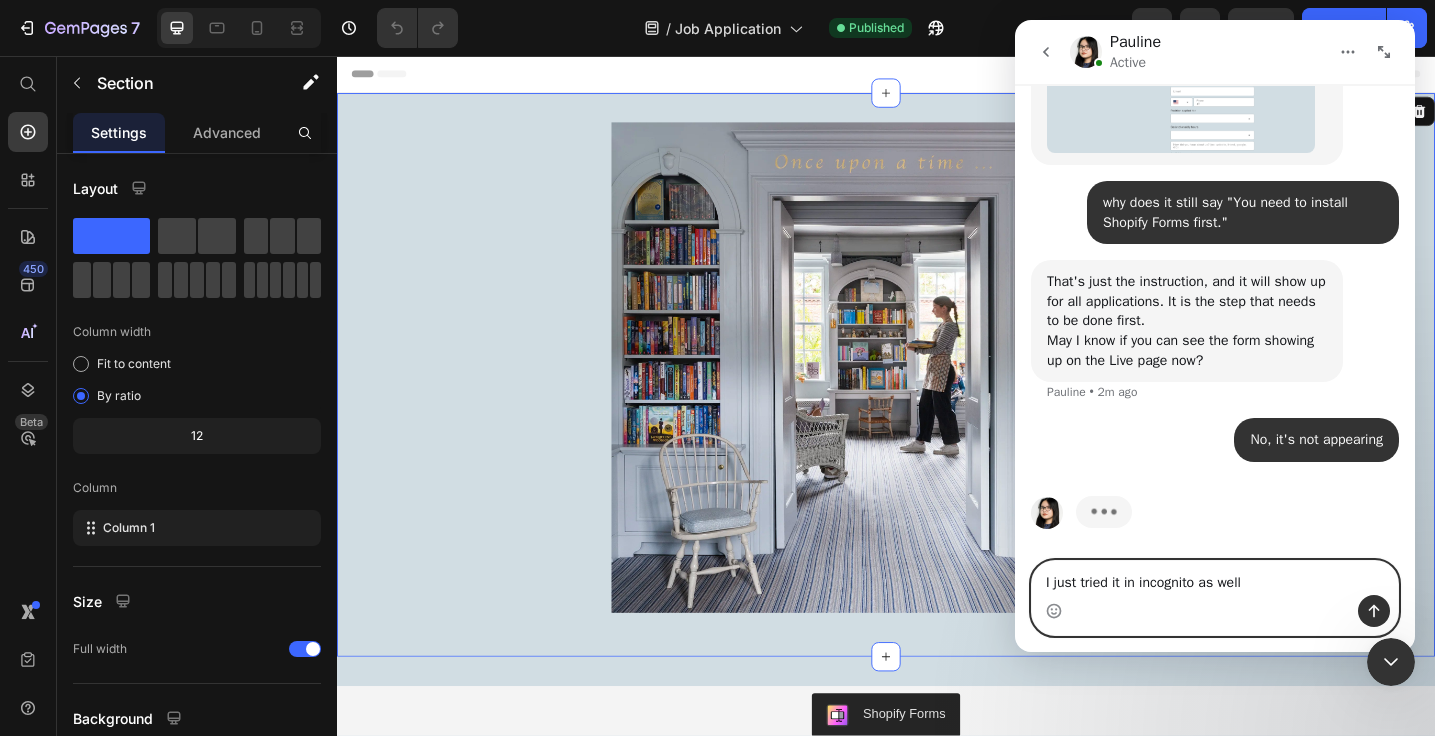 type 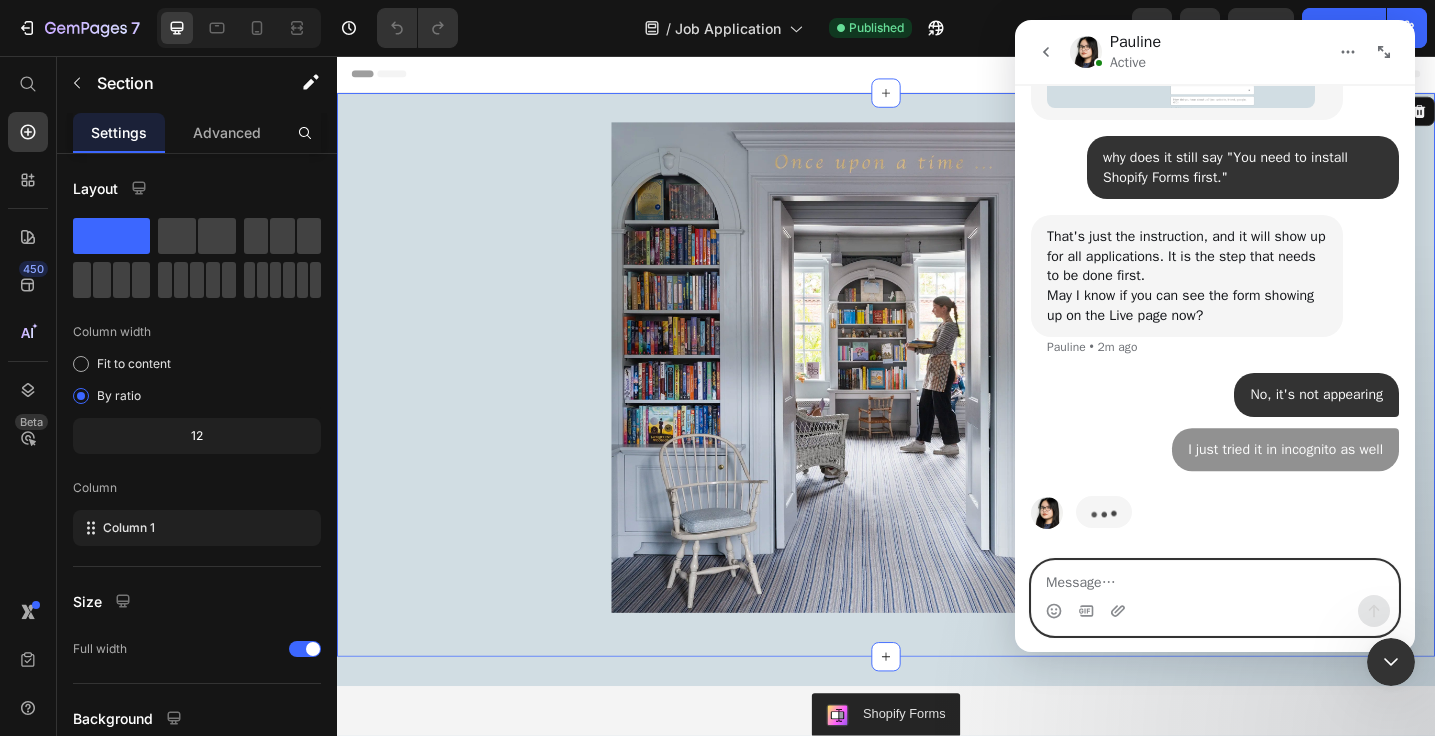 scroll, scrollTop: 3824, scrollLeft: 0, axis: vertical 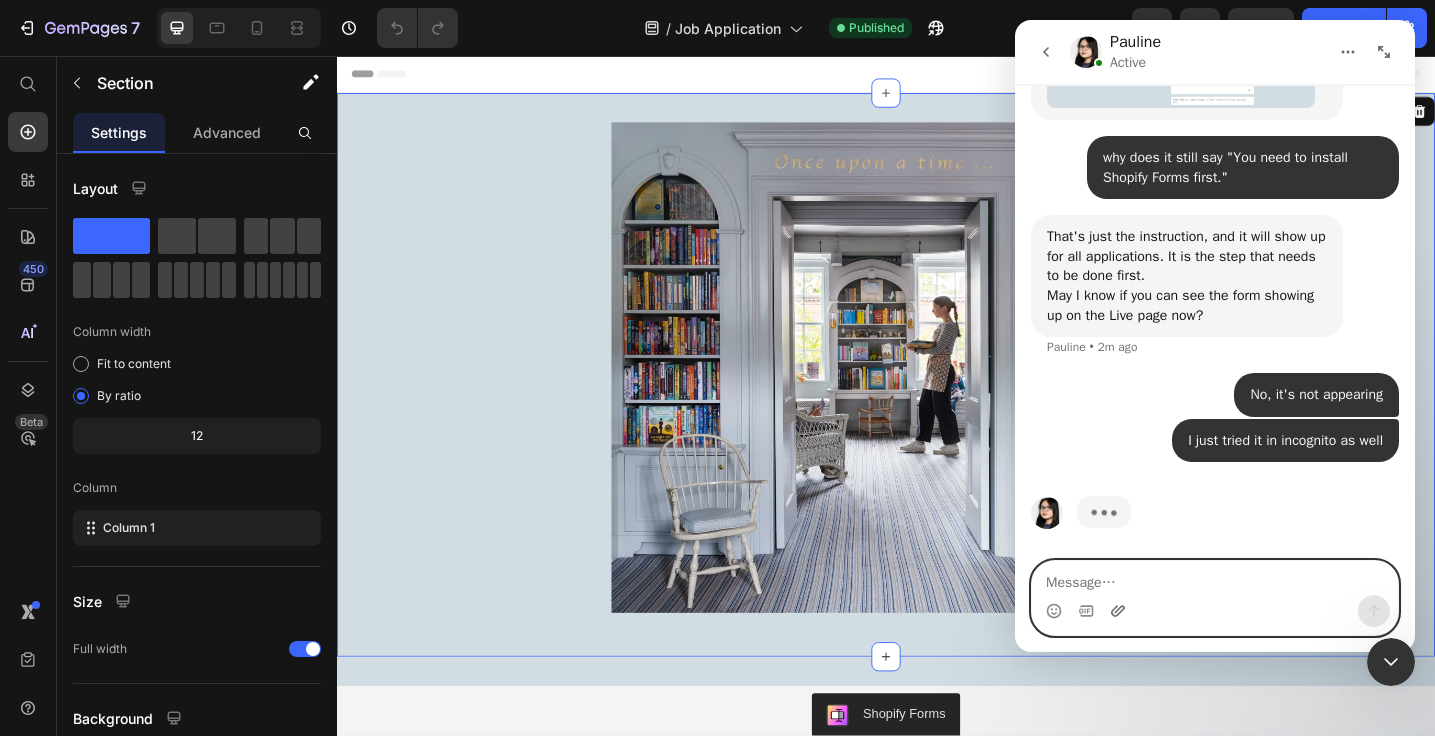 click 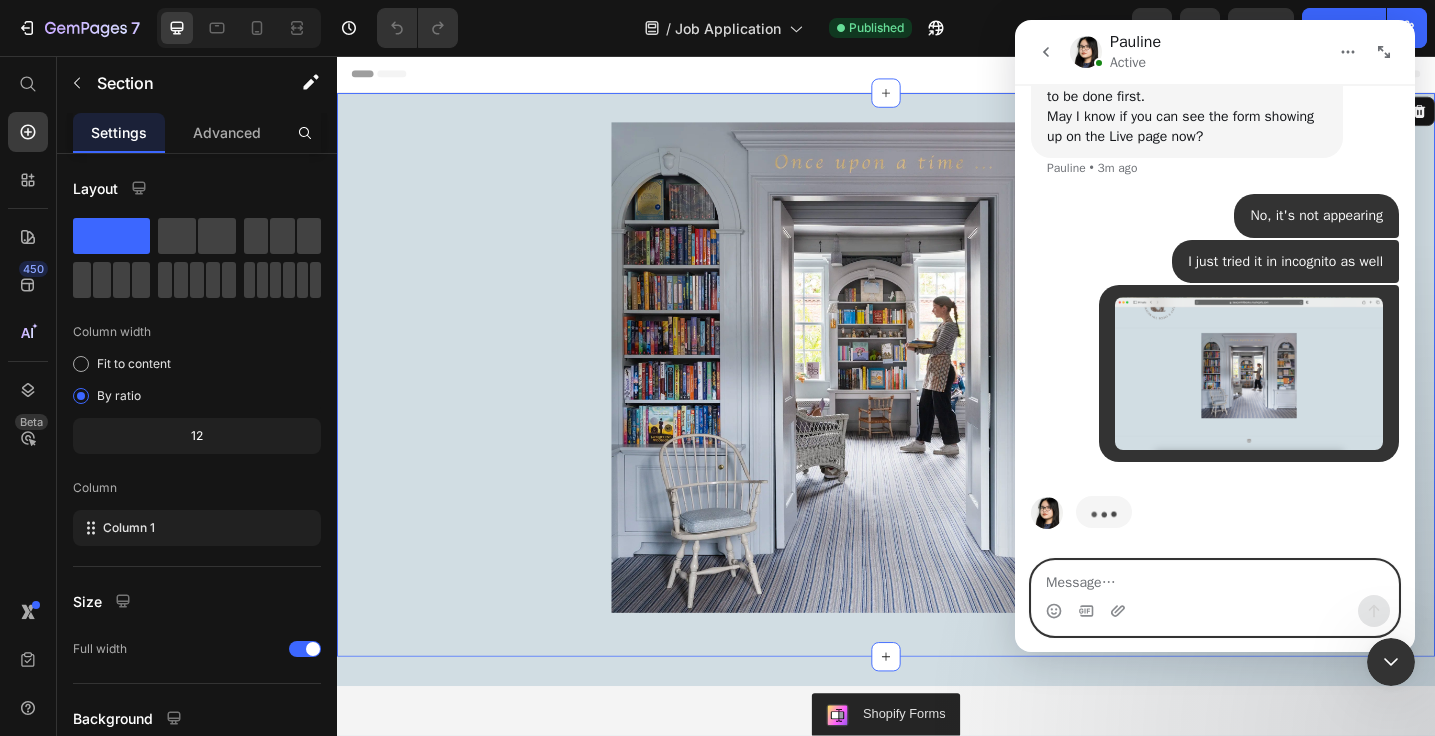 scroll, scrollTop: 3925, scrollLeft: 0, axis: vertical 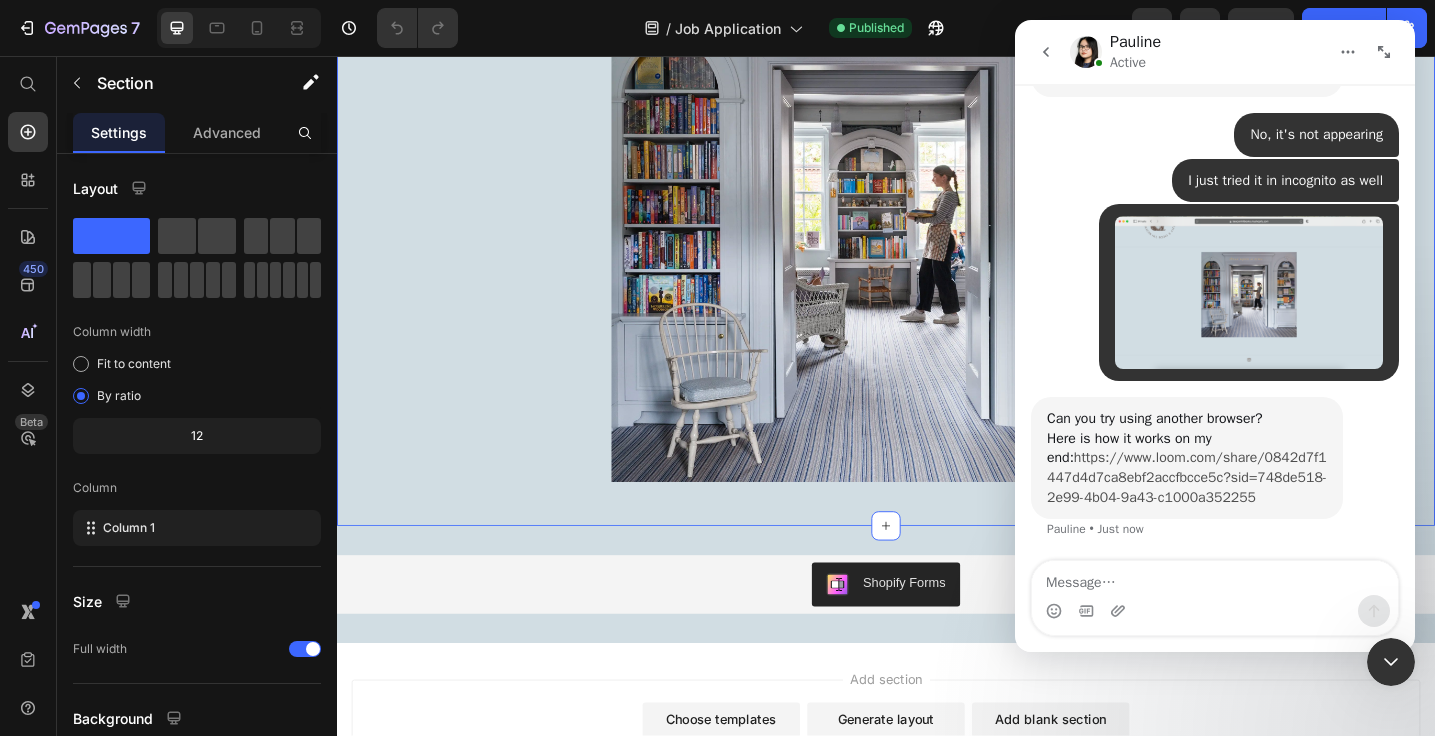 click on "https://www.loom.com/share/0842d7f1447d4d7ca8ebf2accfbcce5c?sid=748de518-2e99-4b04-9a43-c1000a352255" at bounding box center (1187, 477) 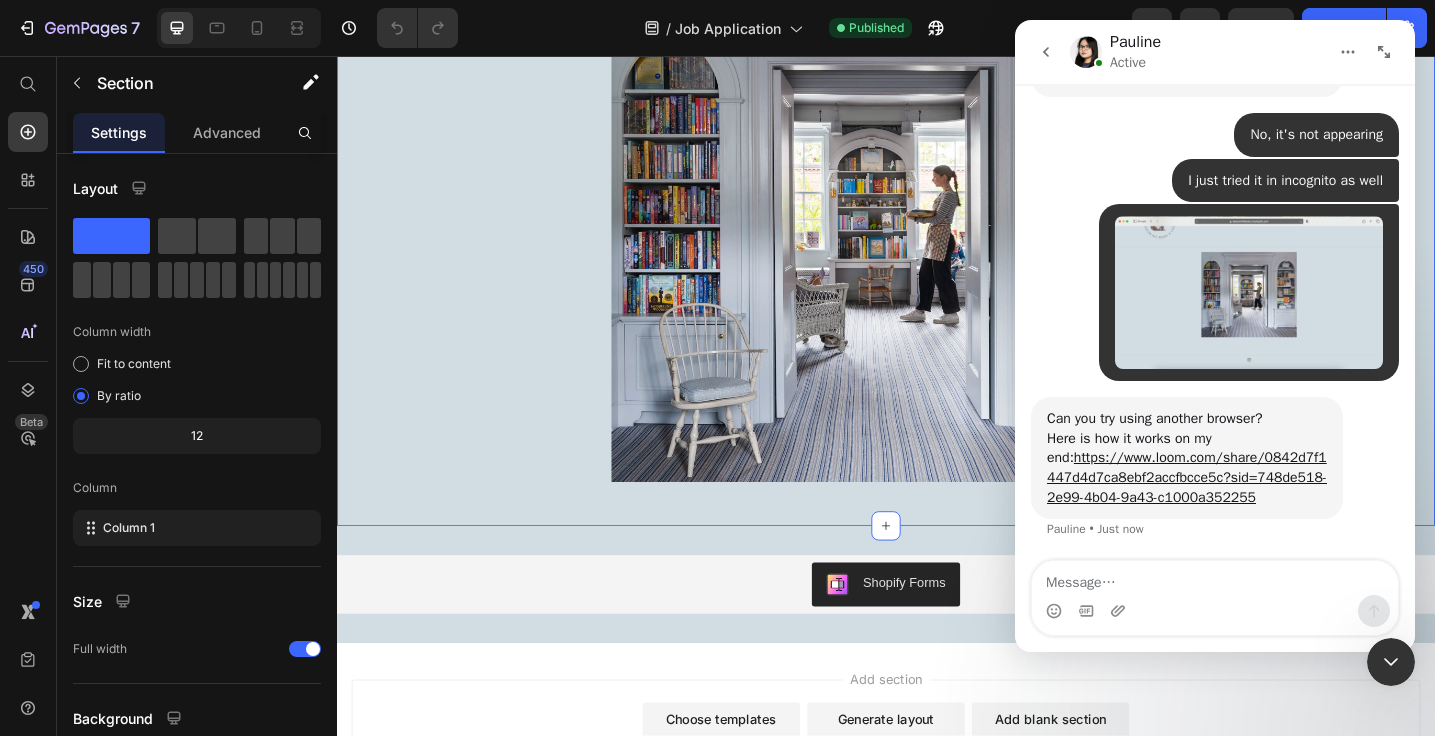 click 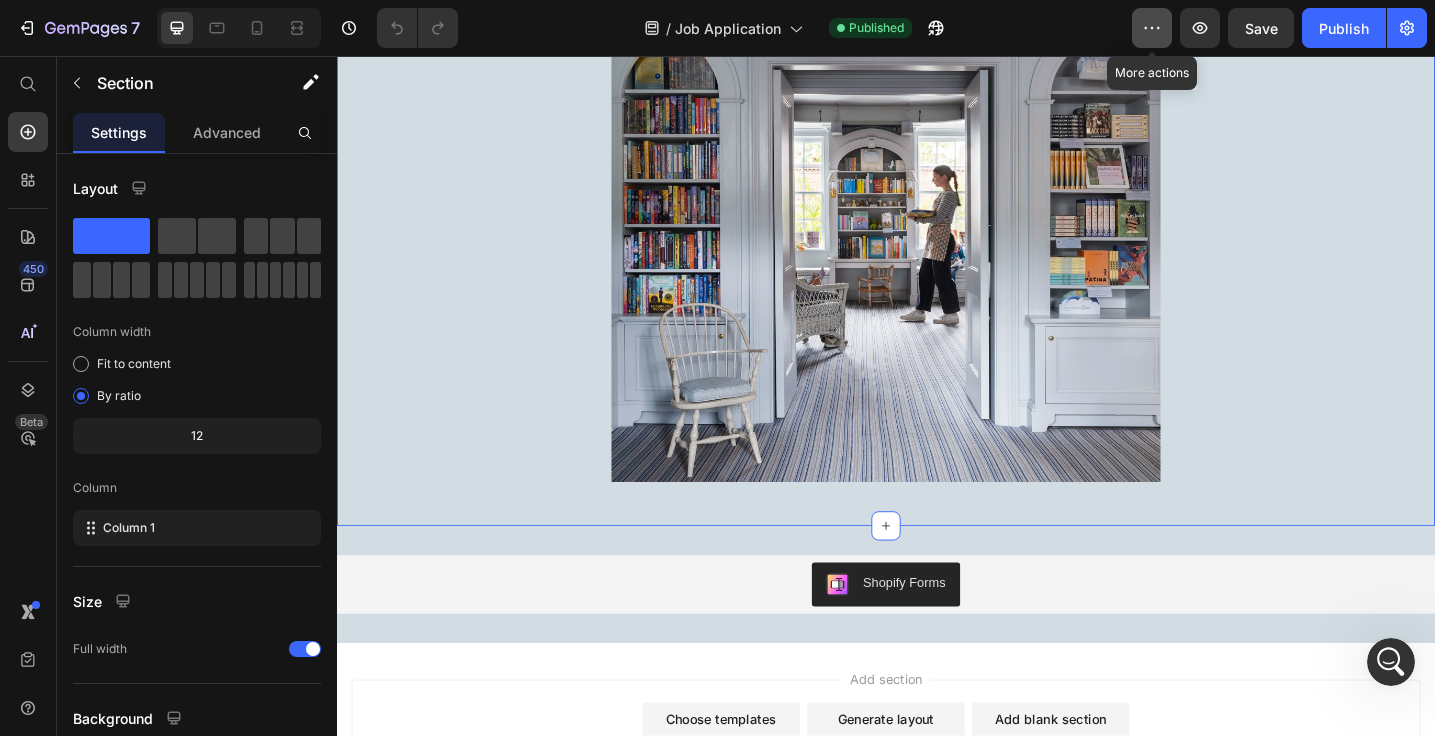 click 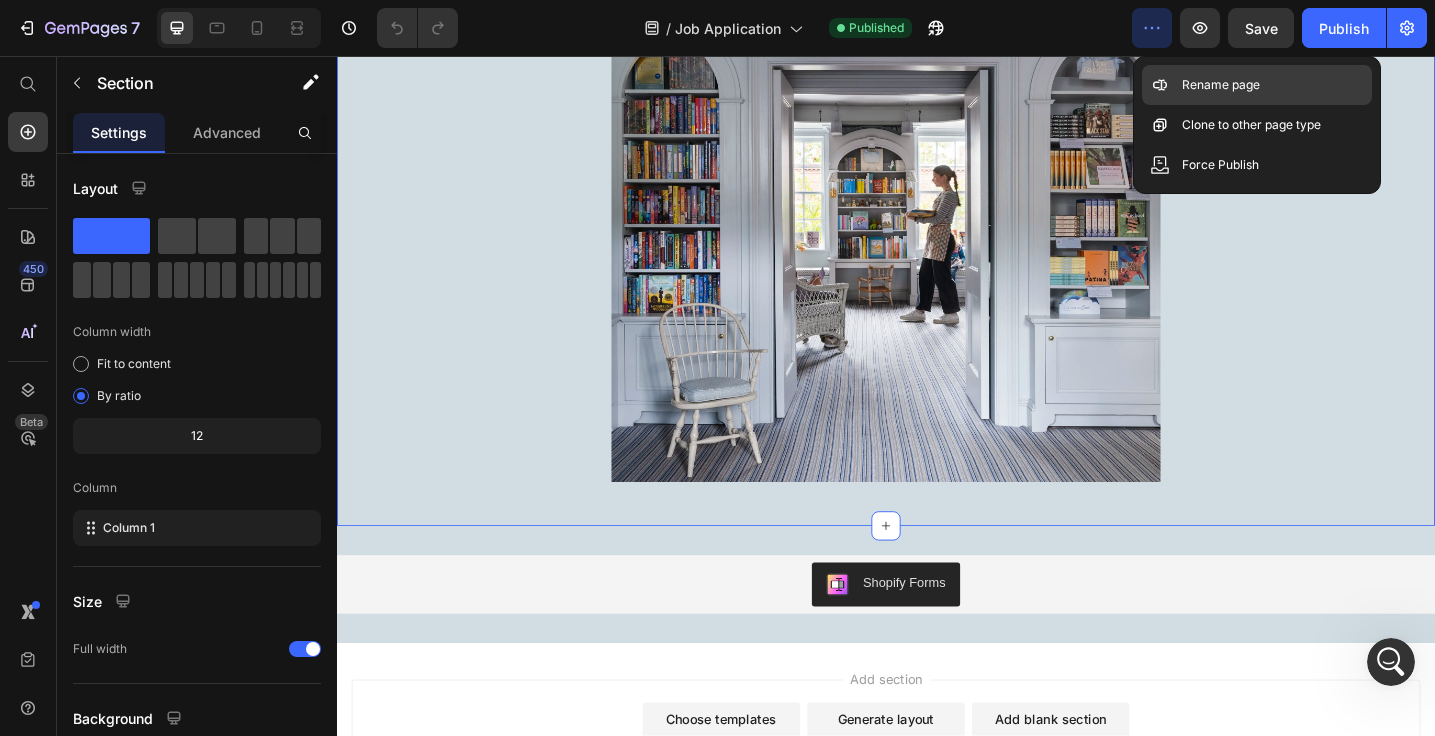 click on "Rename page" at bounding box center (1221, 85) 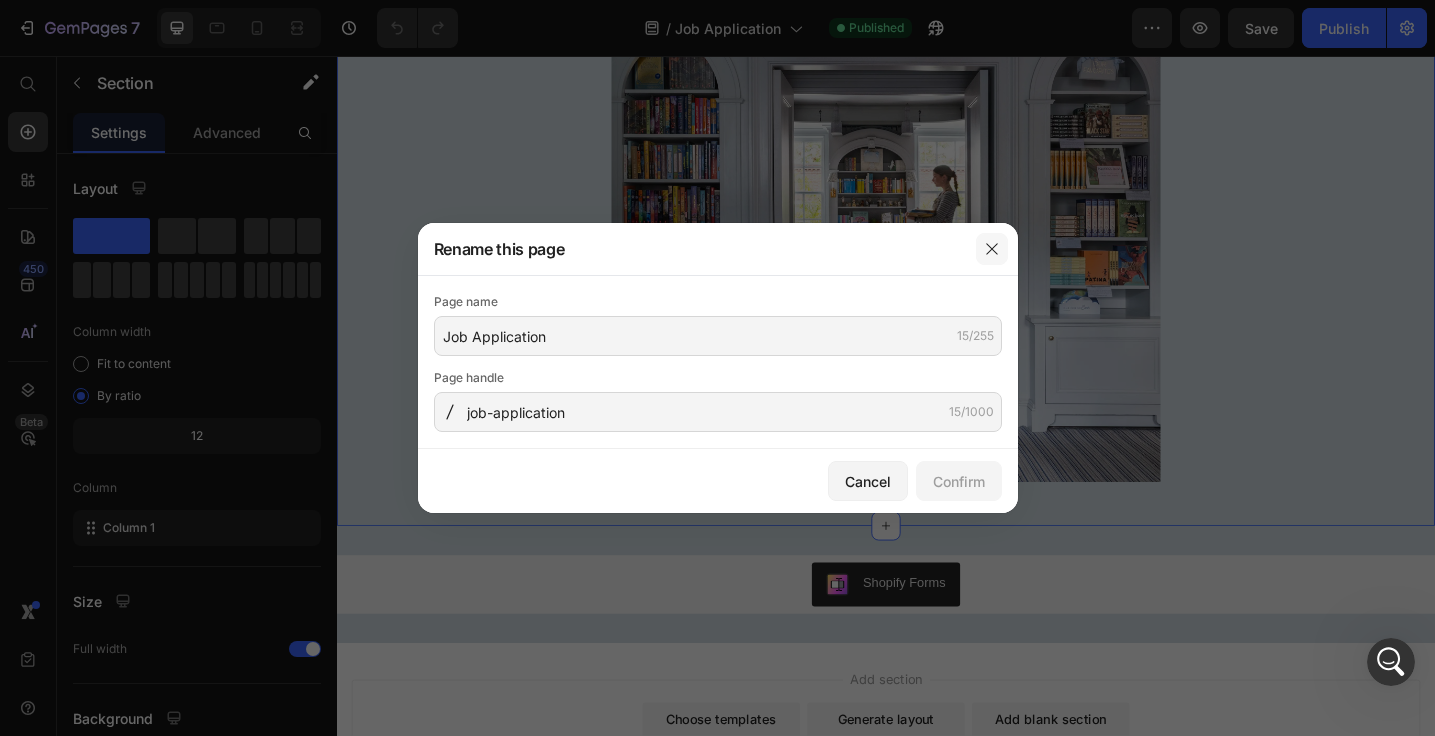 click 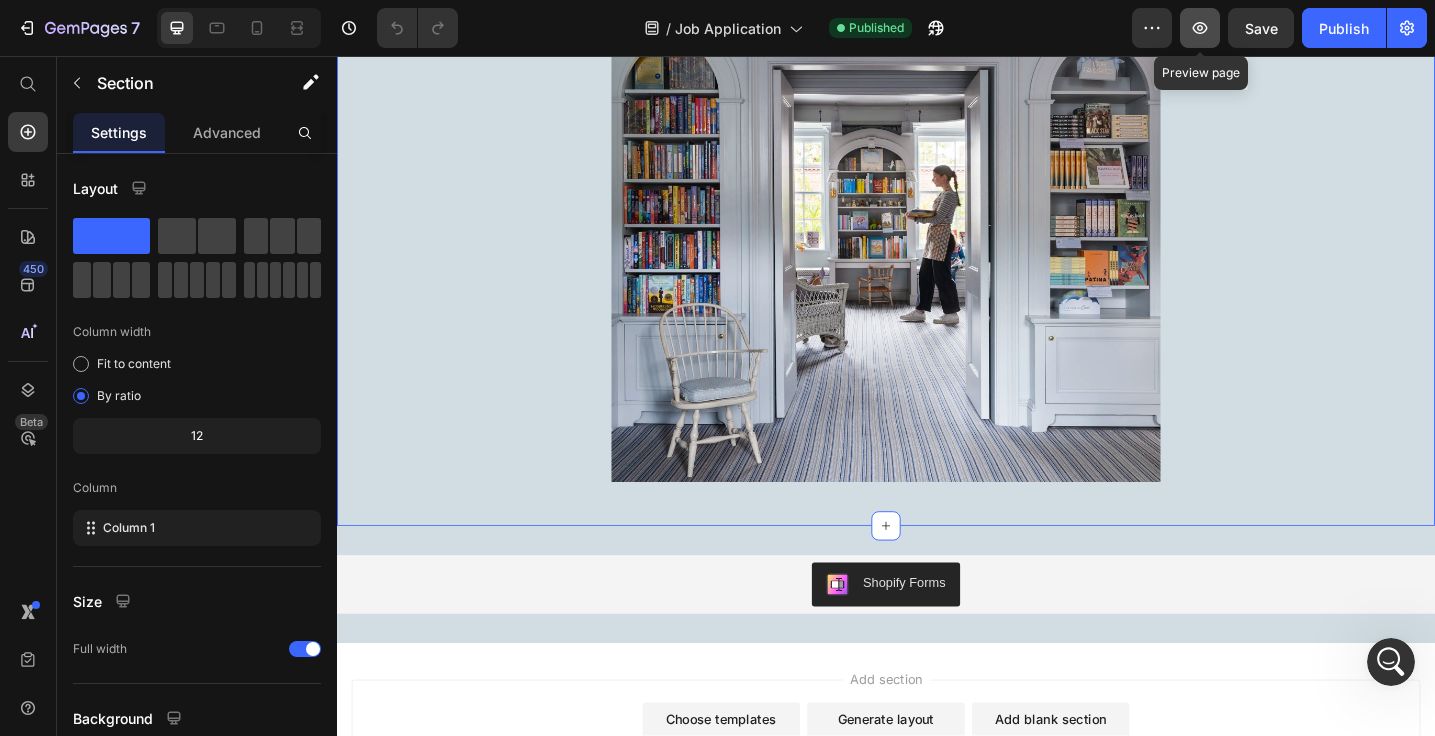 click 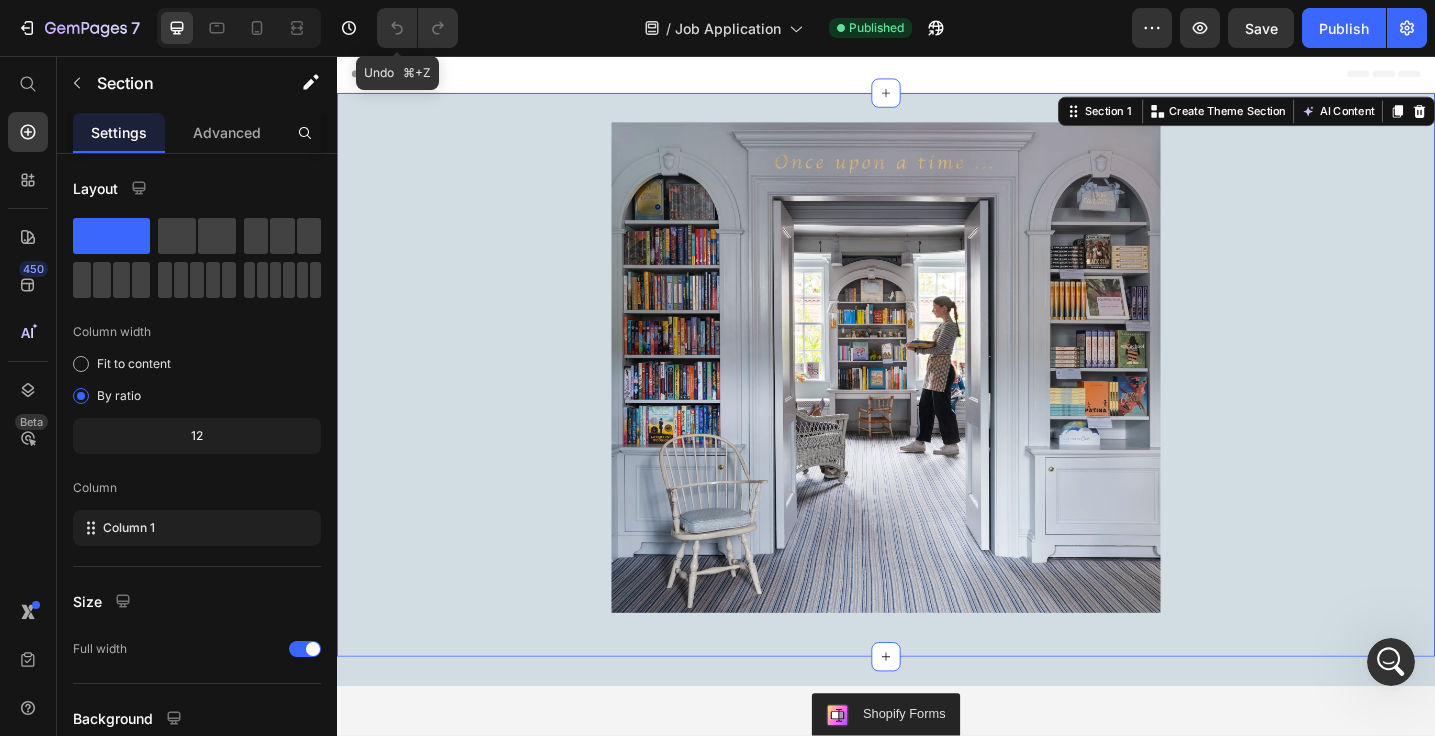 scroll, scrollTop: 0, scrollLeft: 0, axis: both 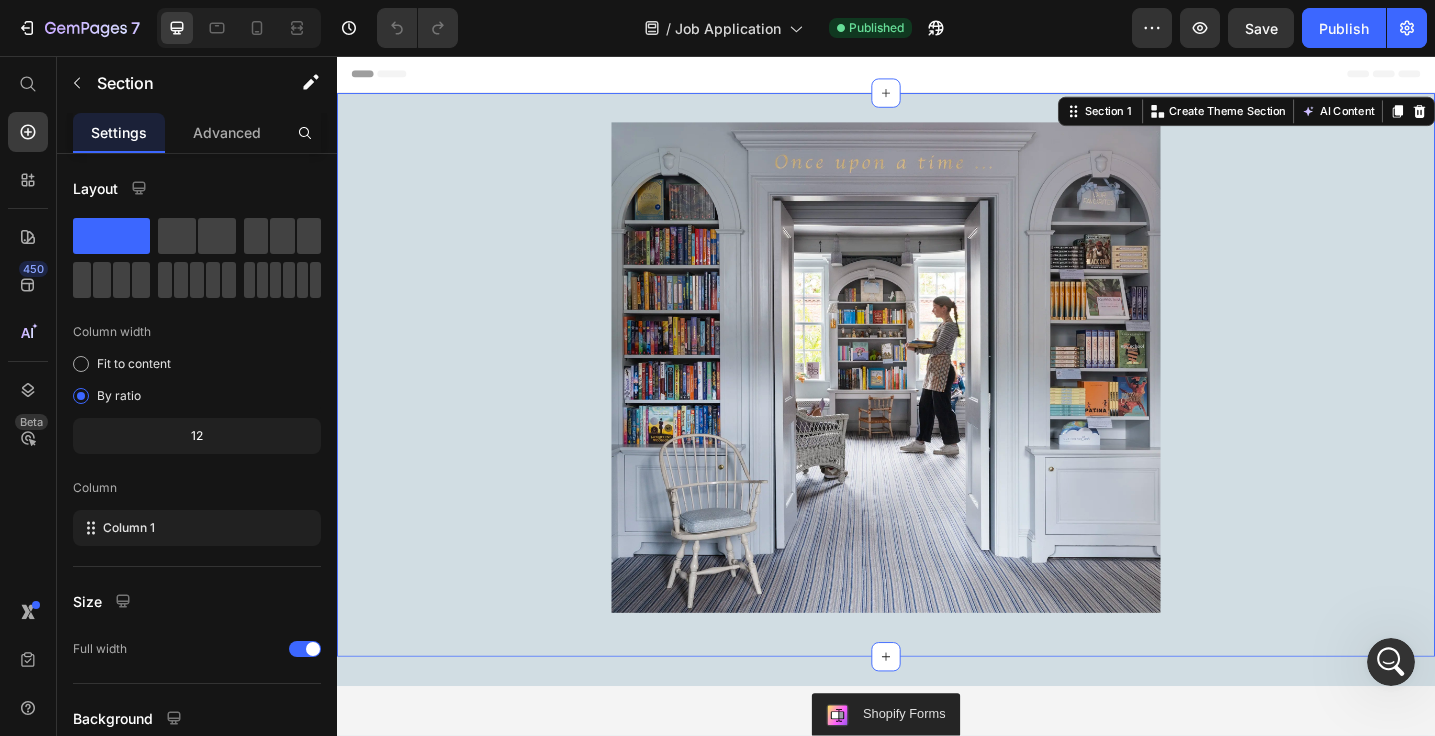 click 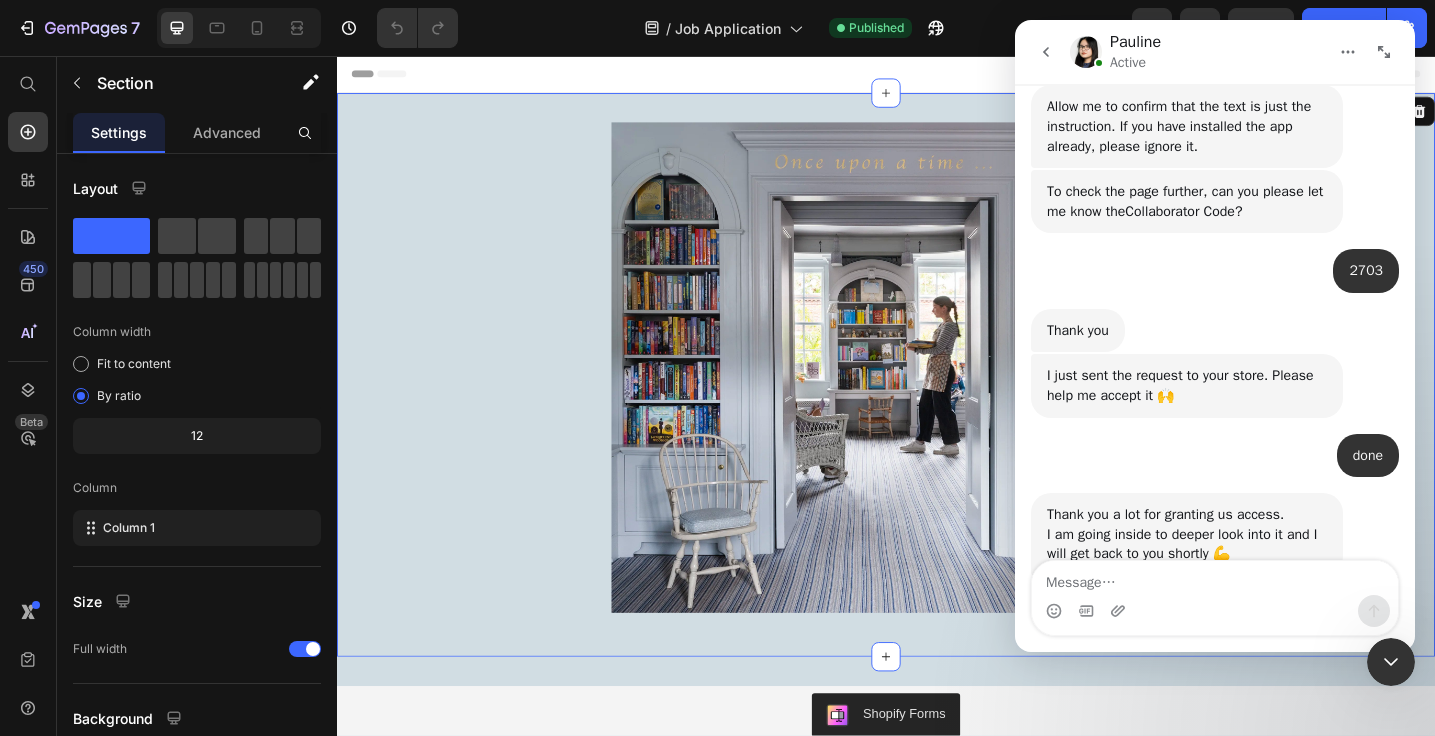 scroll, scrollTop: 4060, scrollLeft: 0, axis: vertical 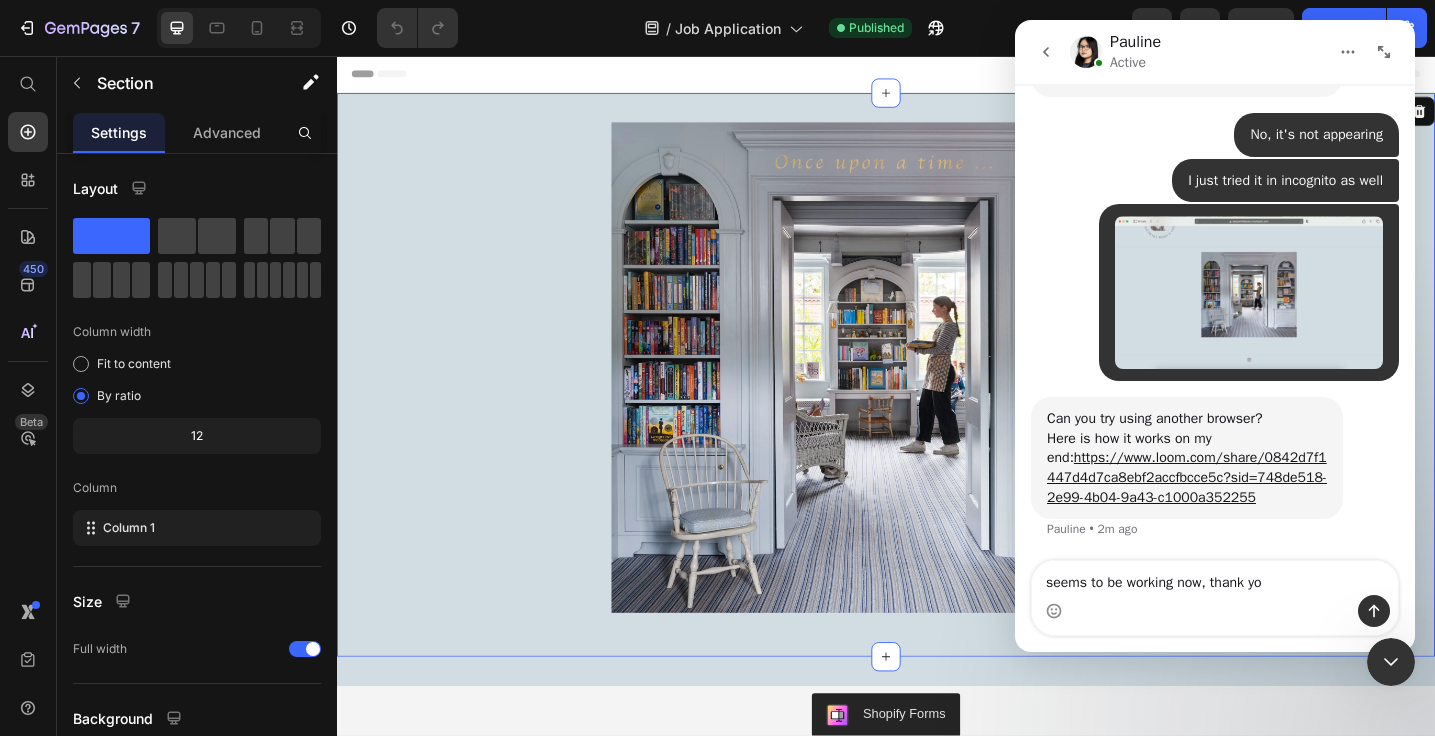 type on "seems to be working now, thank you" 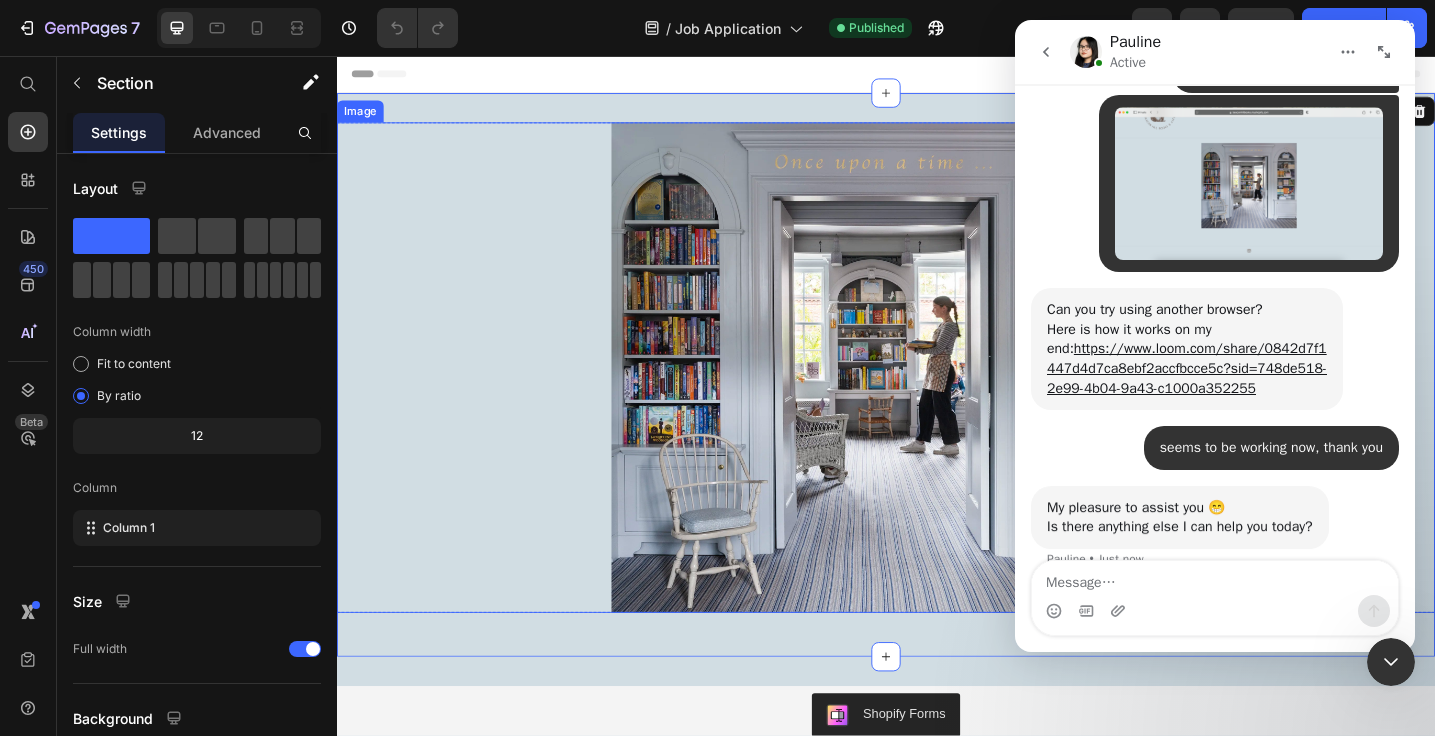 scroll, scrollTop: 4197, scrollLeft: 0, axis: vertical 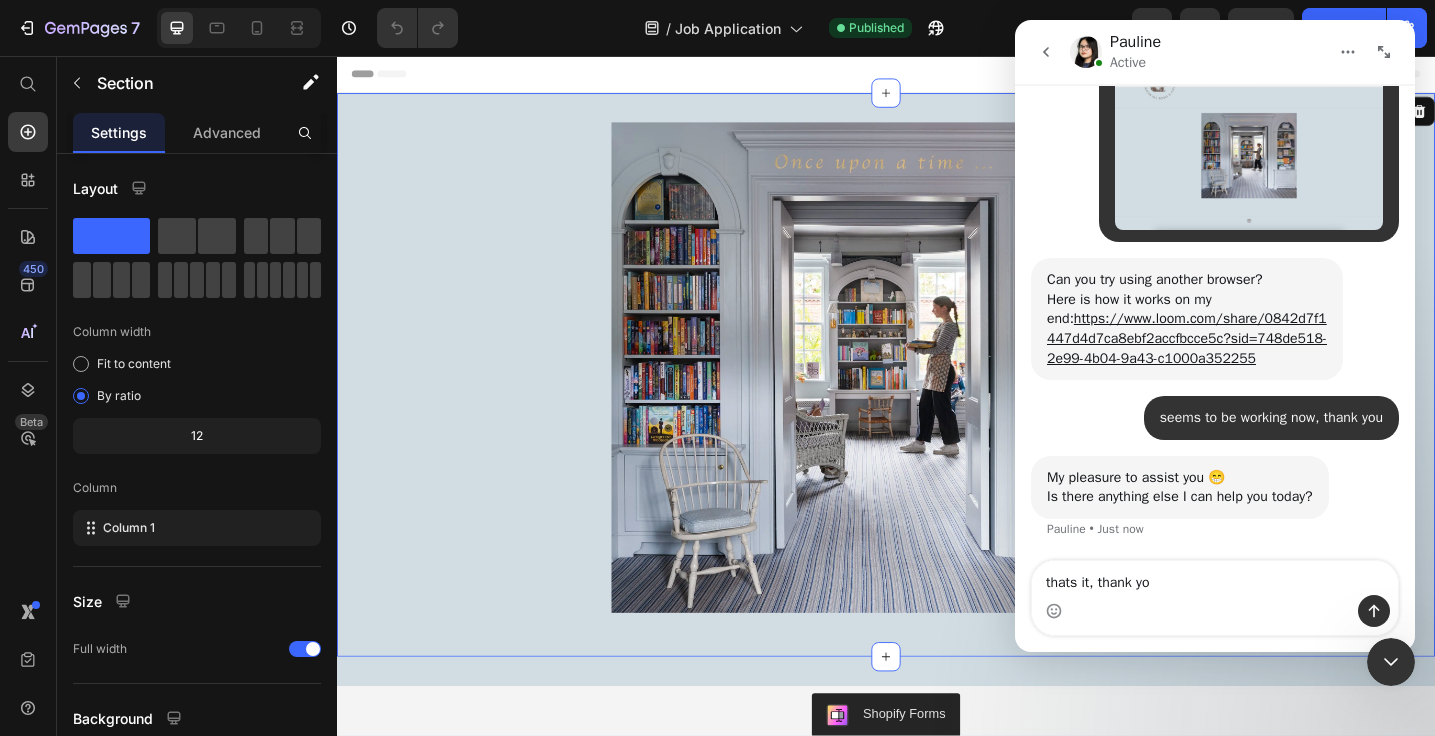 type on "thats it, thank you" 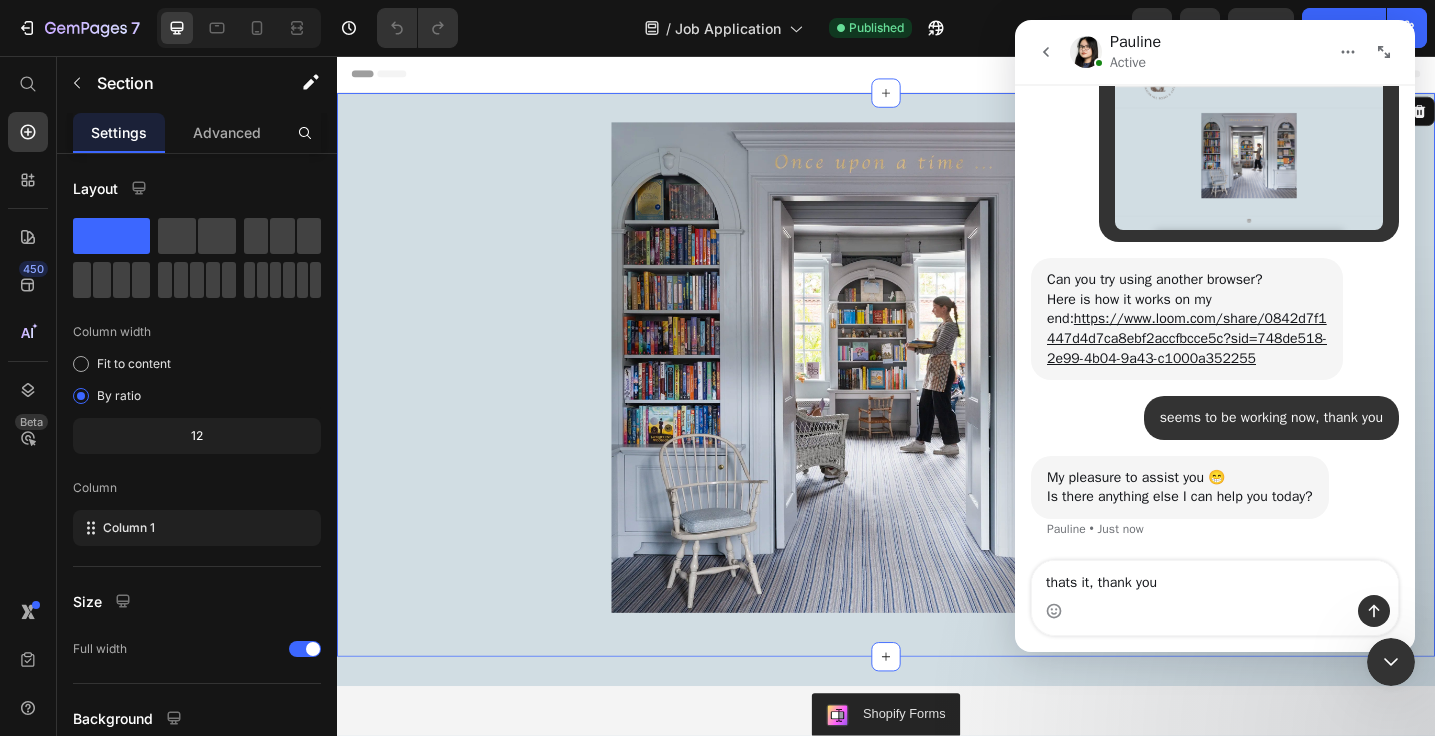type 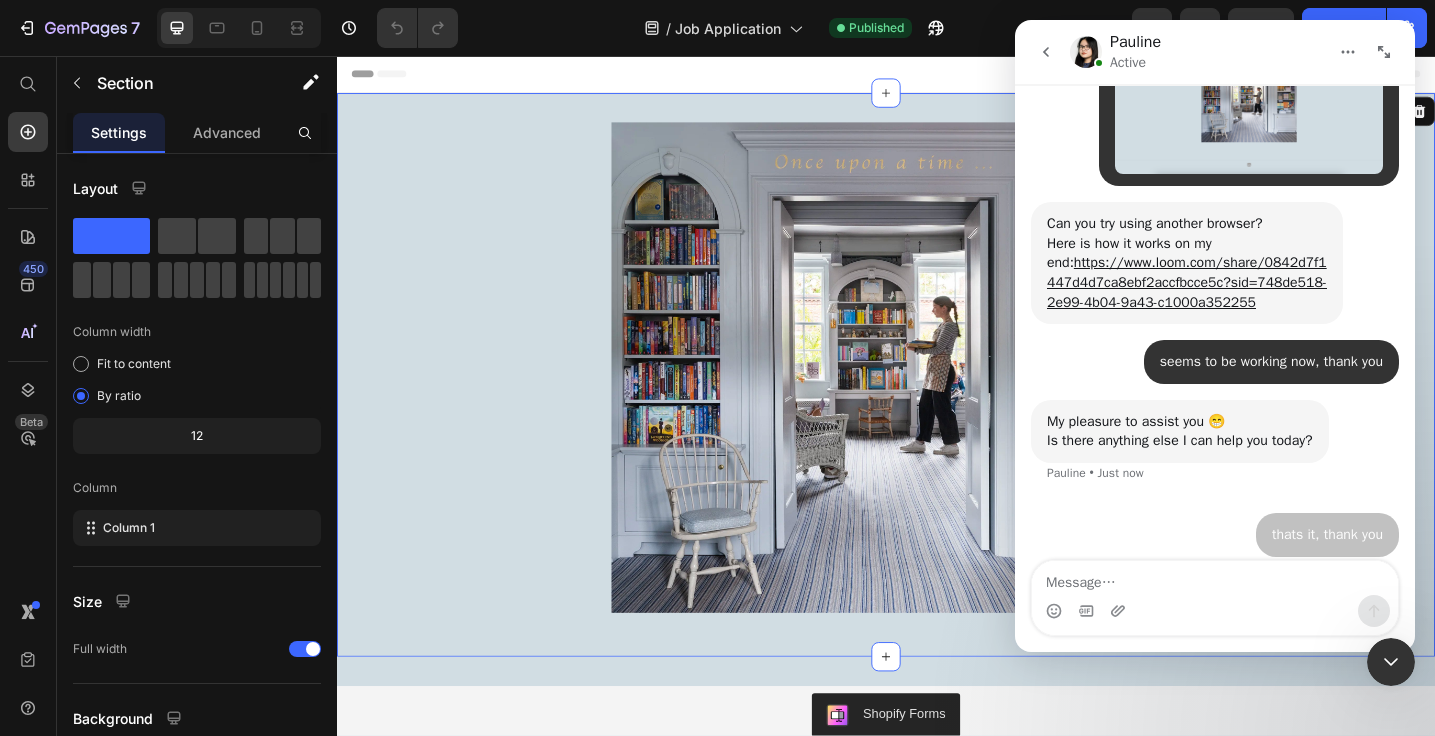 scroll, scrollTop: 4256, scrollLeft: 0, axis: vertical 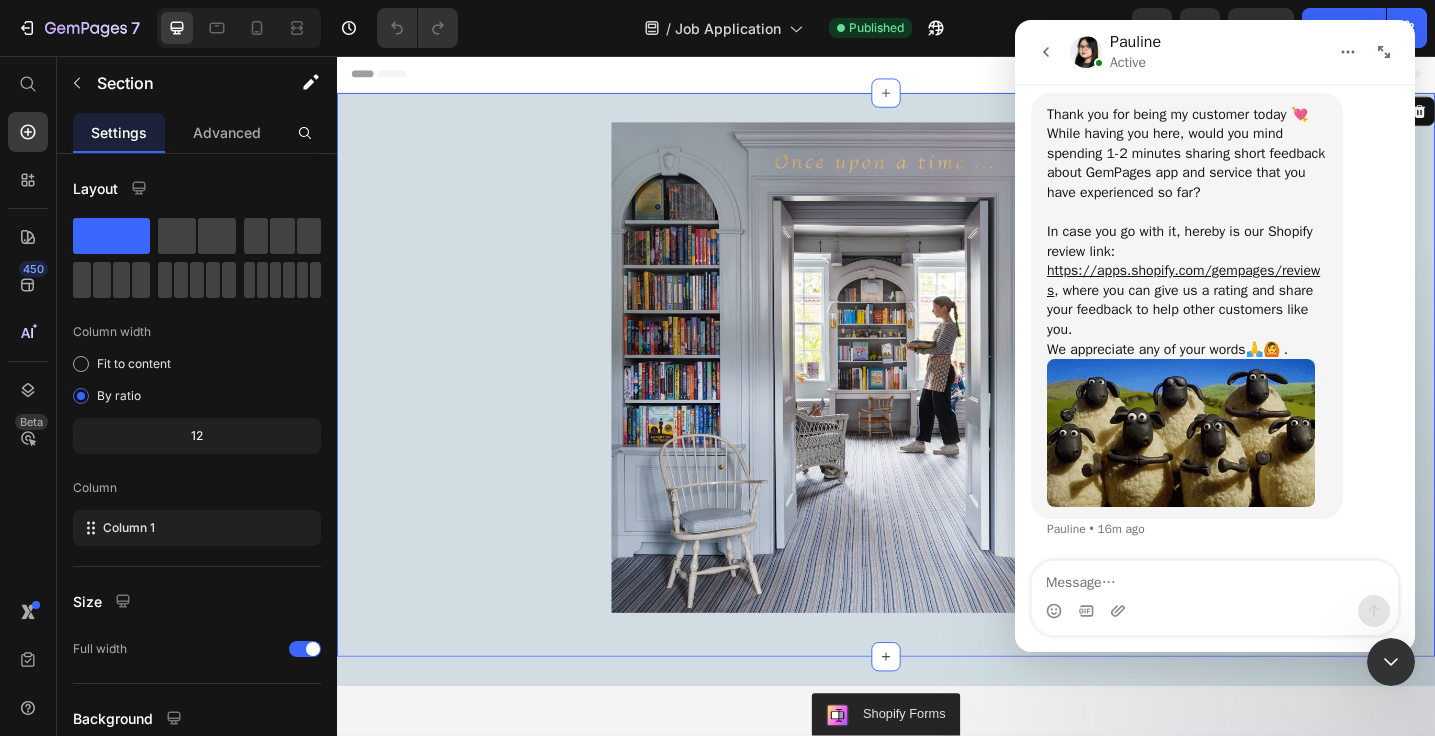click 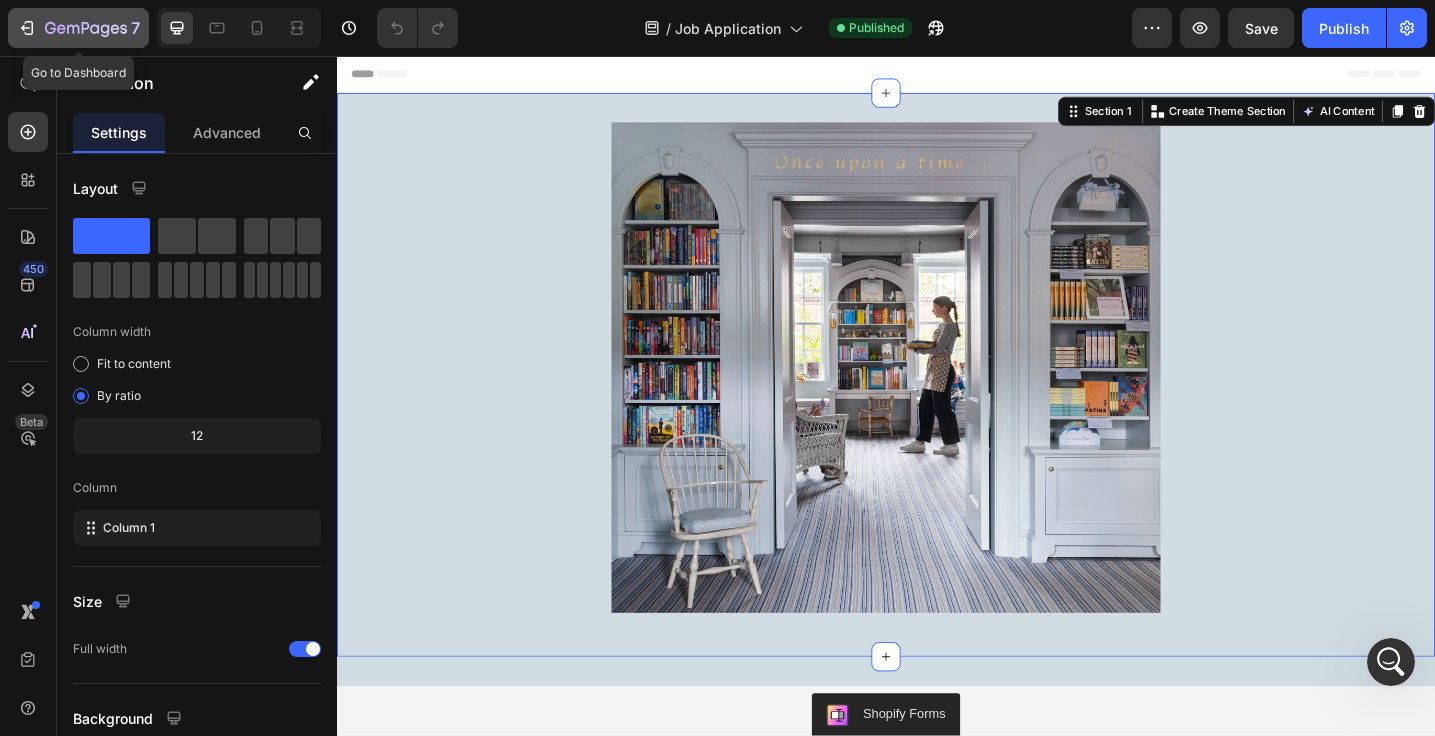 click 